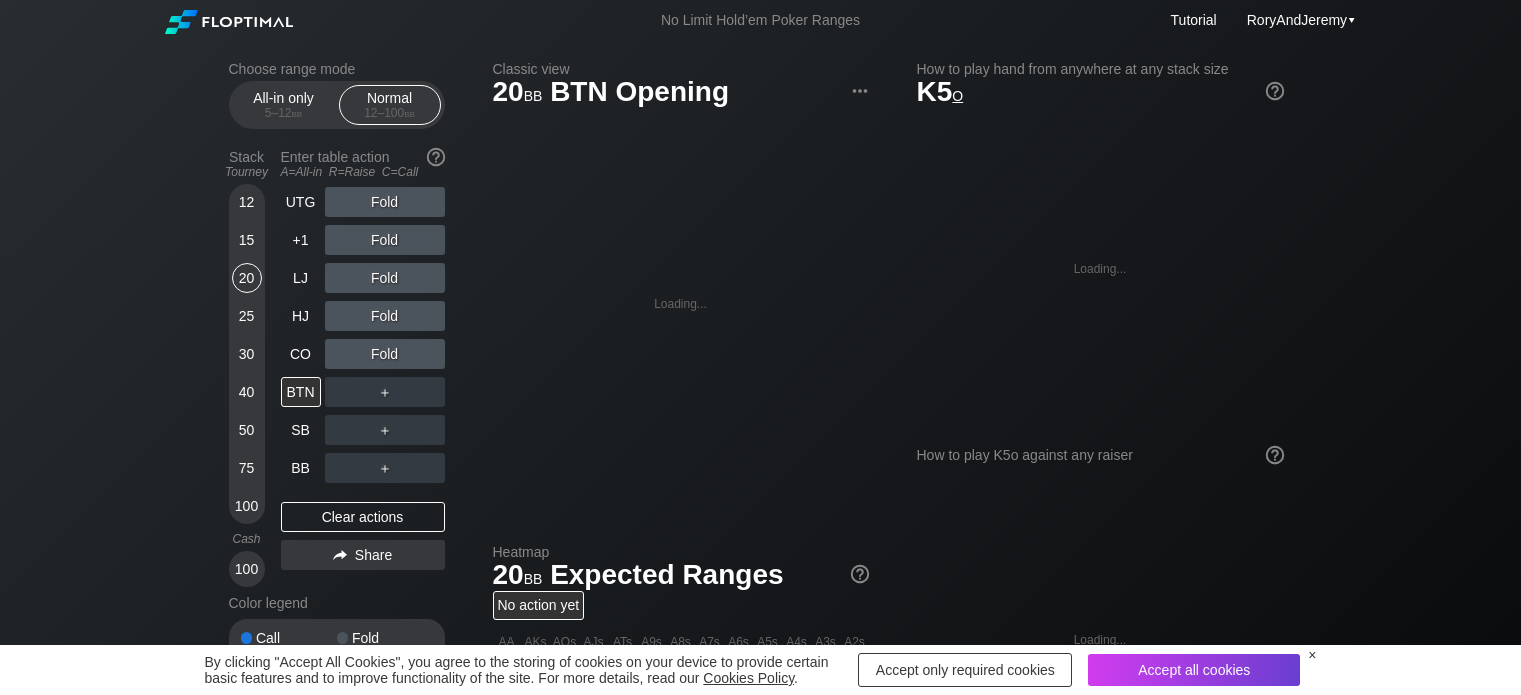 scroll, scrollTop: 0, scrollLeft: 0, axis: both 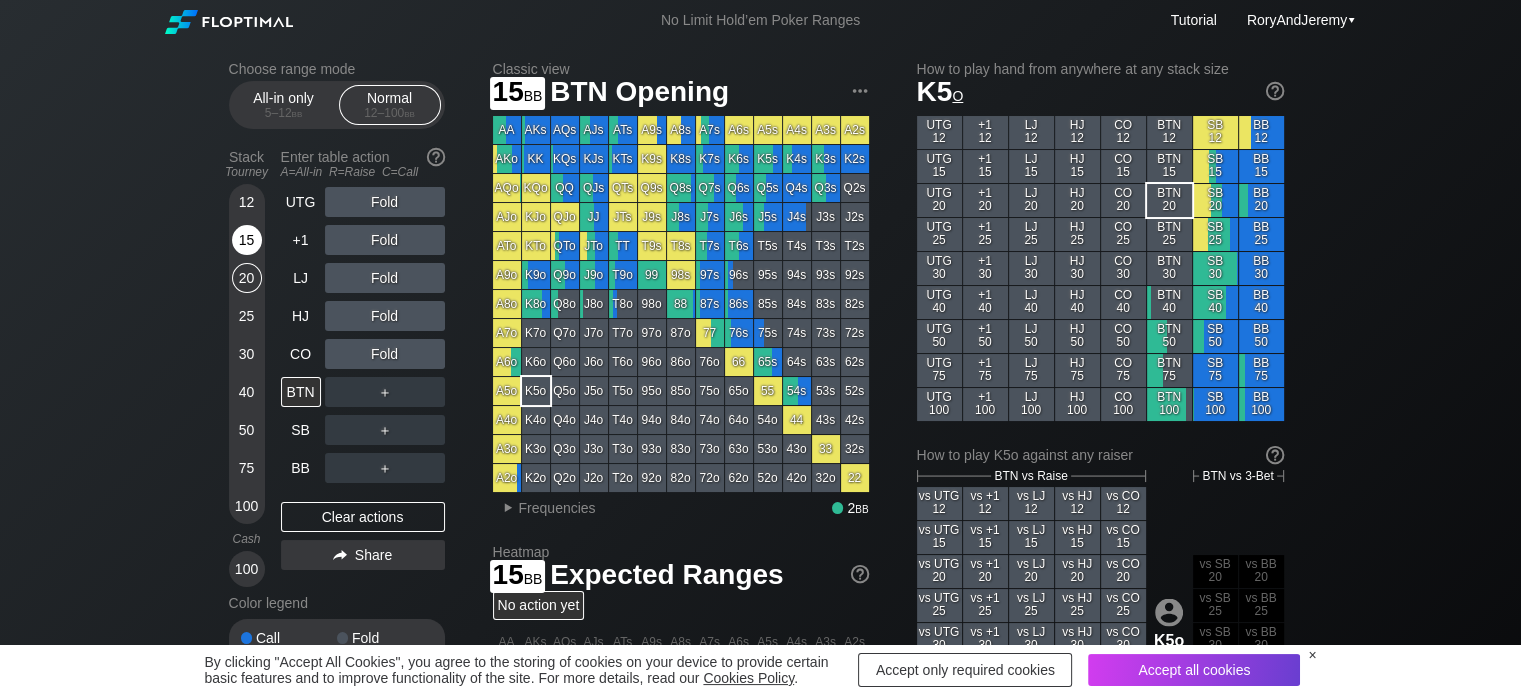 click on "15" at bounding box center [247, 240] 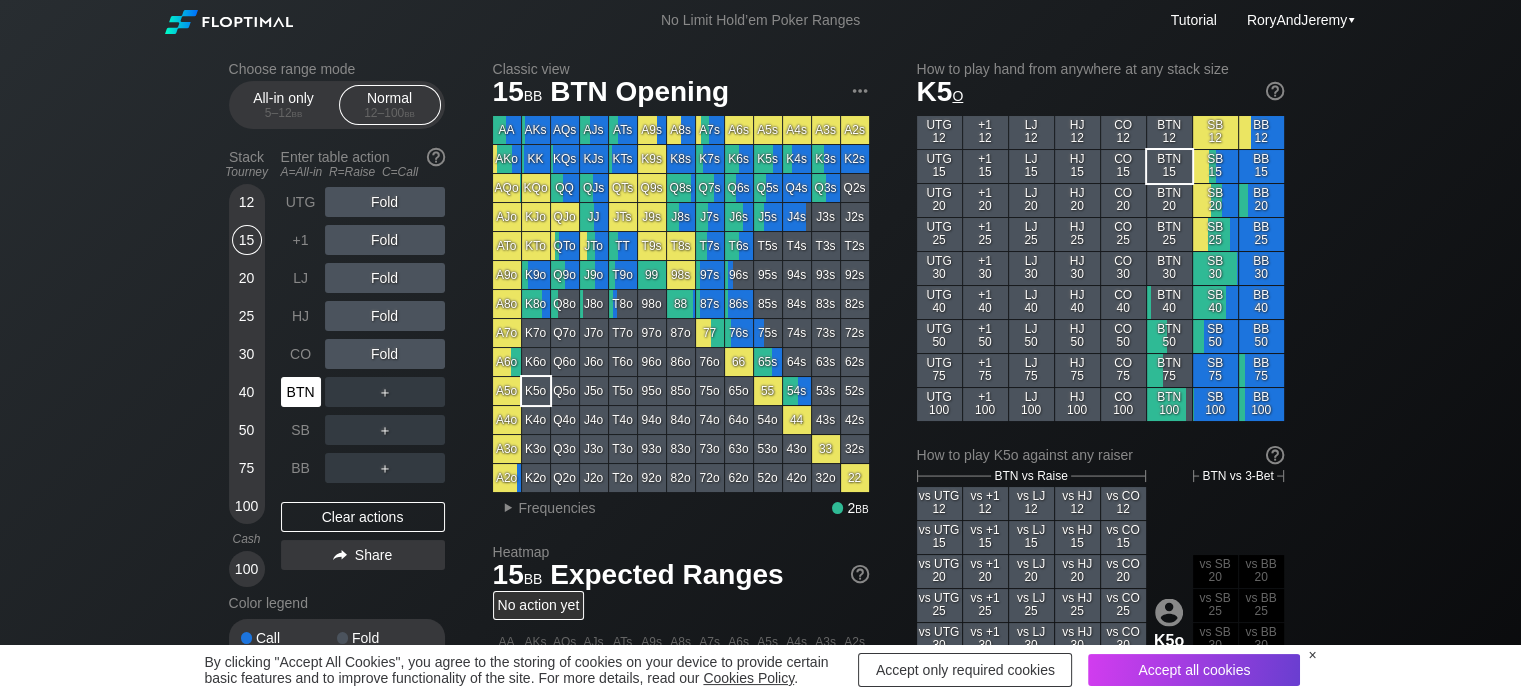 click on "BTN" at bounding box center [301, 392] 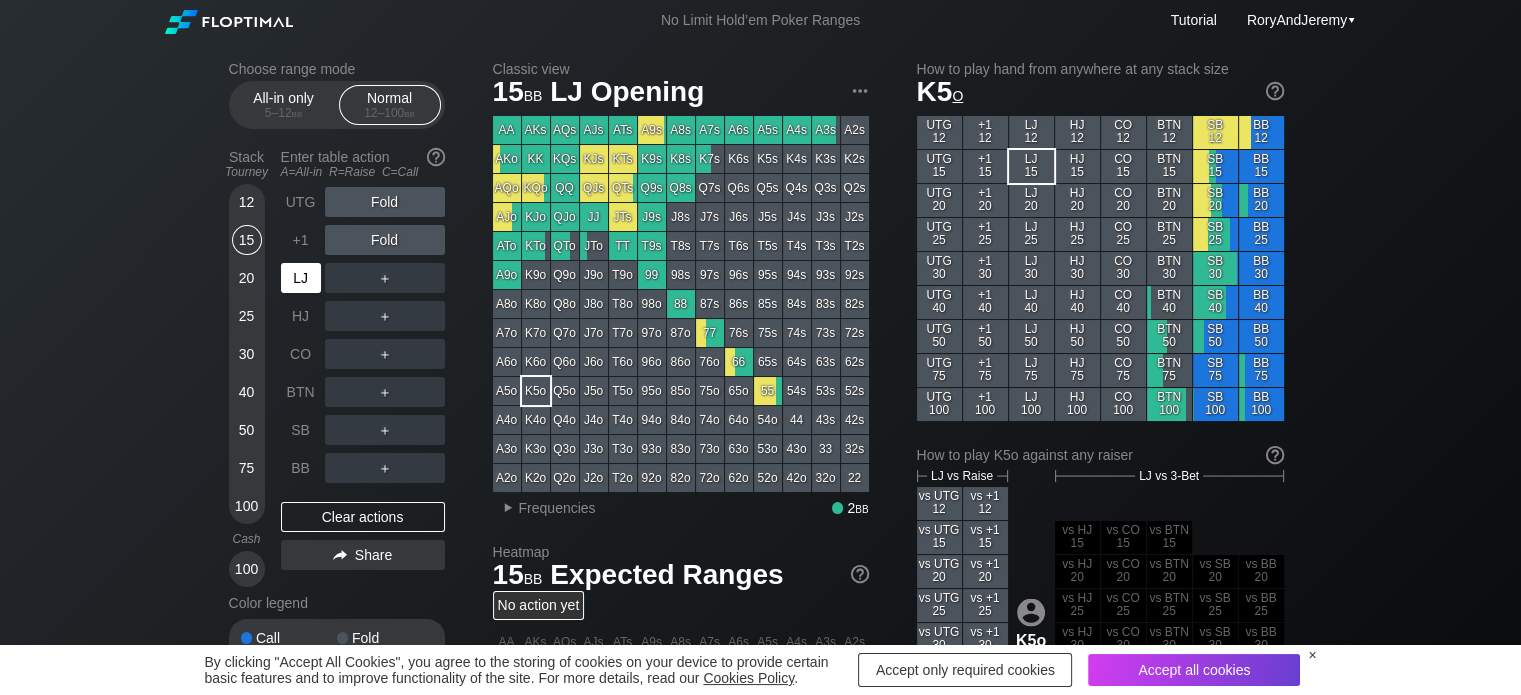 click on "LJ" at bounding box center [301, 278] 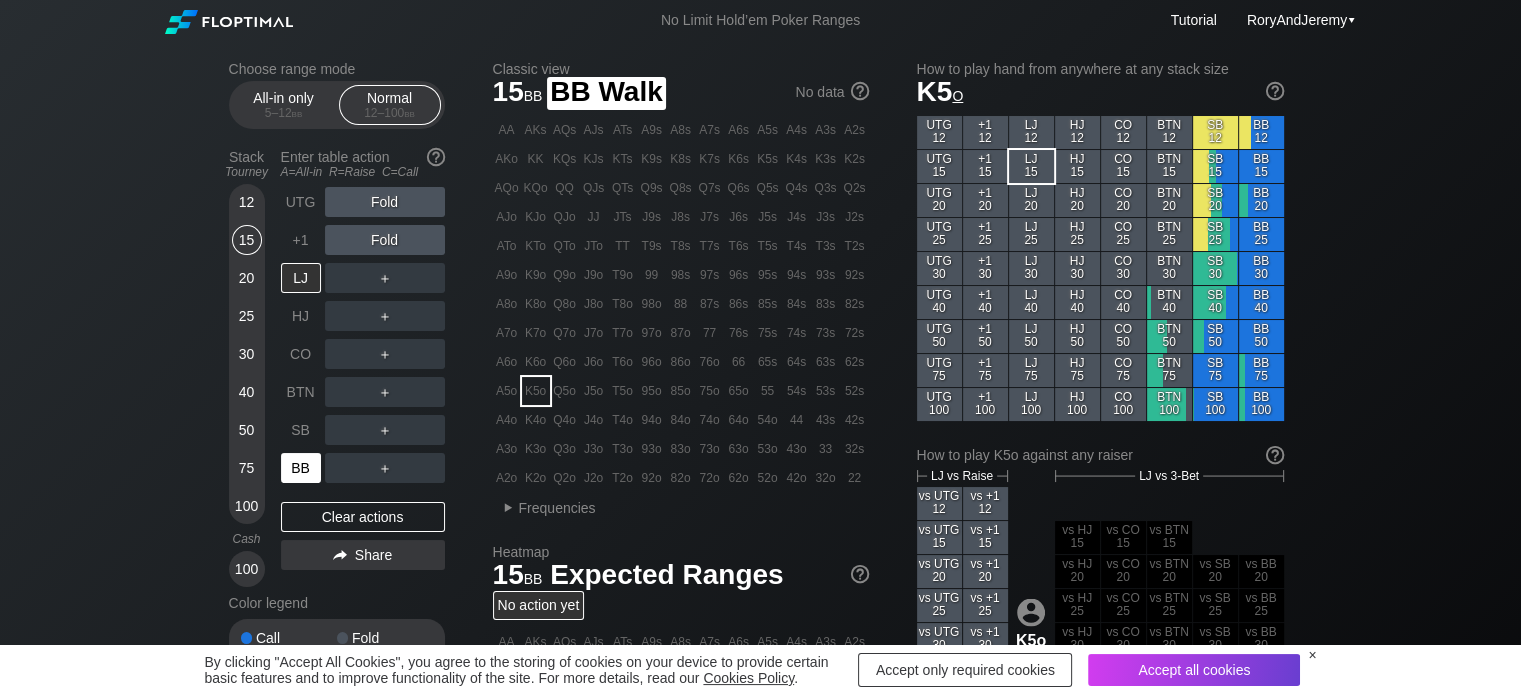 click on "BB" at bounding box center (301, 468) 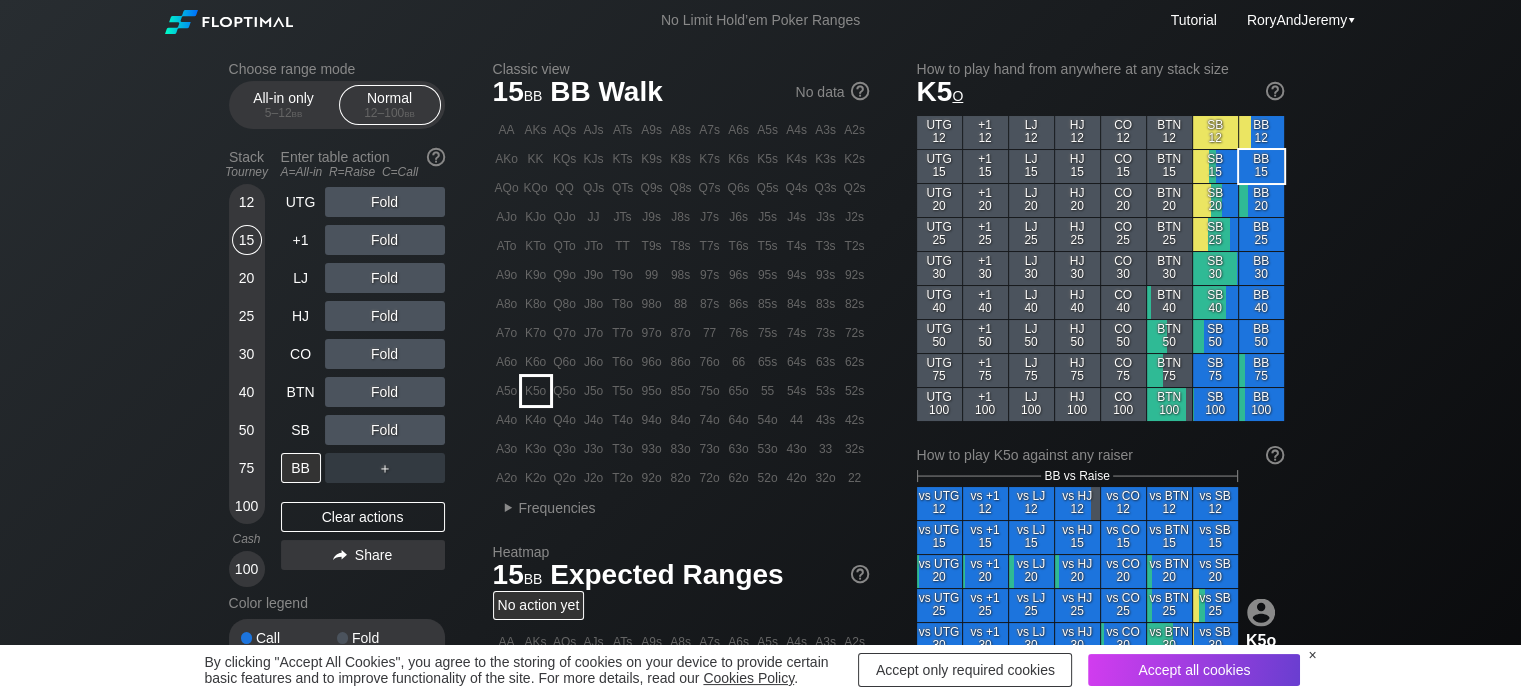 click on "K5o" at bounding box center [536, 391] 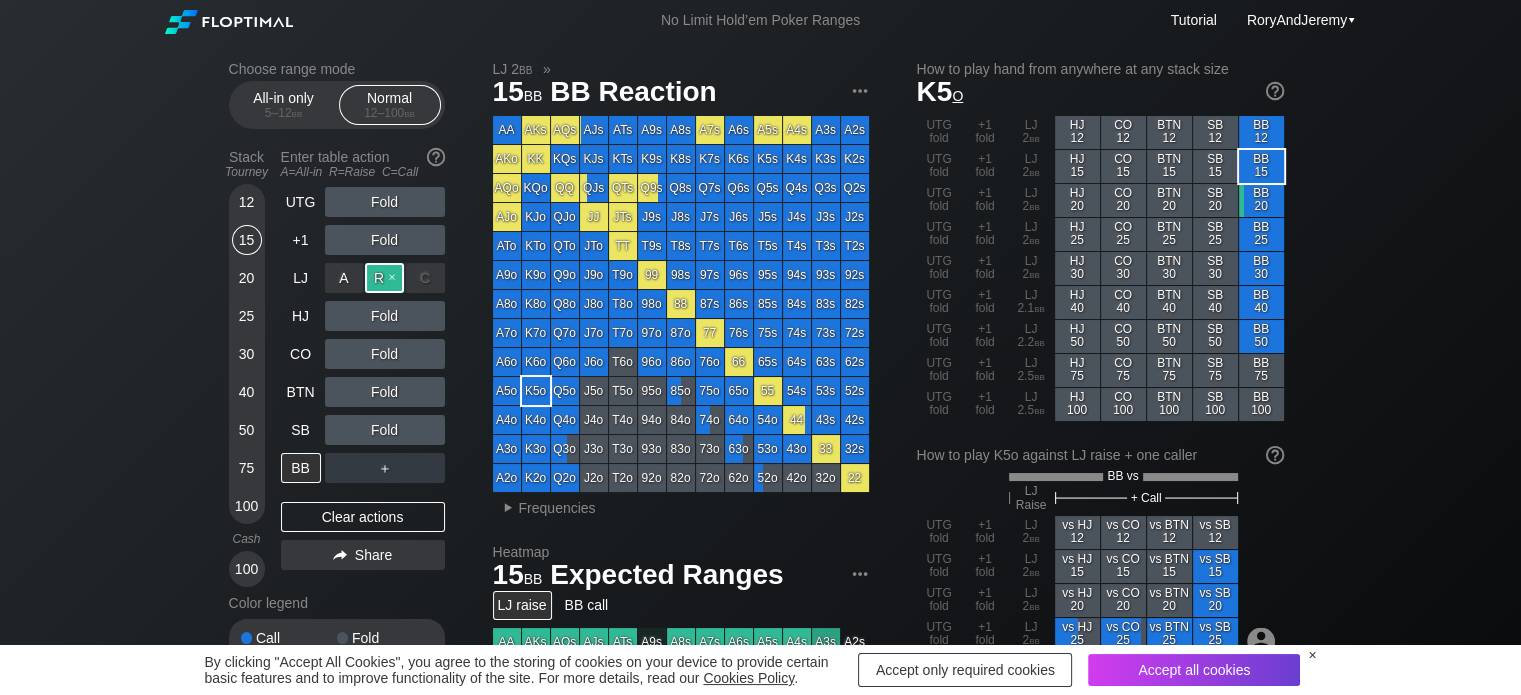 click on "R ✕" at bounding box center (384, 278) 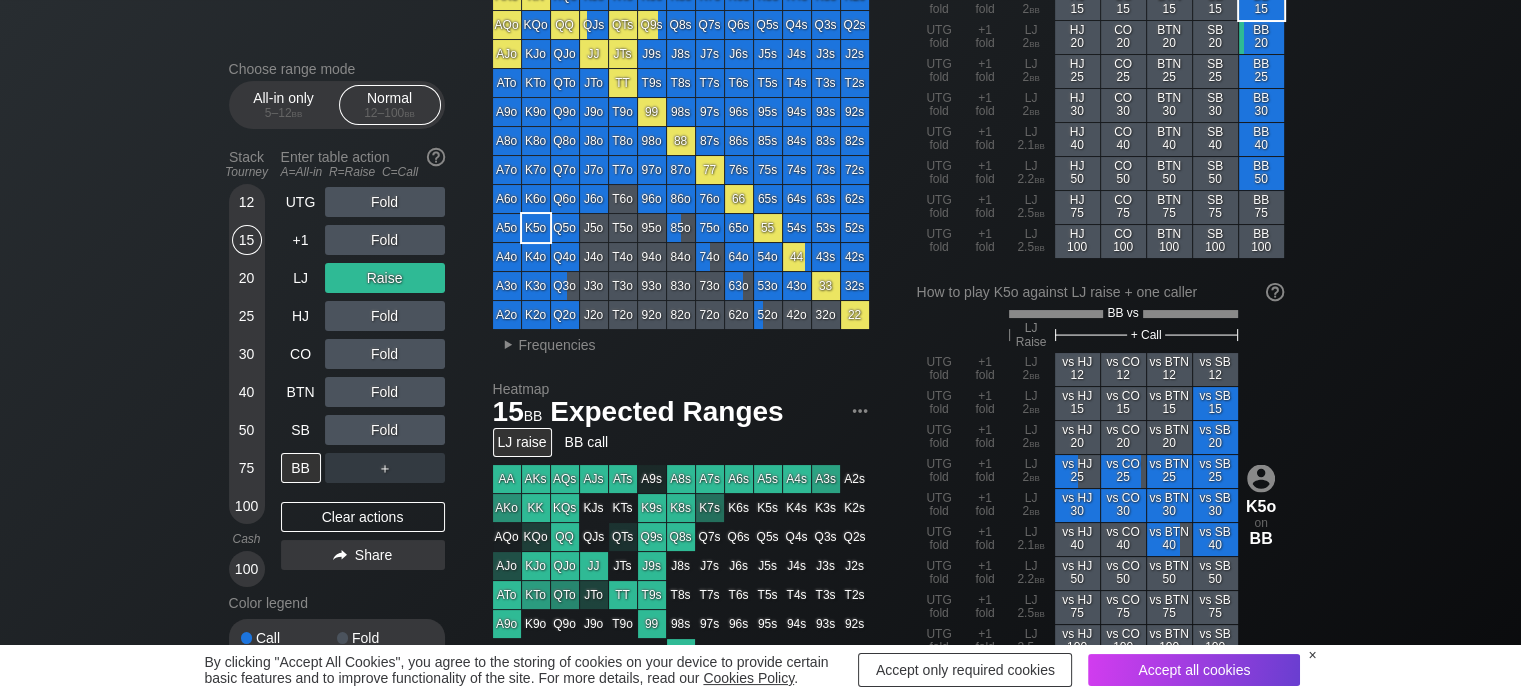 scroll, scrollTop: 0, scrollLeft: 0, axis: both 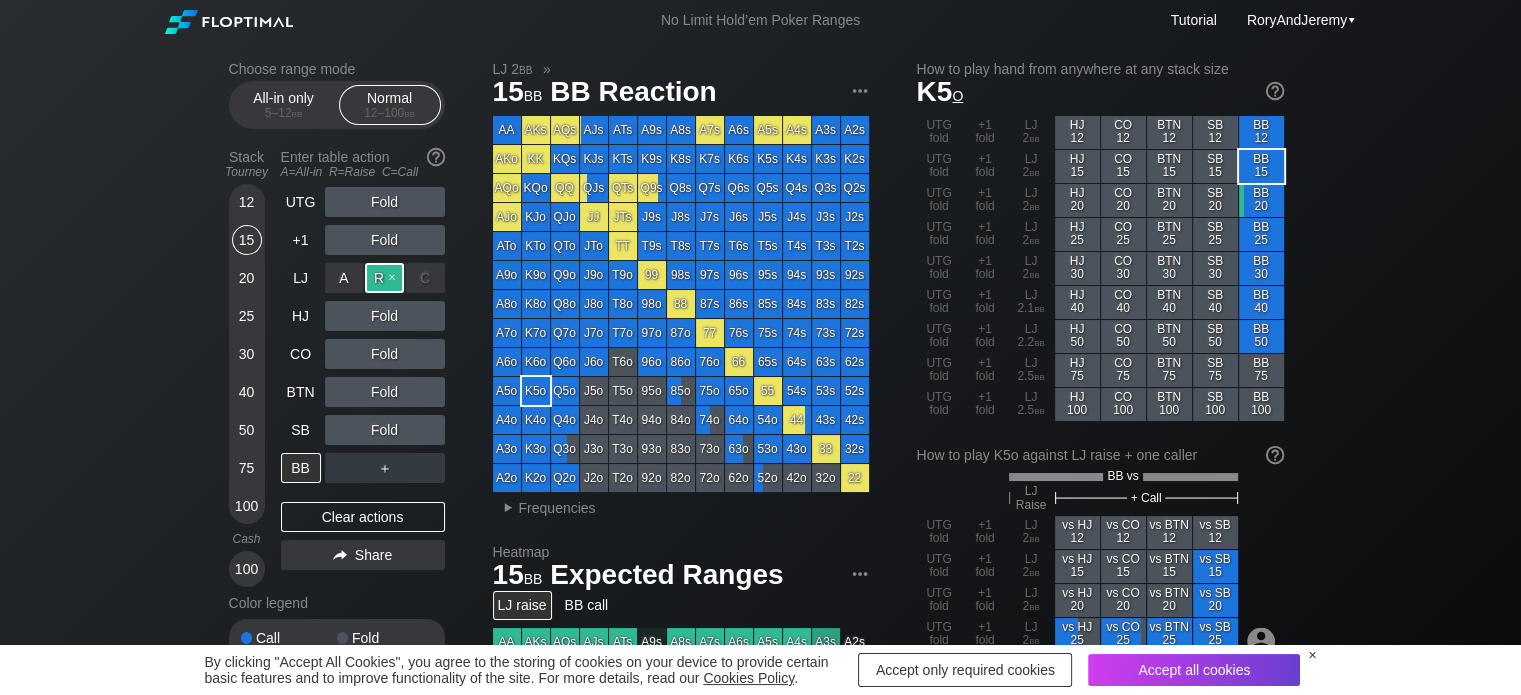 click on "R ✕" at bounding box center [384, 278] 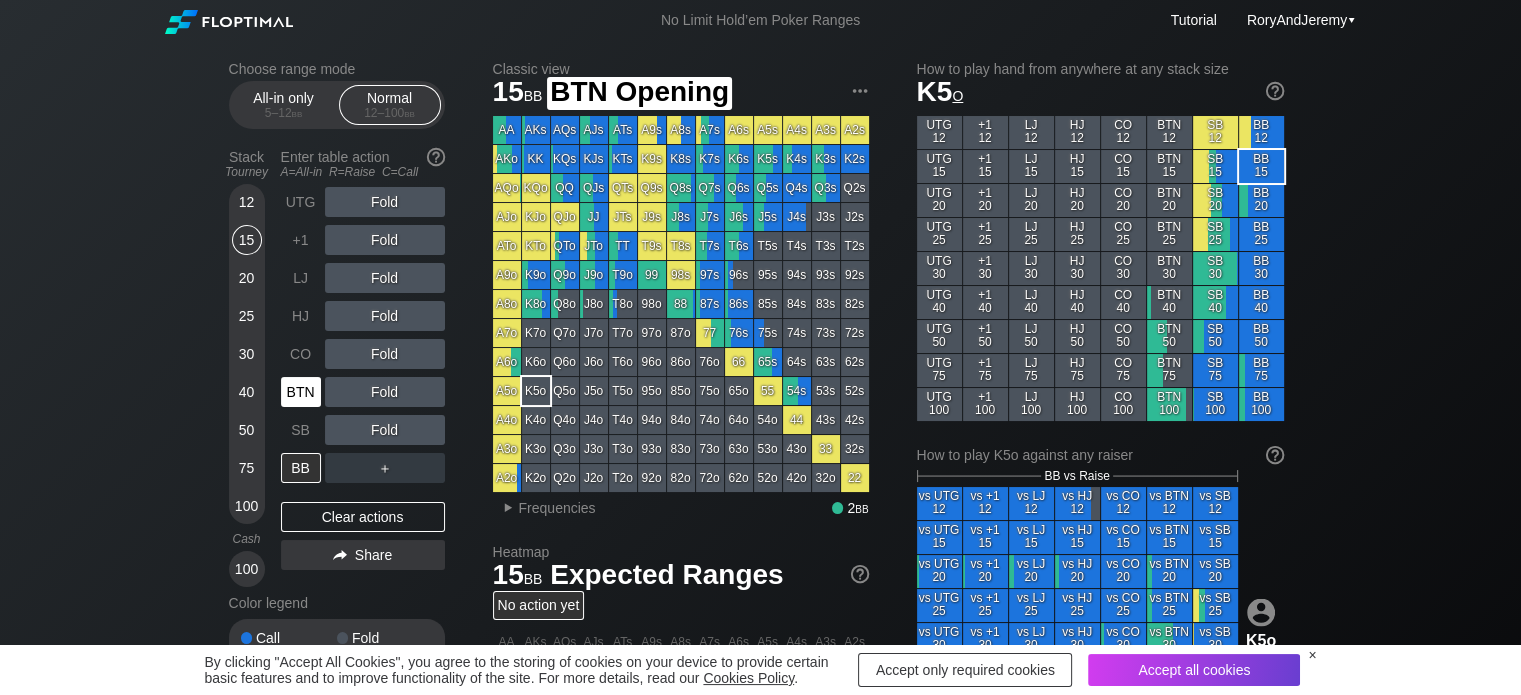 click on "BTN" at bounding box center (301, 392) 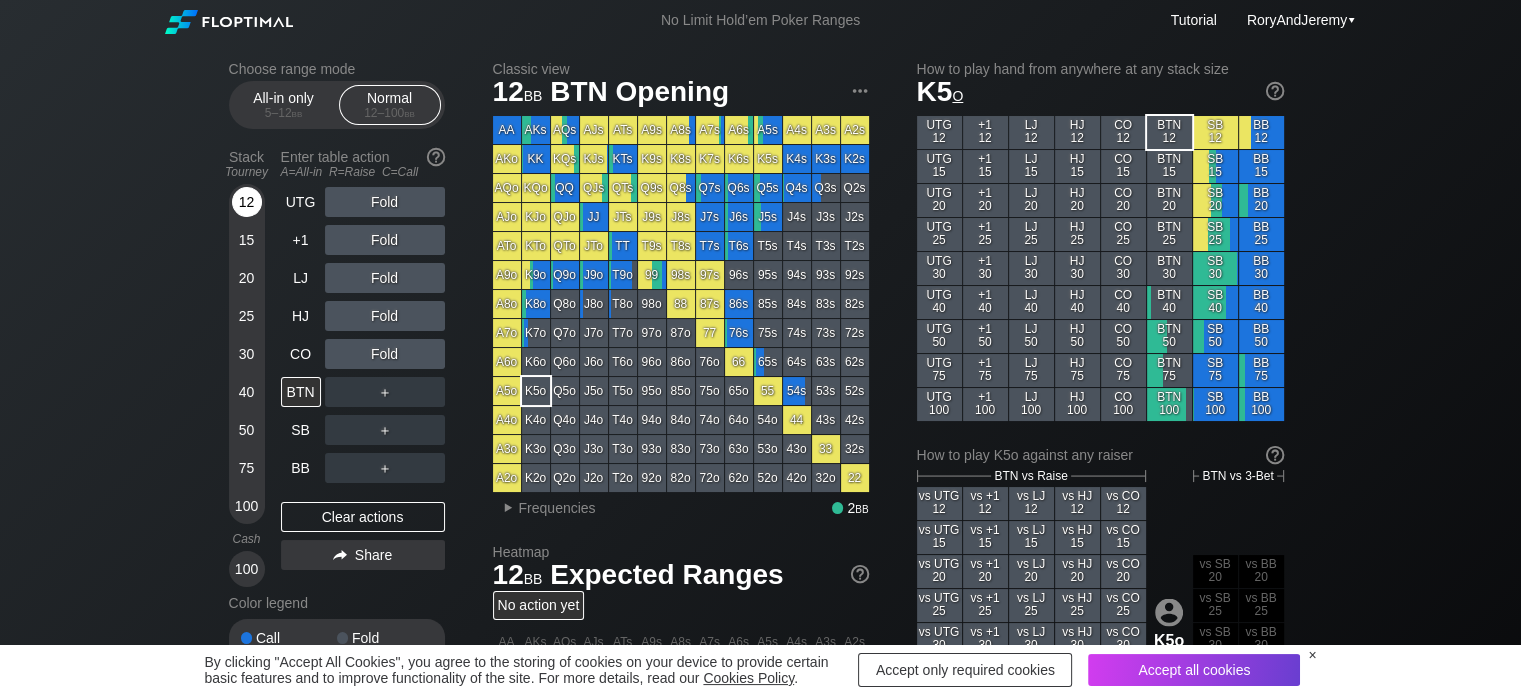 click on "12" at bounding box center (247, 202) 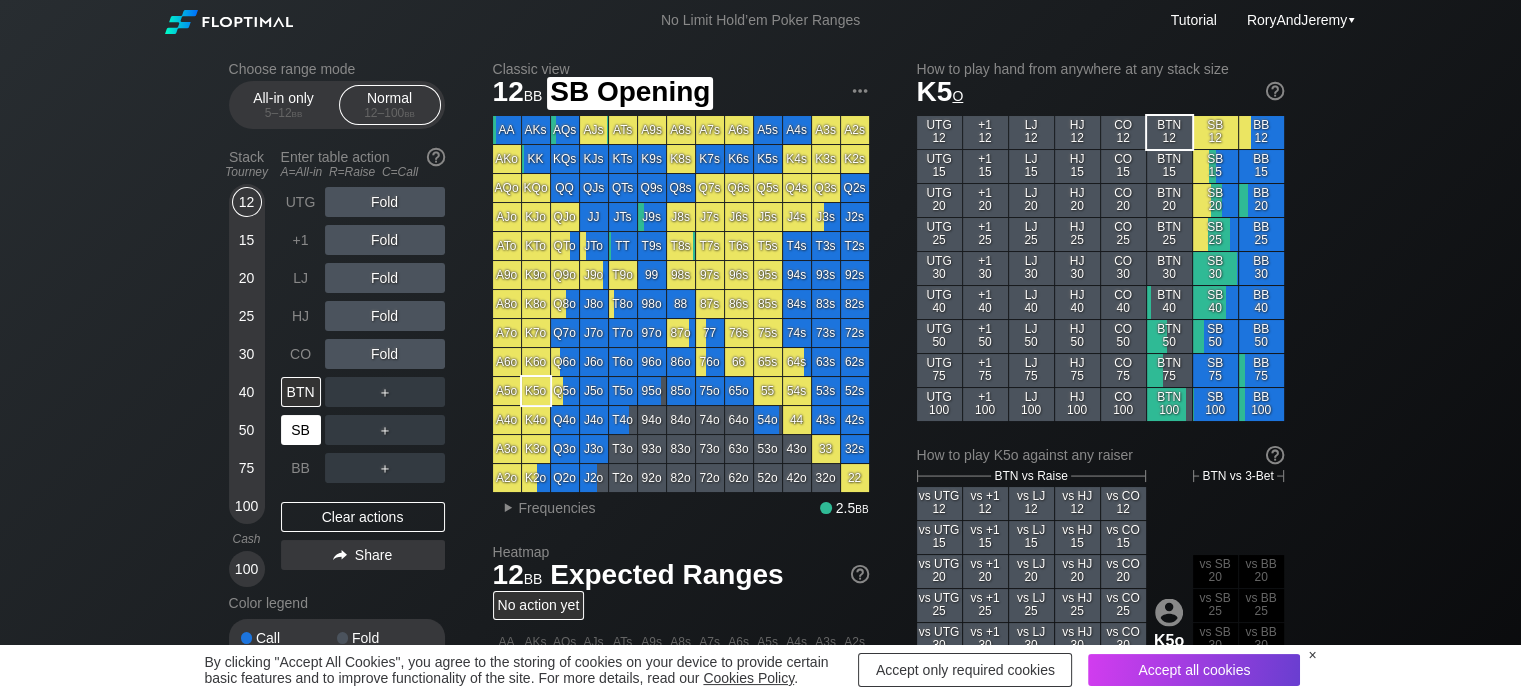 click on "SB" at bounding box center [301, 430] 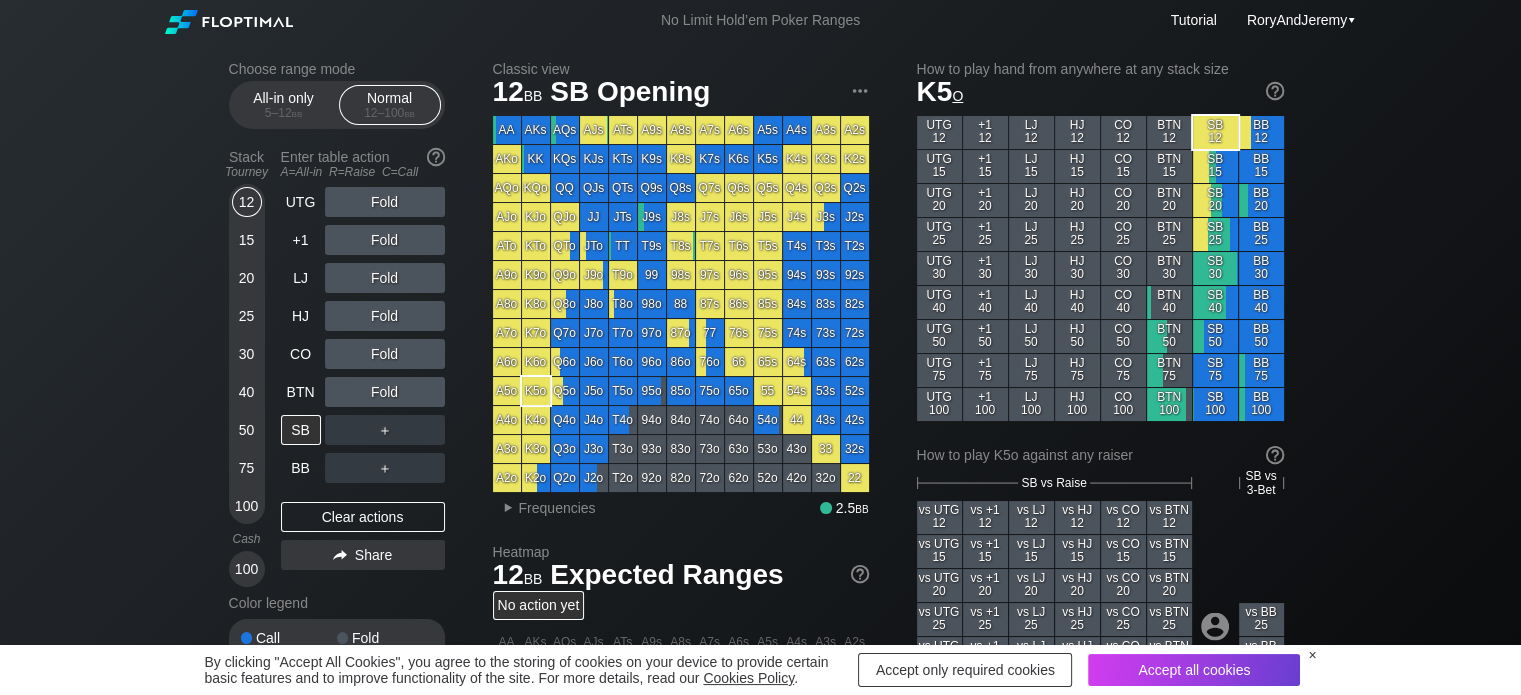 scroll, scrollTop: 23, scrollLeft: 0, axis: vertical 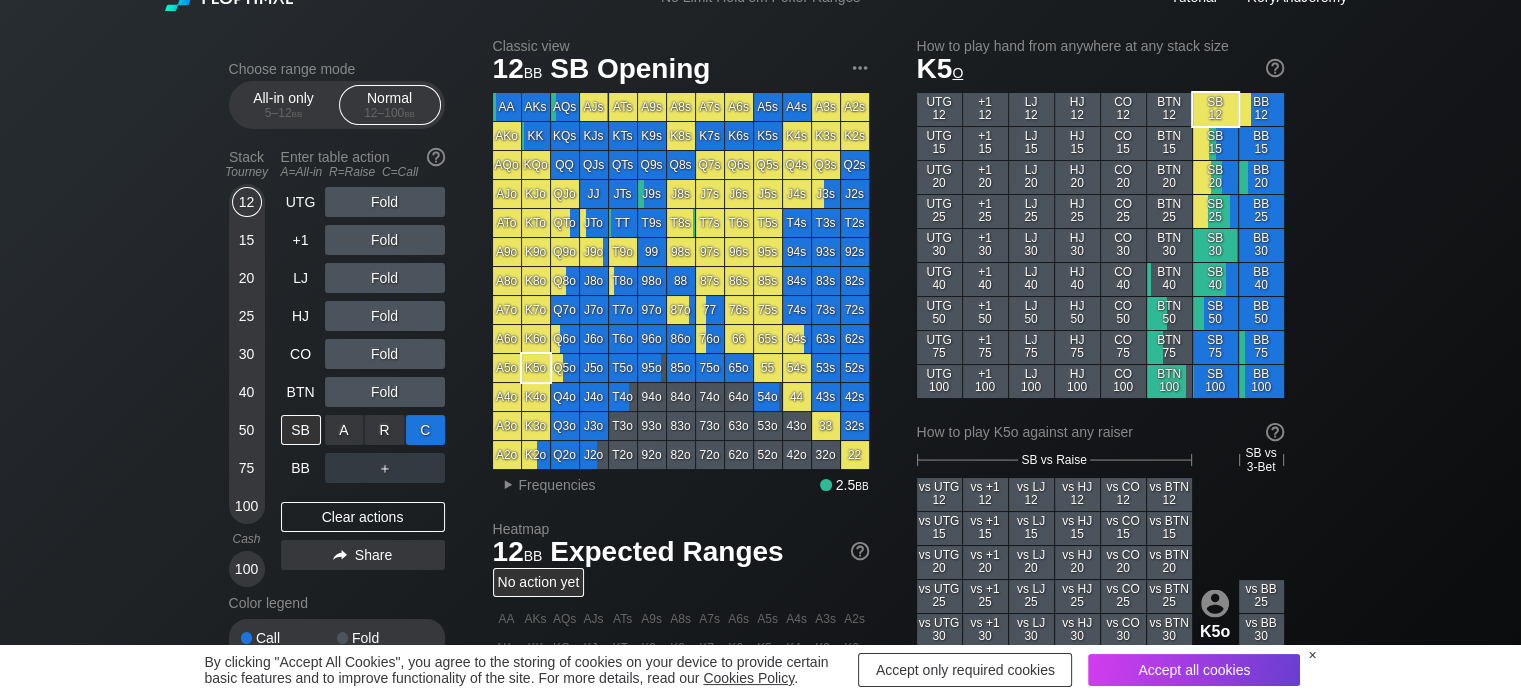 click on "C ✕" at bounding box center (425, 430) 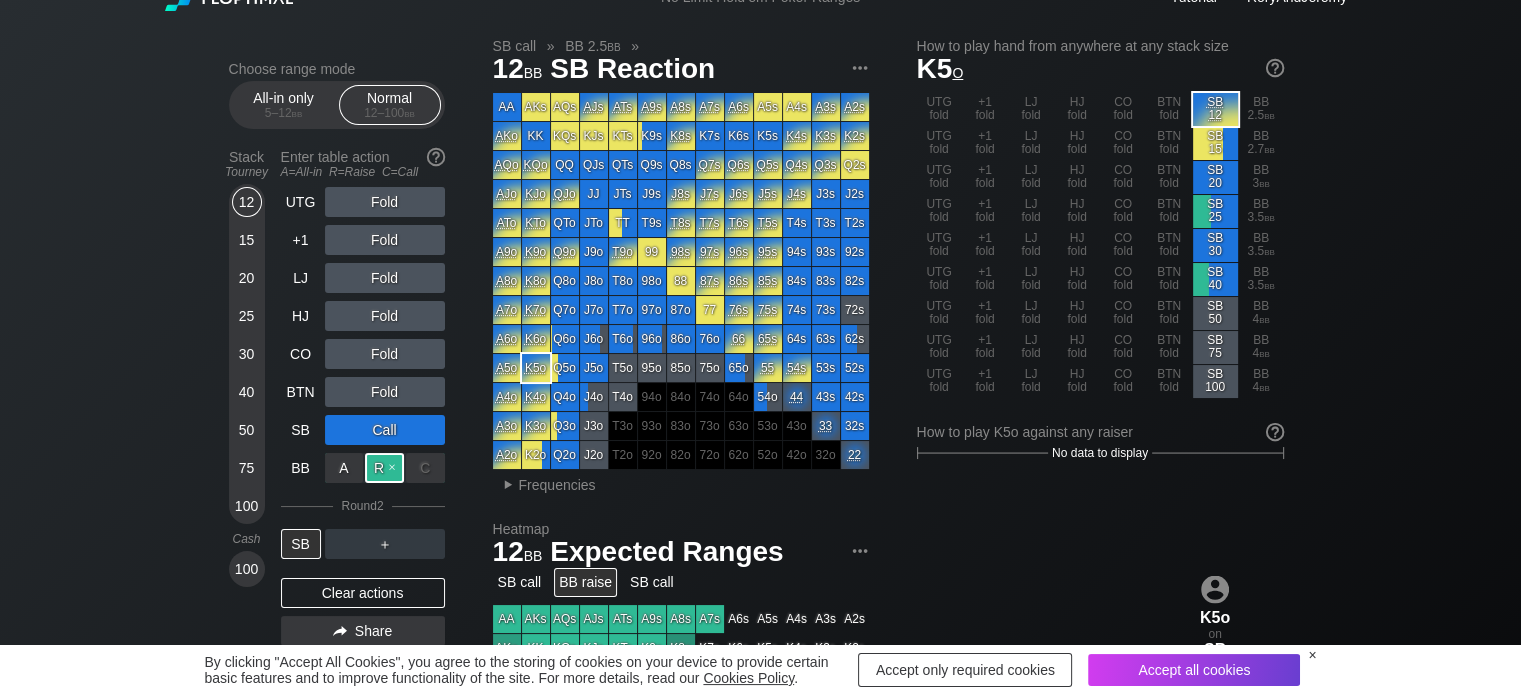 click on "R ✕" at bounding box center [384, 468] 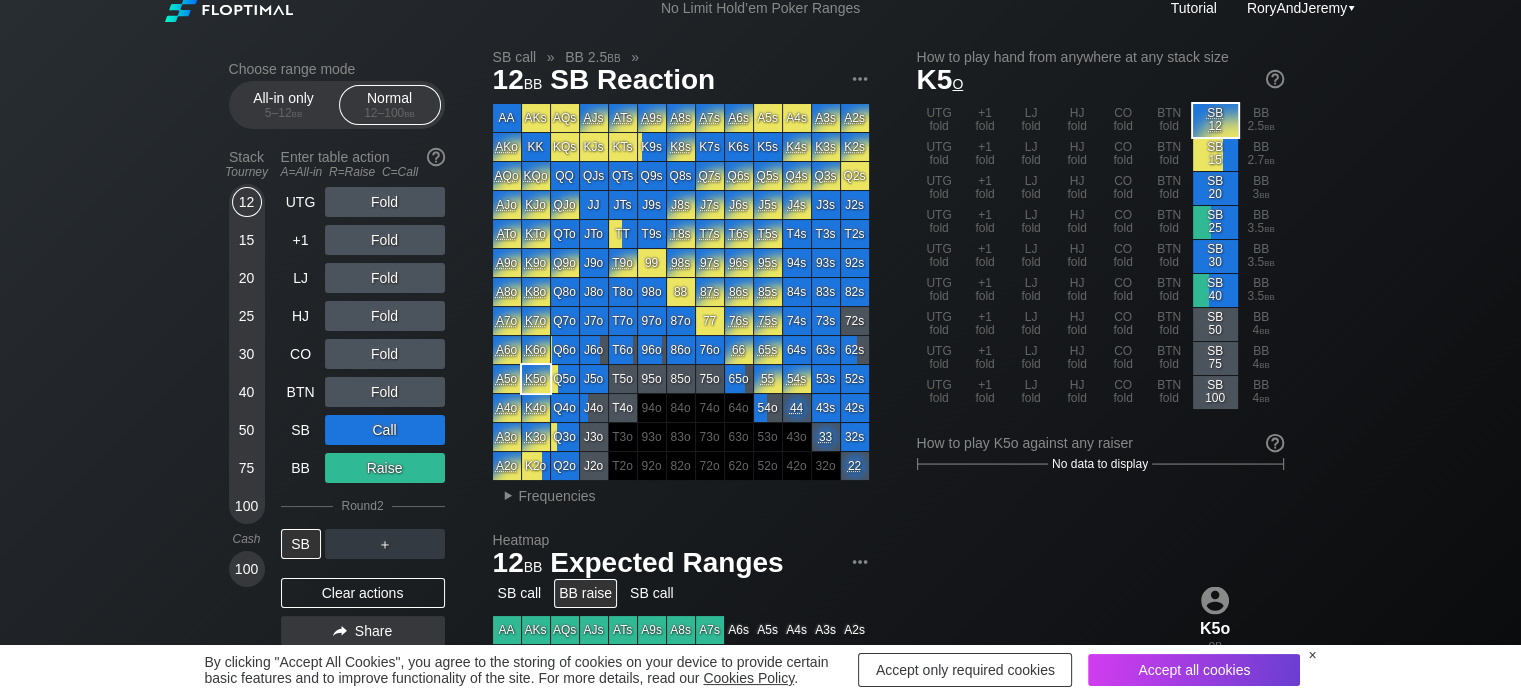 scroll, scrollTop: 14, scrollLeft: 0, axis: vertical 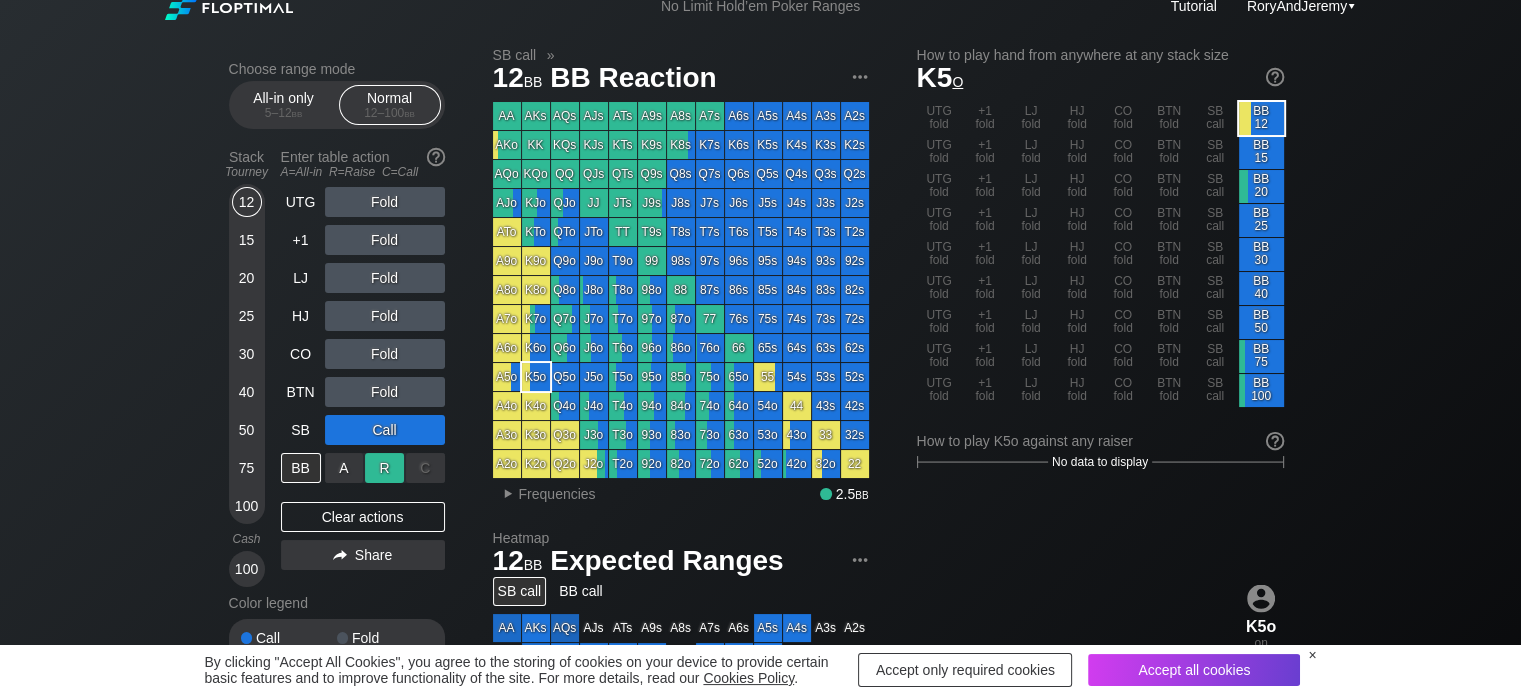 click on "R ✕" at bounding box center (384, 468) 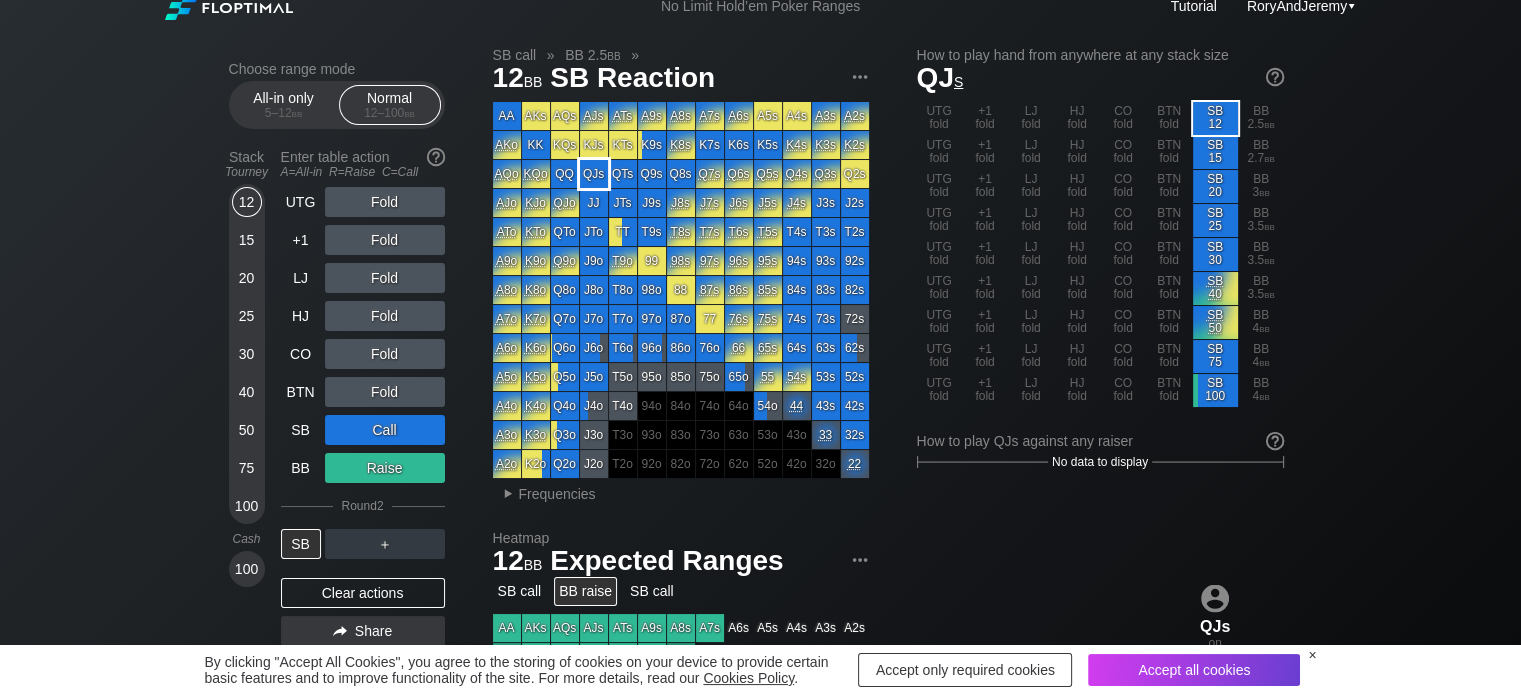 click on "QJs" at bounding box center (594, 174) 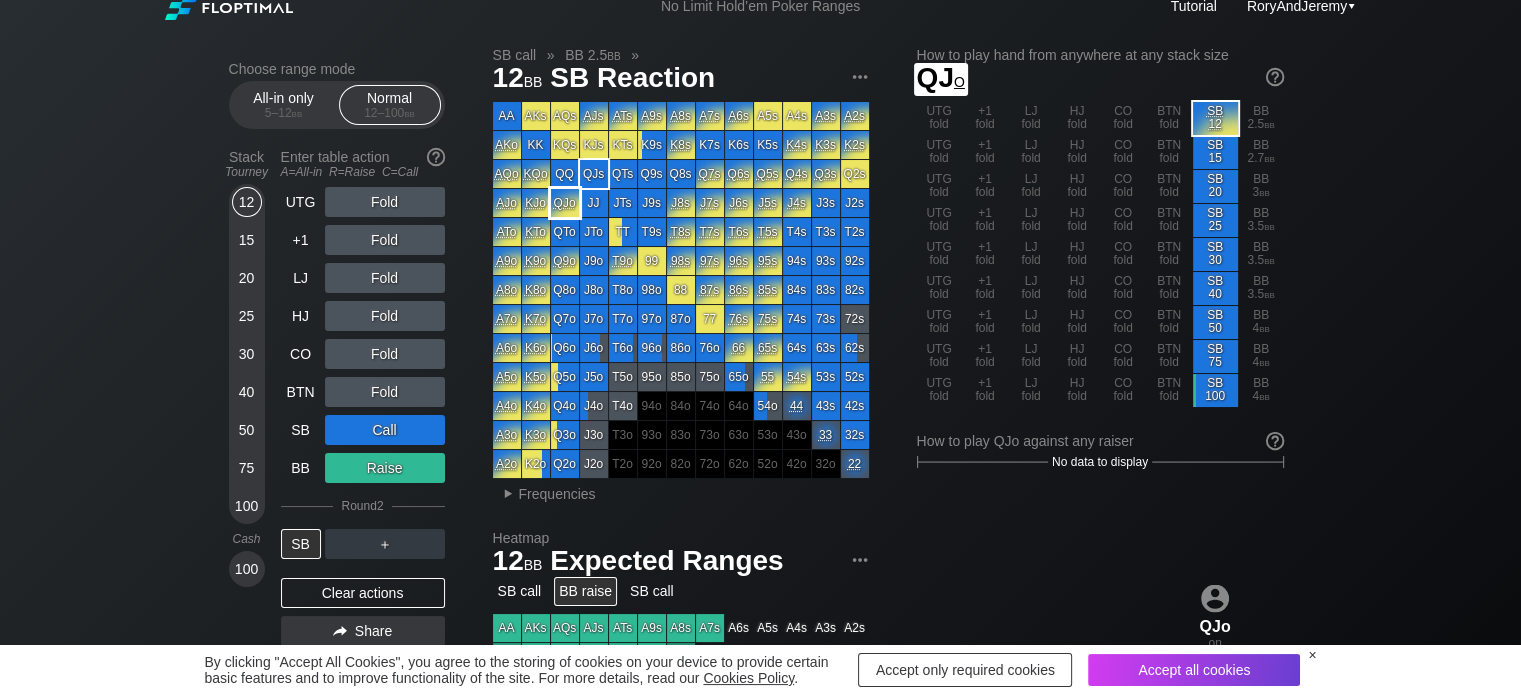 click on "QJo" at bounding box center [565, 203] 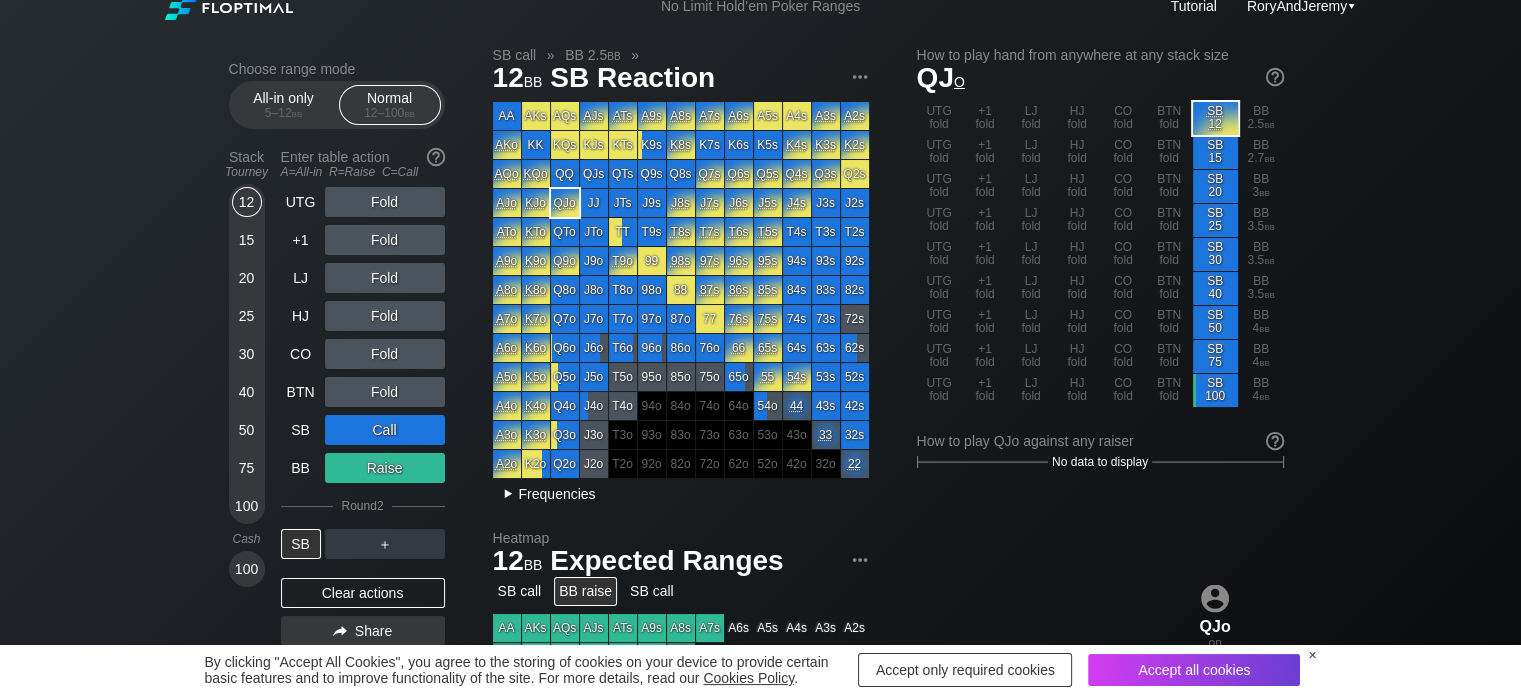 click on "Frequencies" at bounding box center (557, 494) 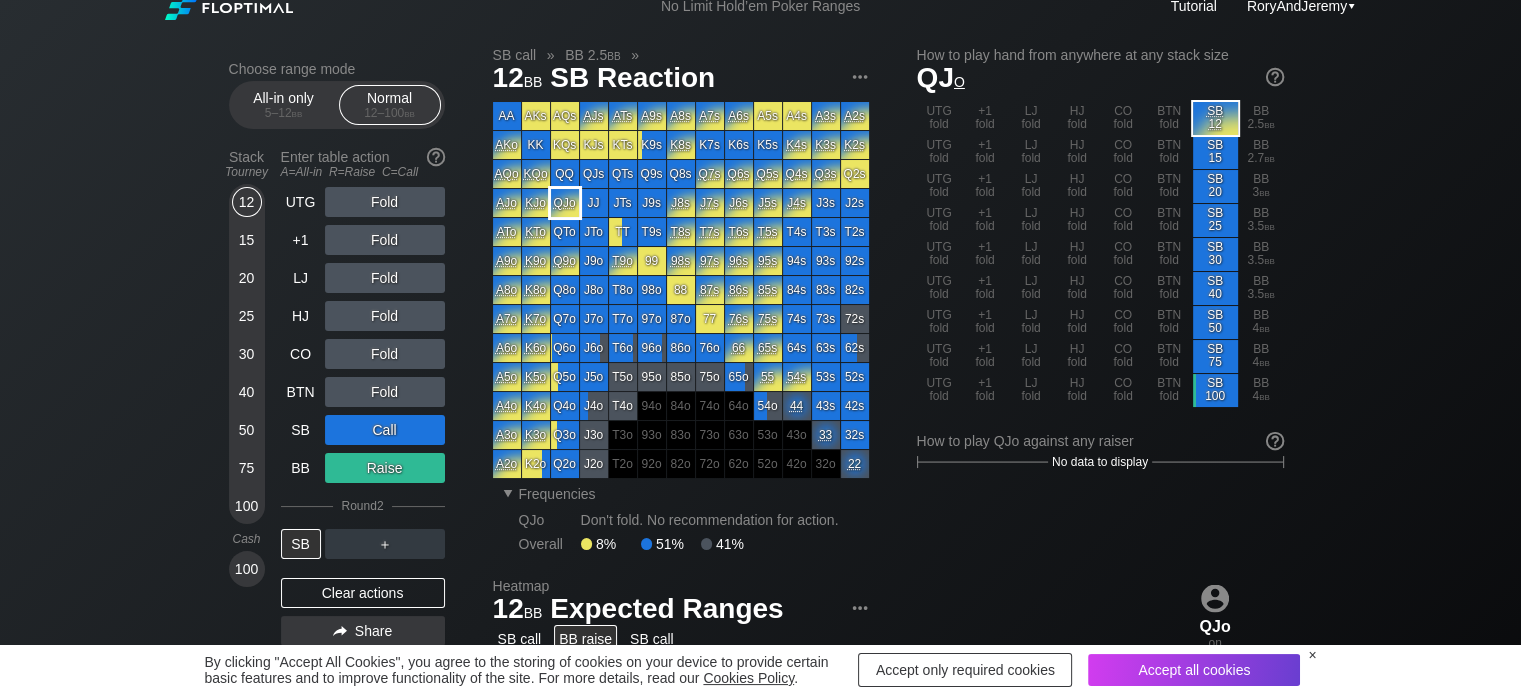 click on "QJo" at bounding box center (565, 203) 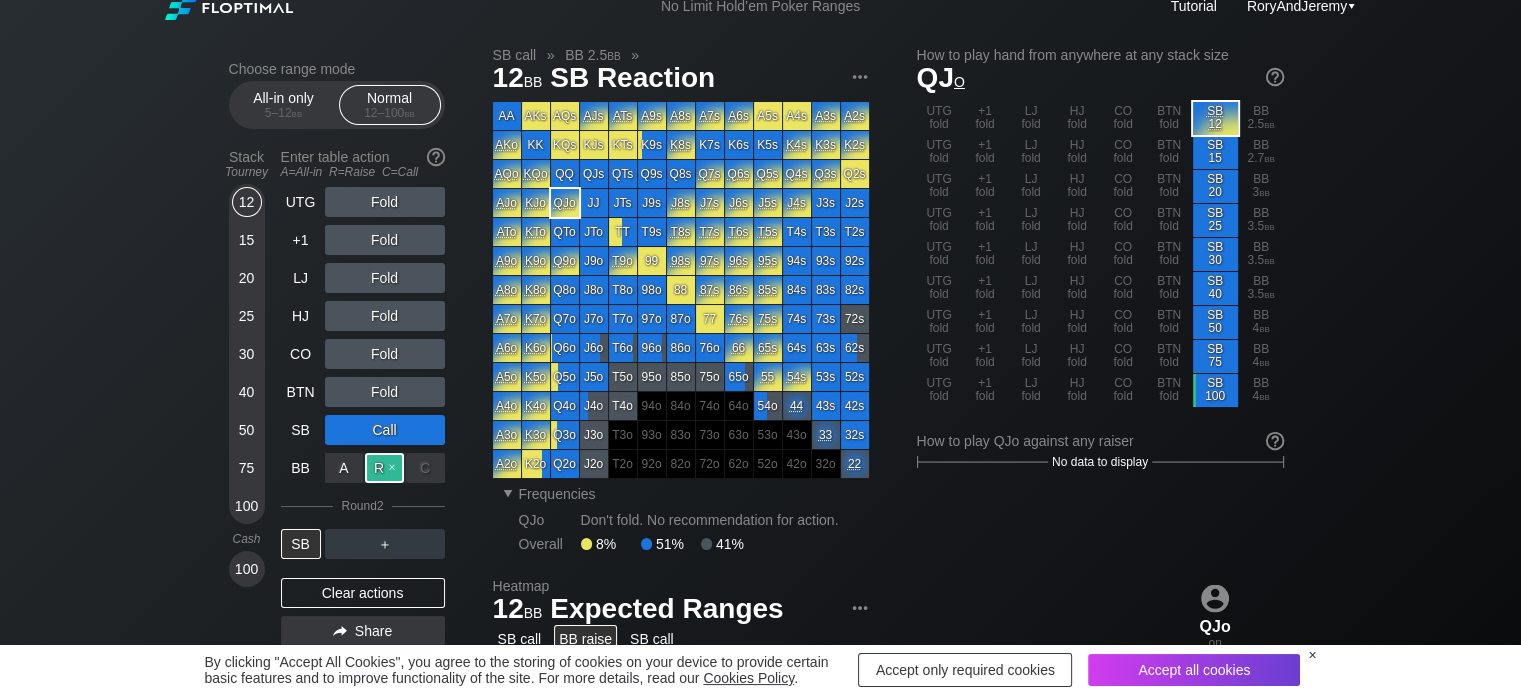 click on "R ✕" at bounding box center [384, 468] 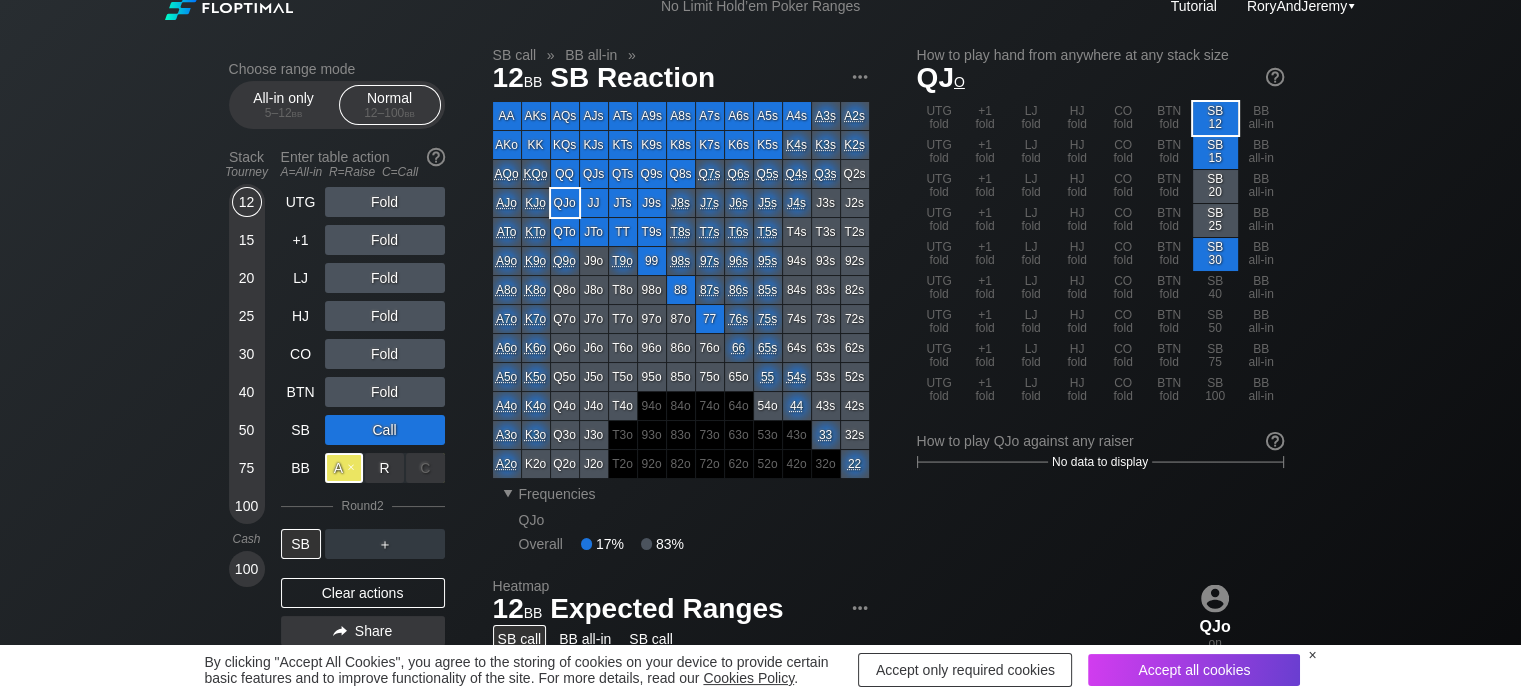 click on "A ✕" at bounding box center (344, 468) 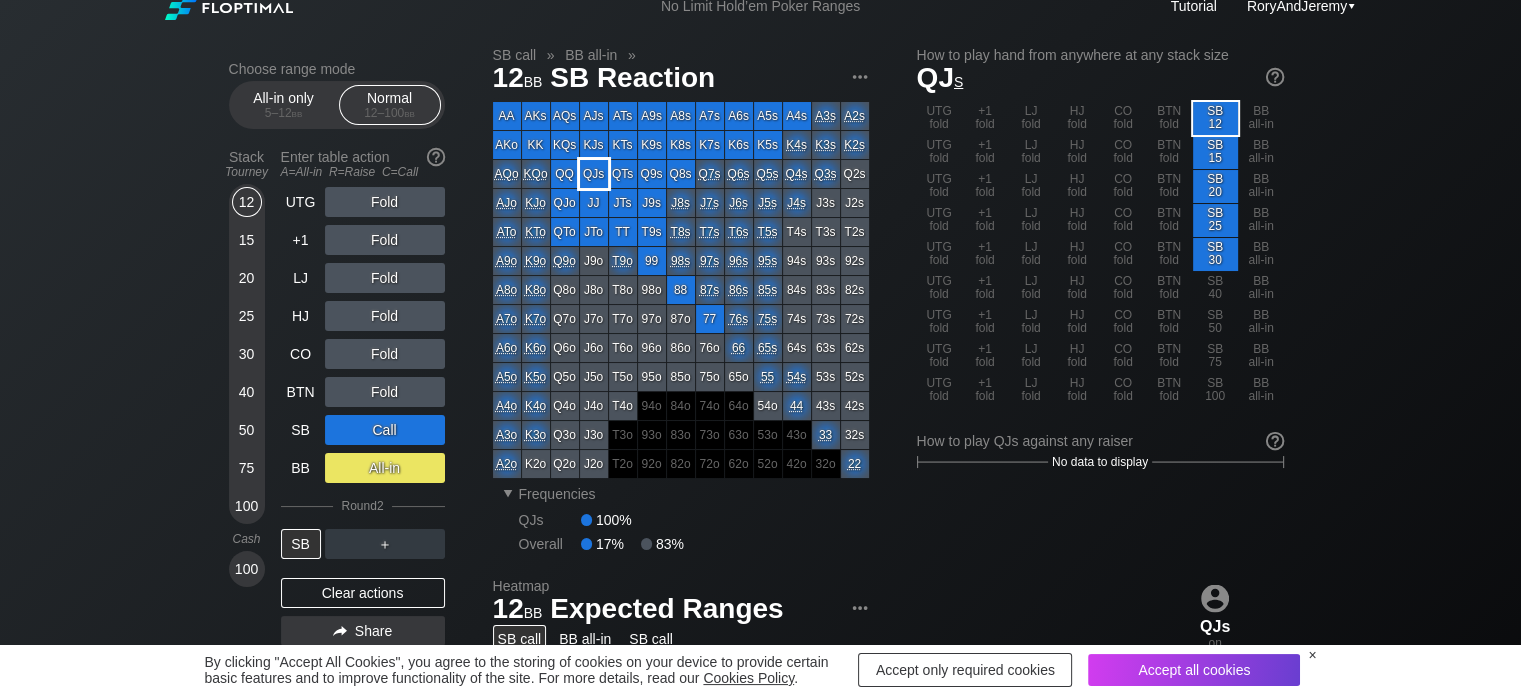 click on "QJs" at bounding box center [594, 174] 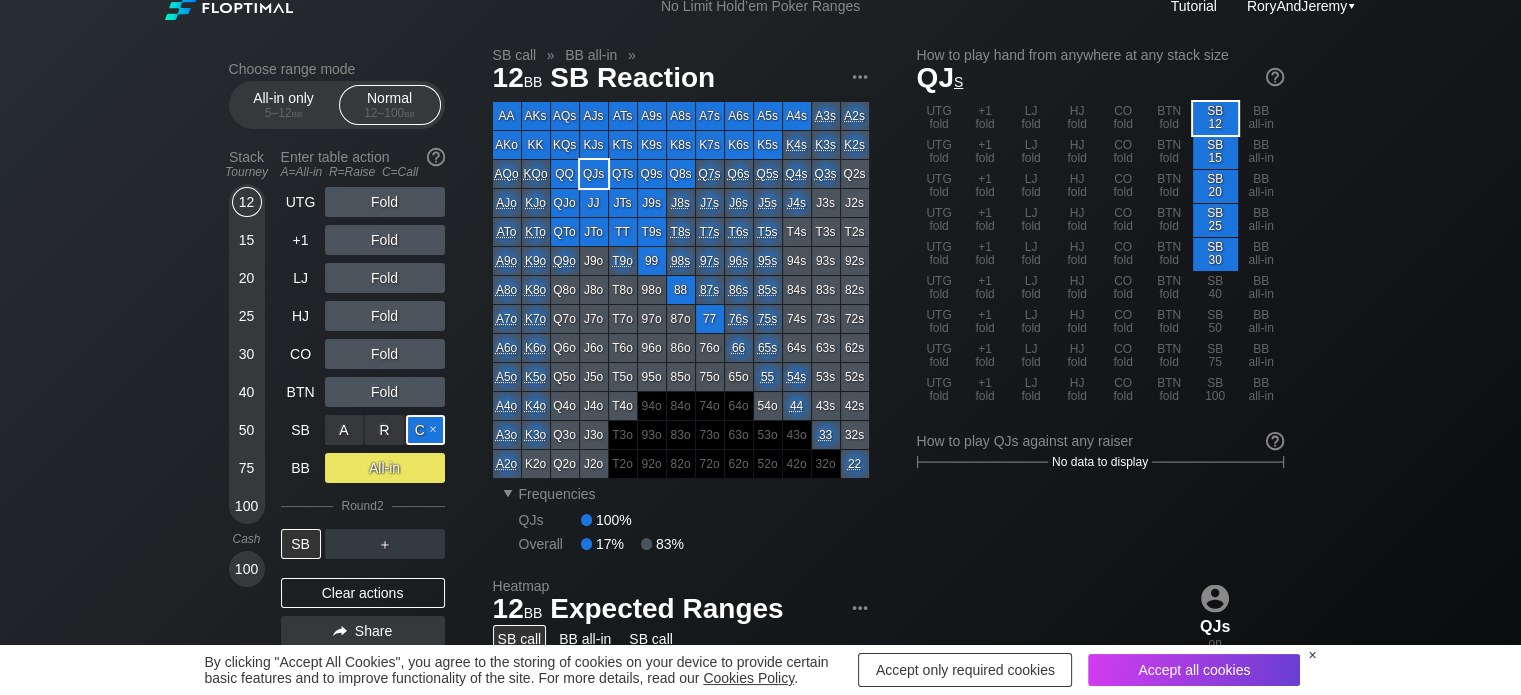 click on "C ✕" at bounding box center (425, 430) 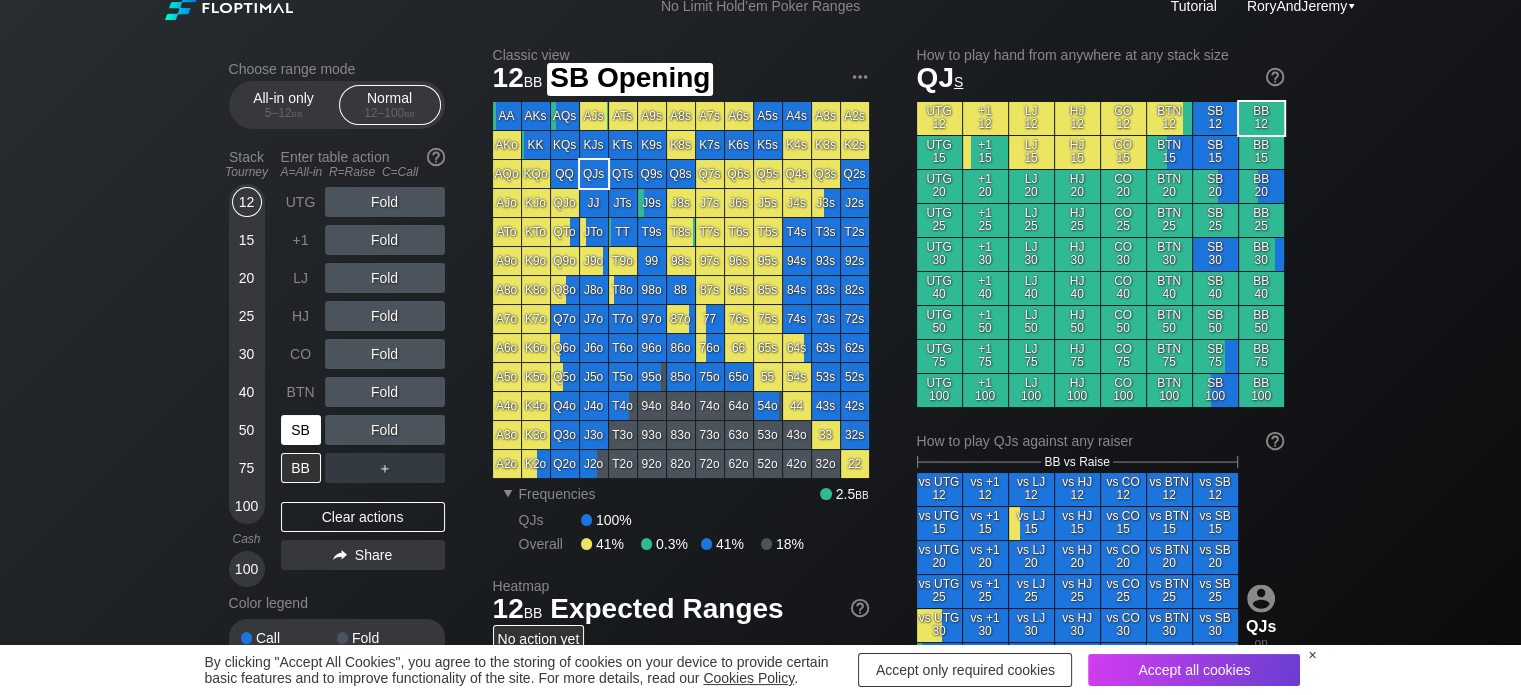 click on "SB" at bounding box center (301, 430) 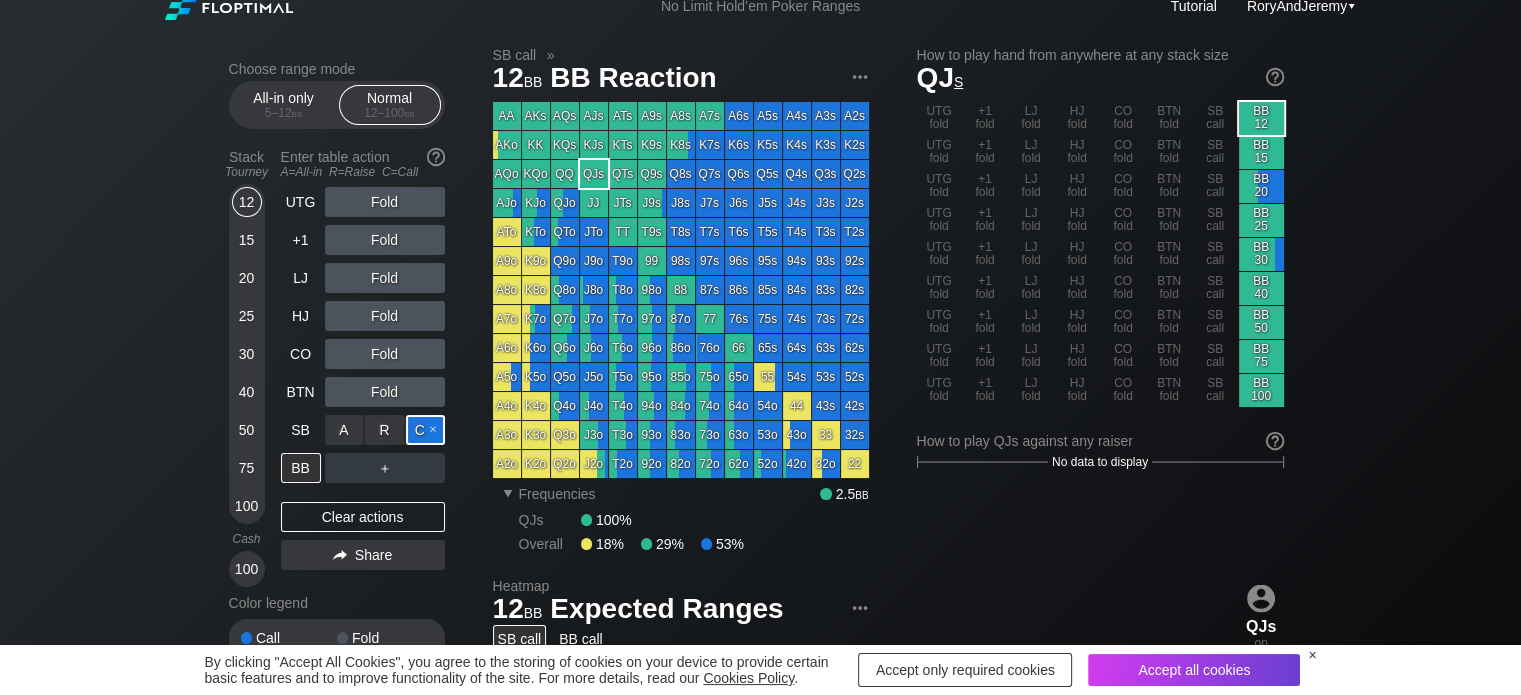 click on "C ✕" at bounding box center [425, 430] 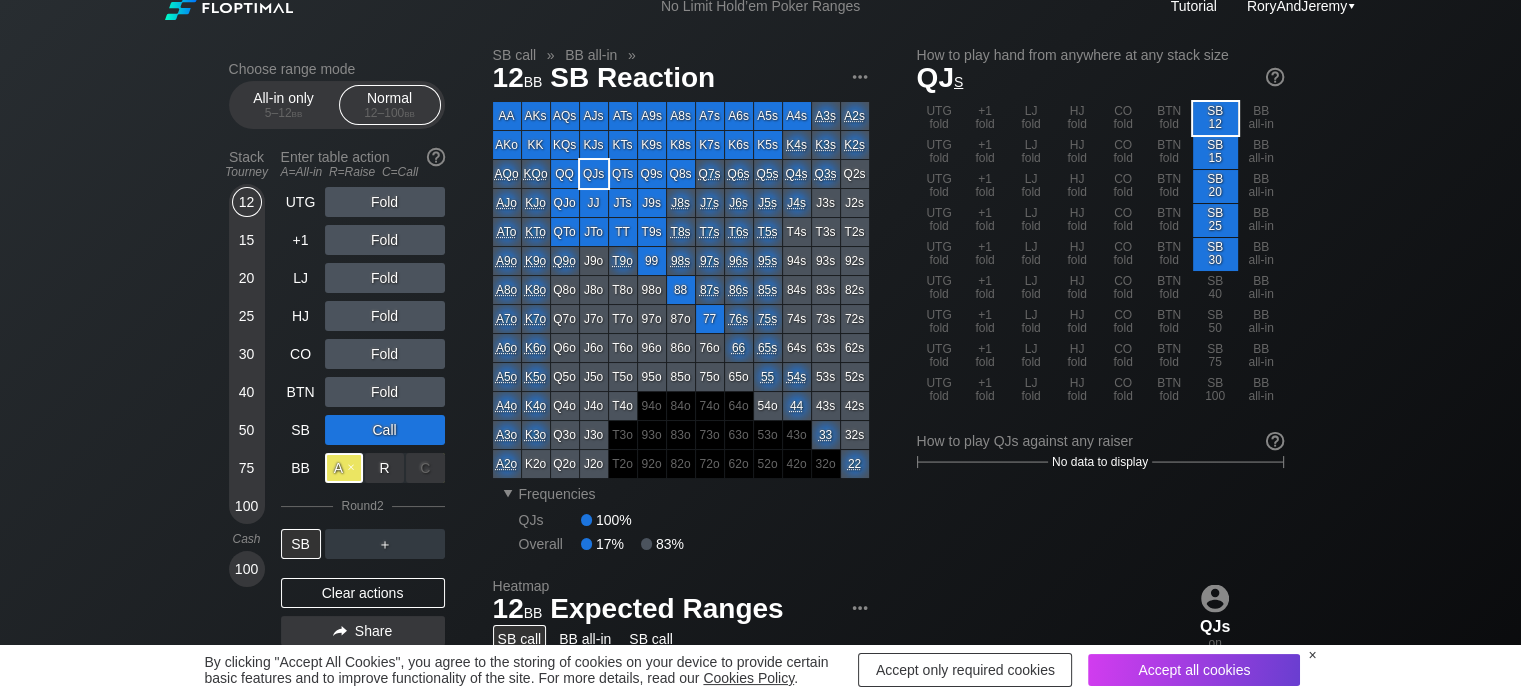 click on "A ✕" at bounding box center [344, 468] 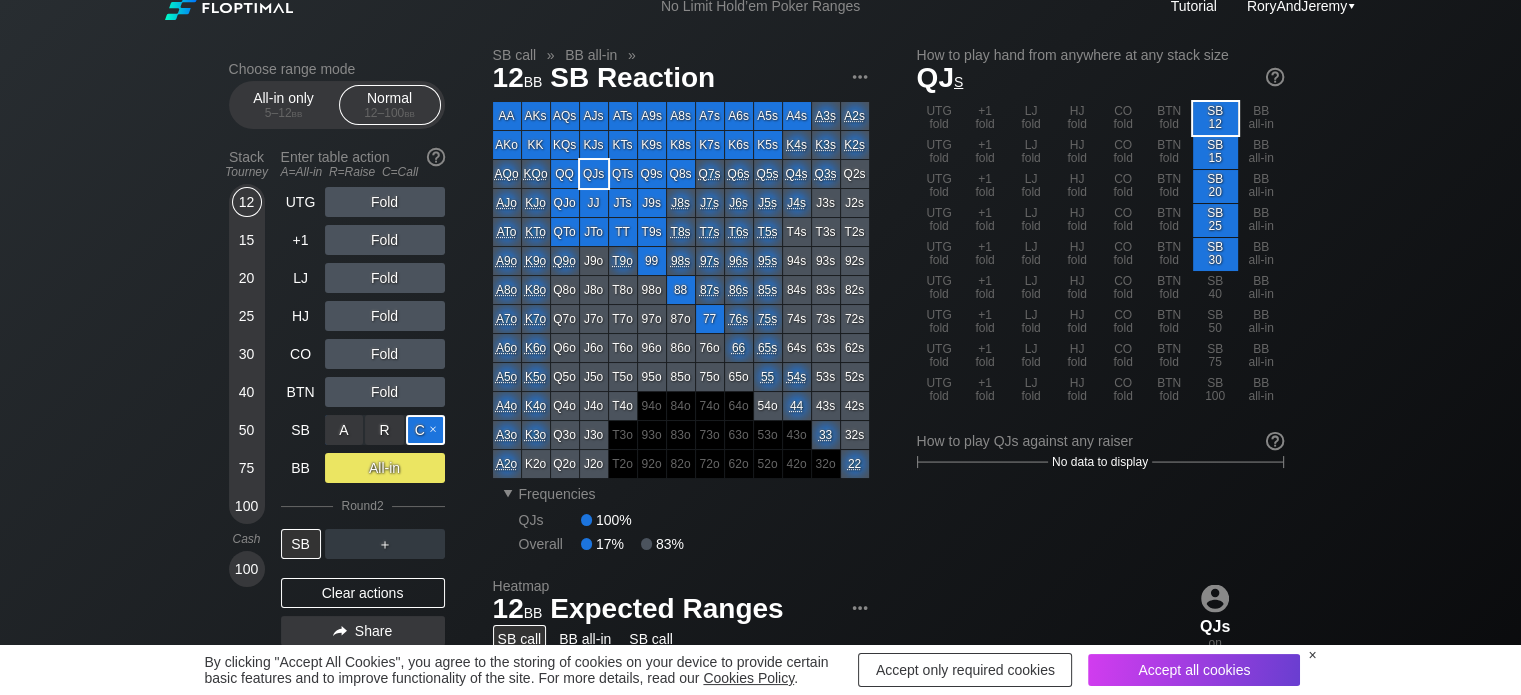 click on "C ✕" at bounding box center (425, 430) 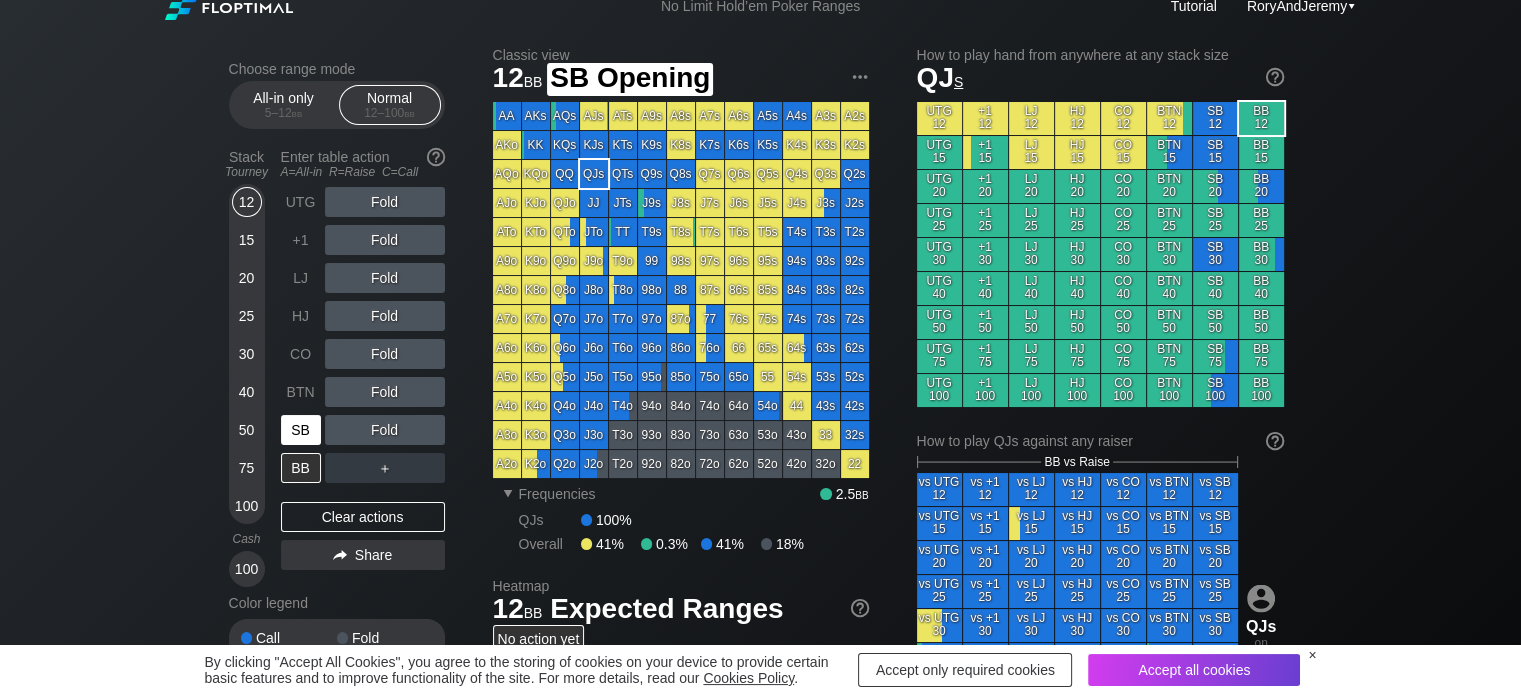 click on "SB" at bounding box center (301, 430) 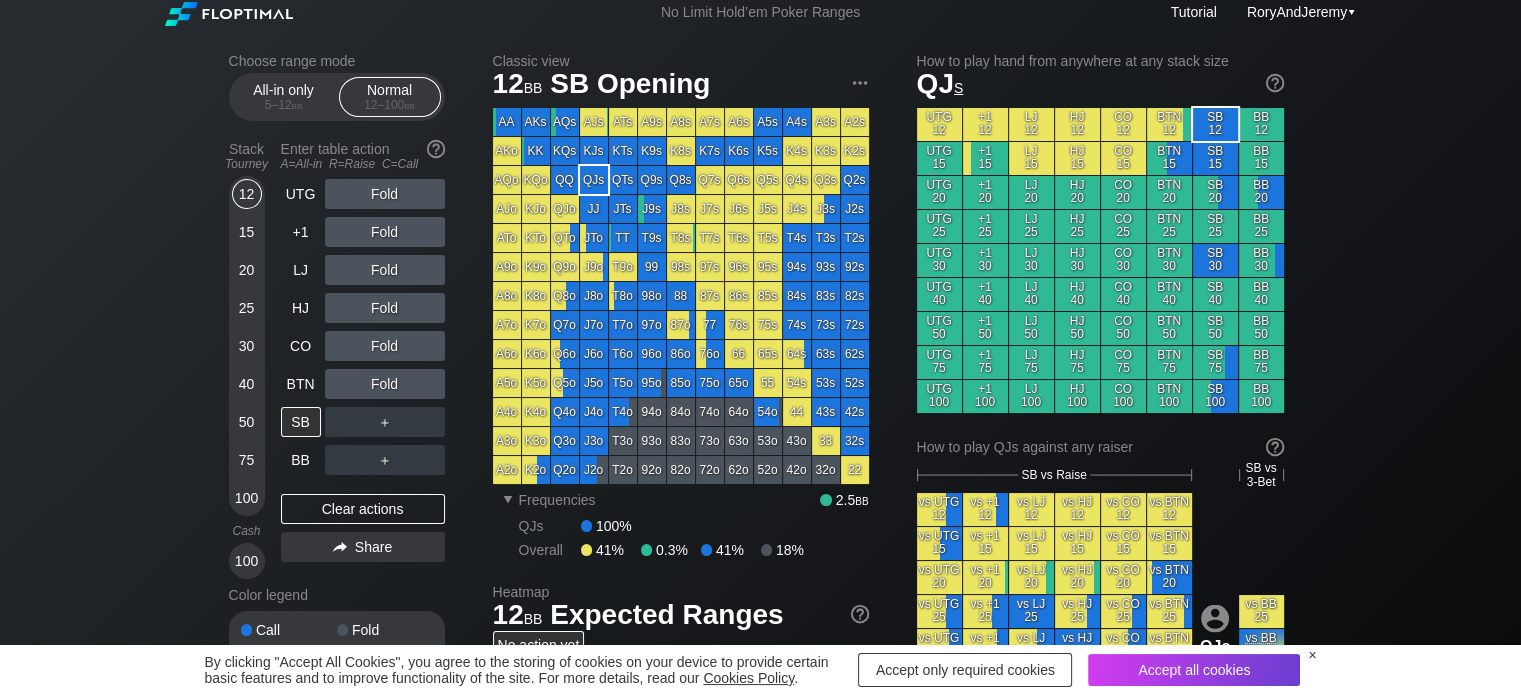 scroll, scrollTop: 0, scrollLeft: 0, axis: both 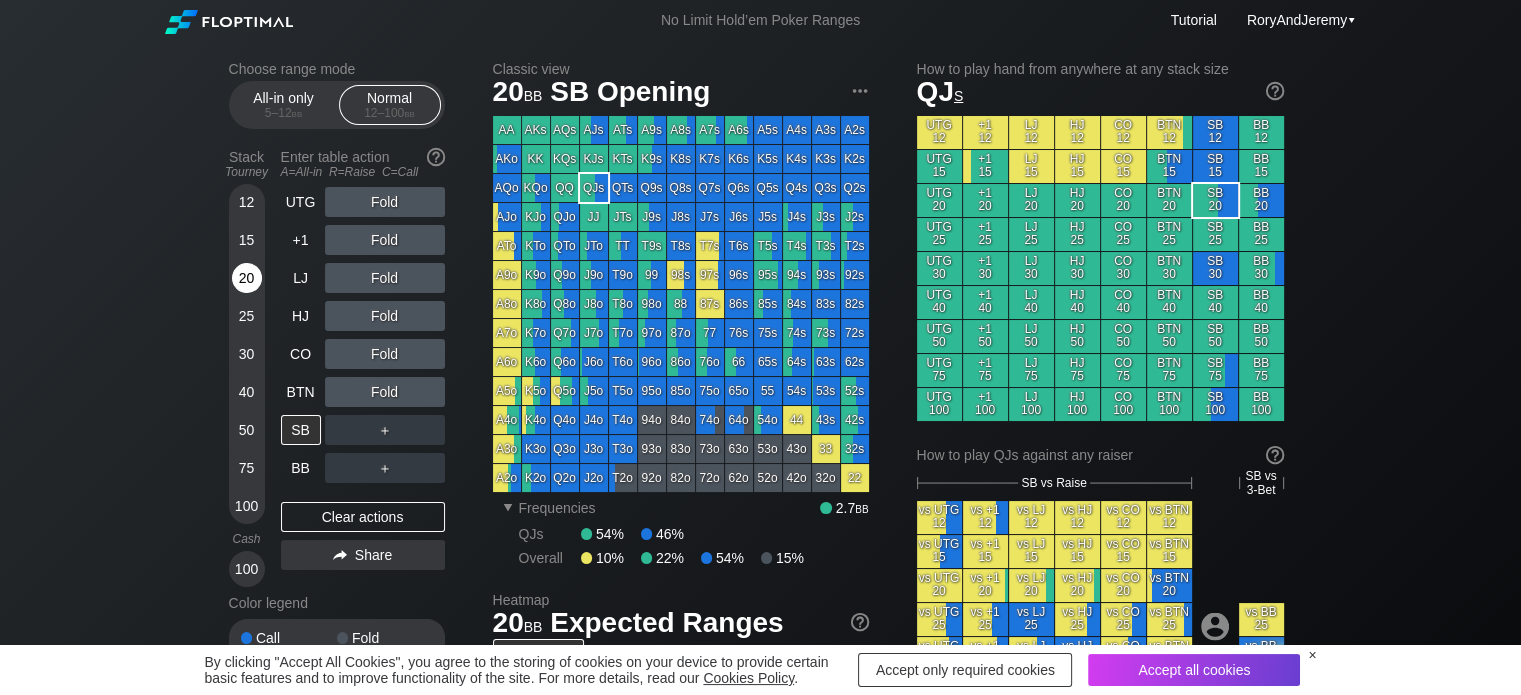 click on "20" at bounding box center (247, 278) 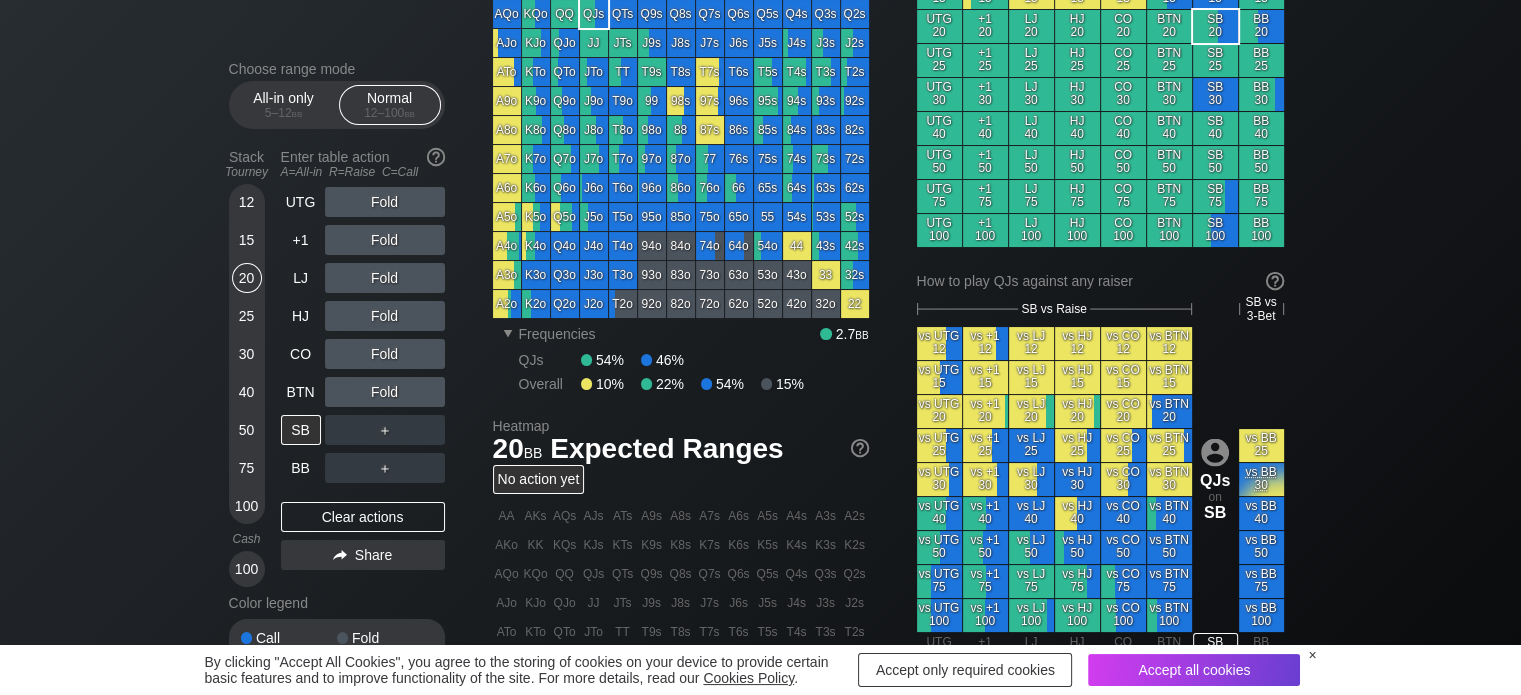 scroll, scrollTop: 0, scrollLeft: 0, axis: both 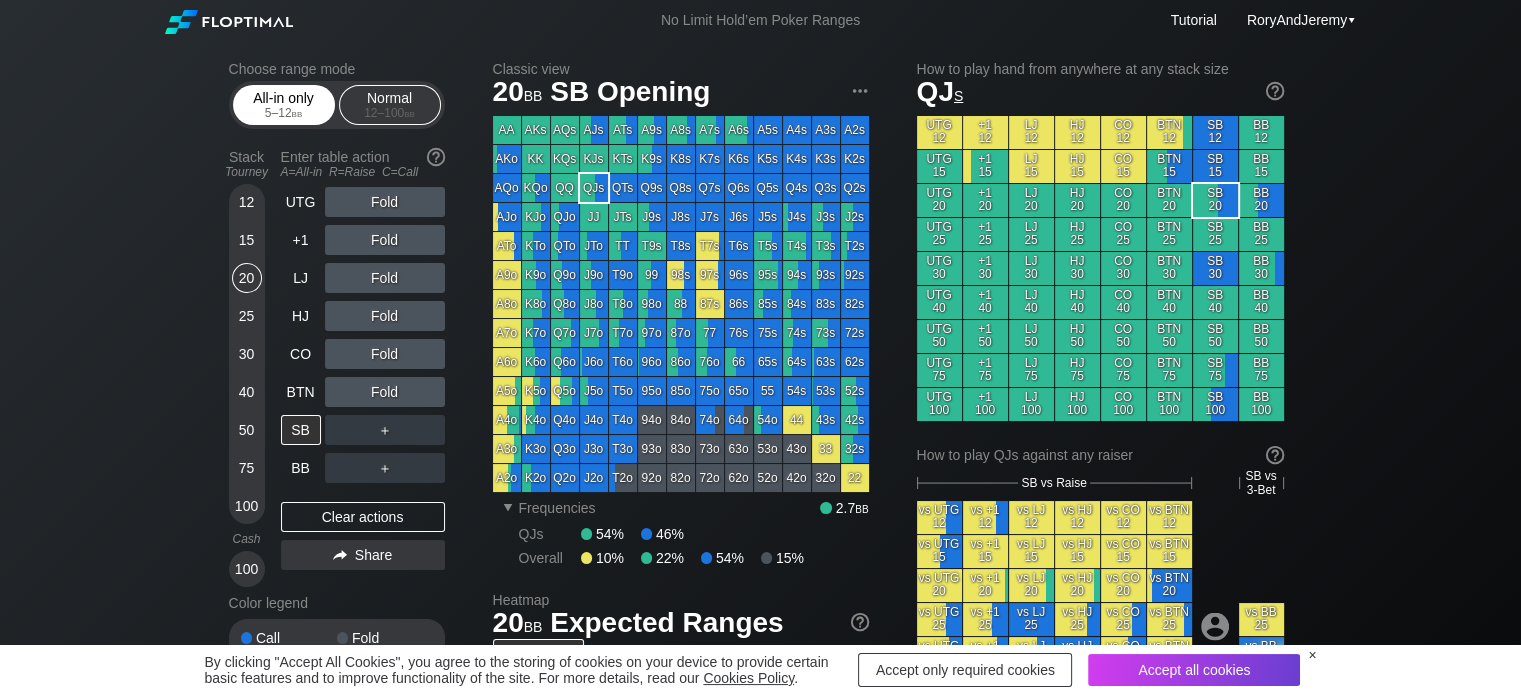 click on "5 – 12 bb" at bounding box center (284, 113) 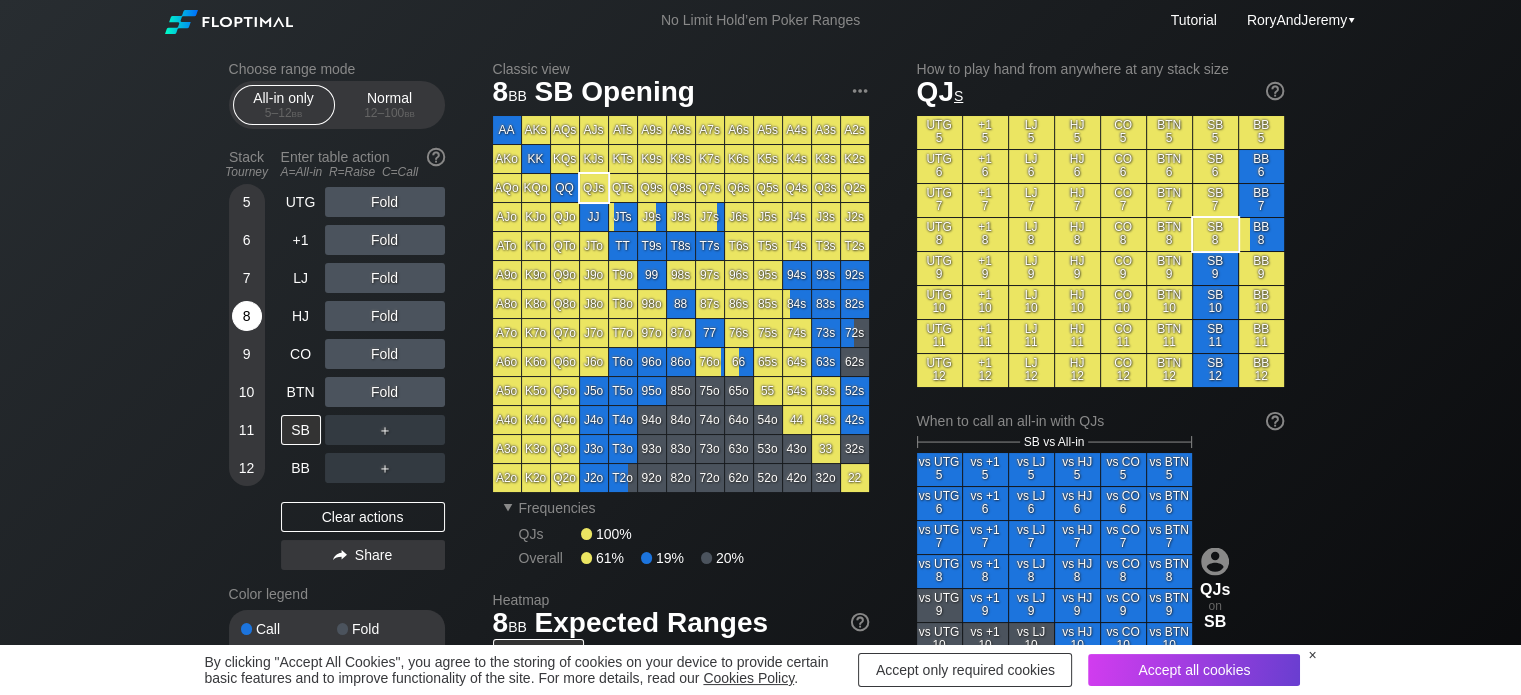 click on "8" at bounding box center [247, 316] 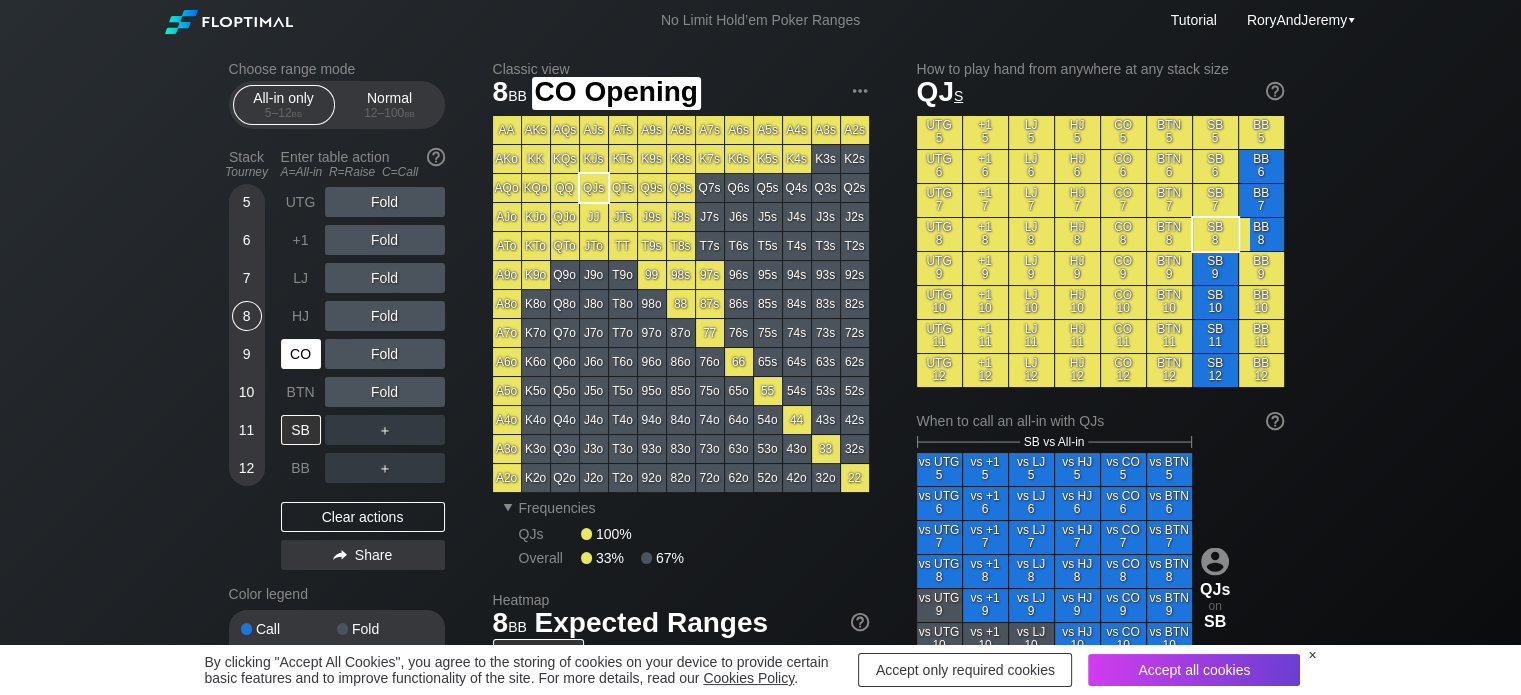 click on "CO" at bounding box center [301, 354] 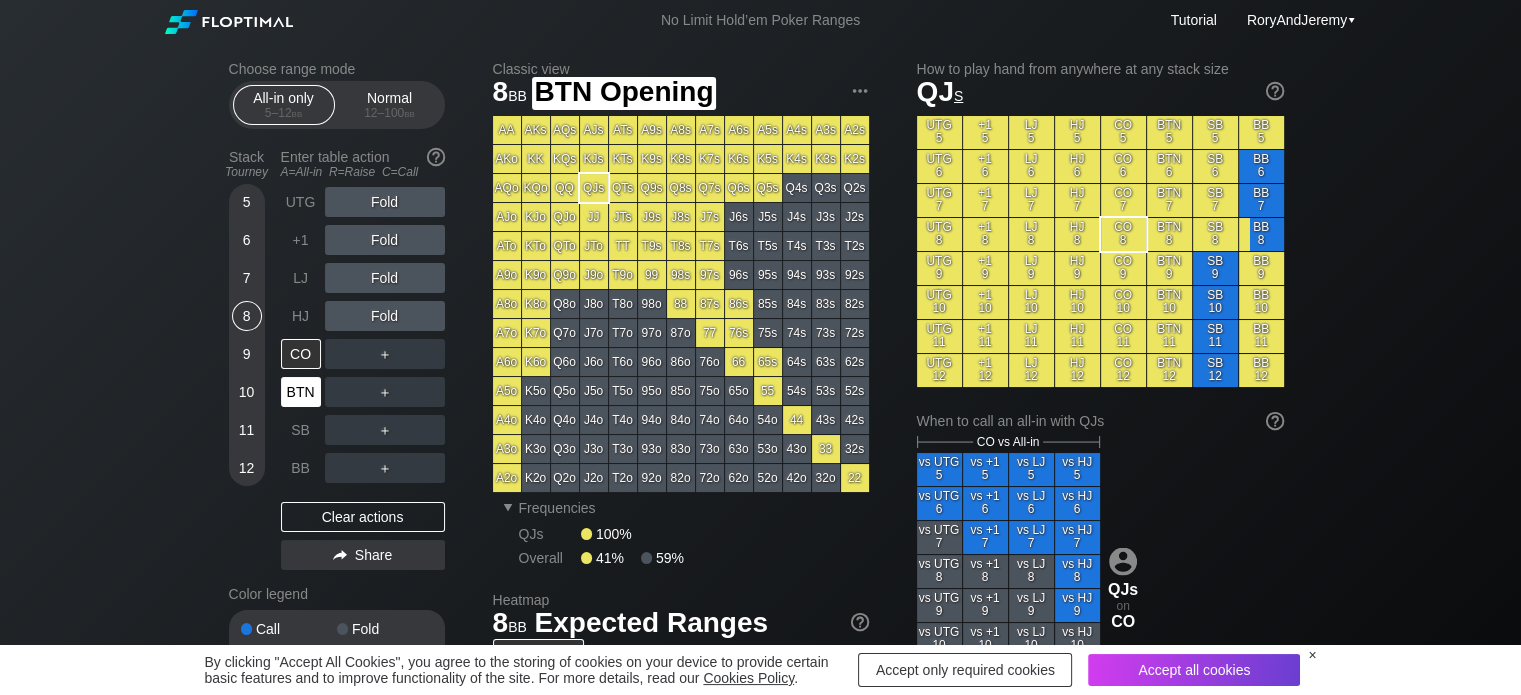 click on "BTN" at bounding box center [301, 392] 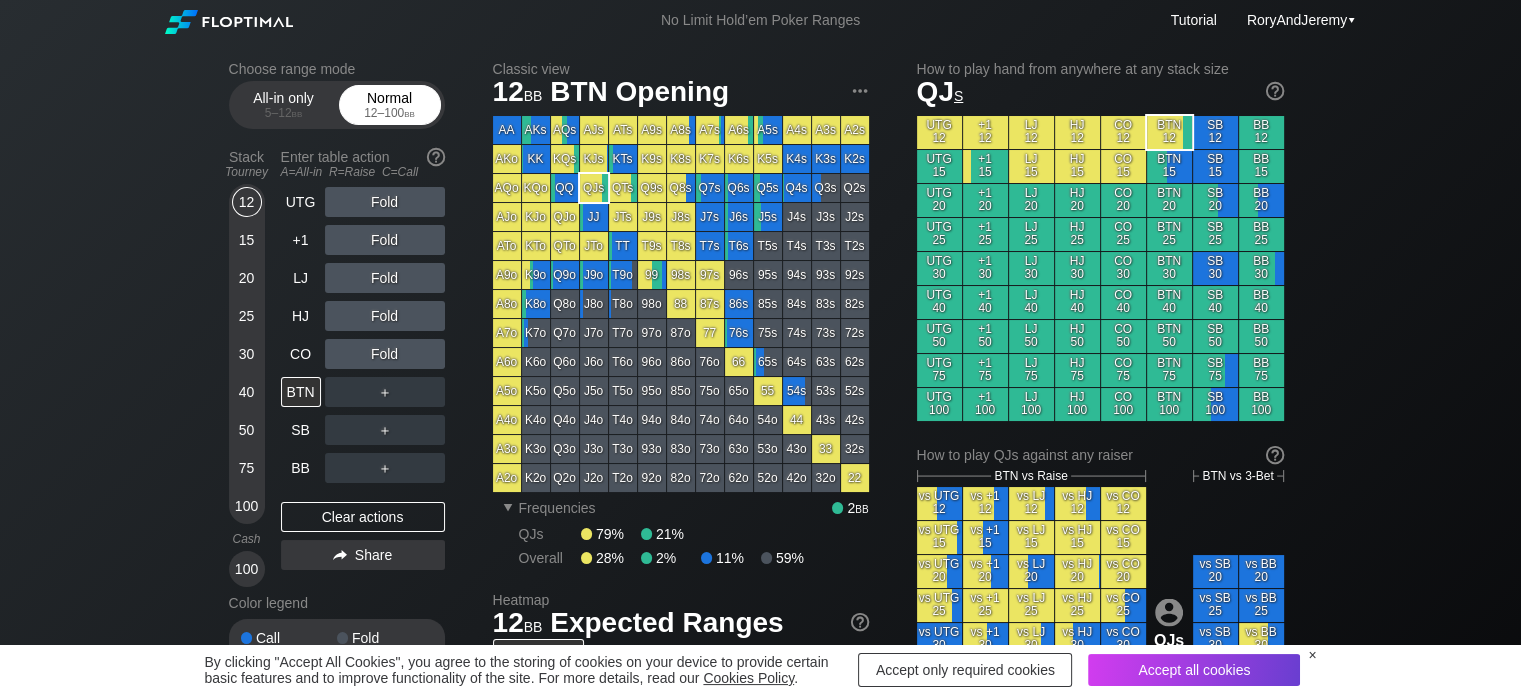 click on "Normal 12 – 100 bb" at bounding box center [390, 105] 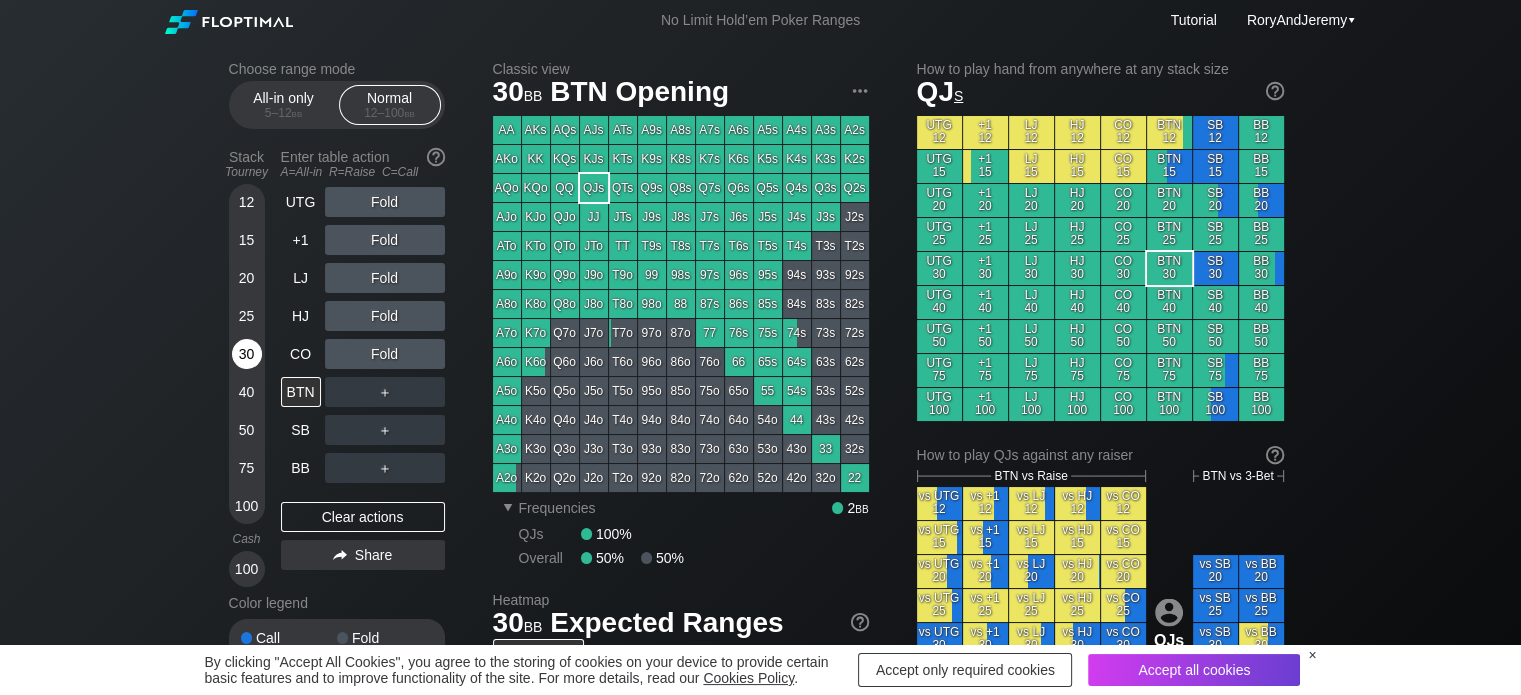 click on "30" at bounding box center (247, 354) 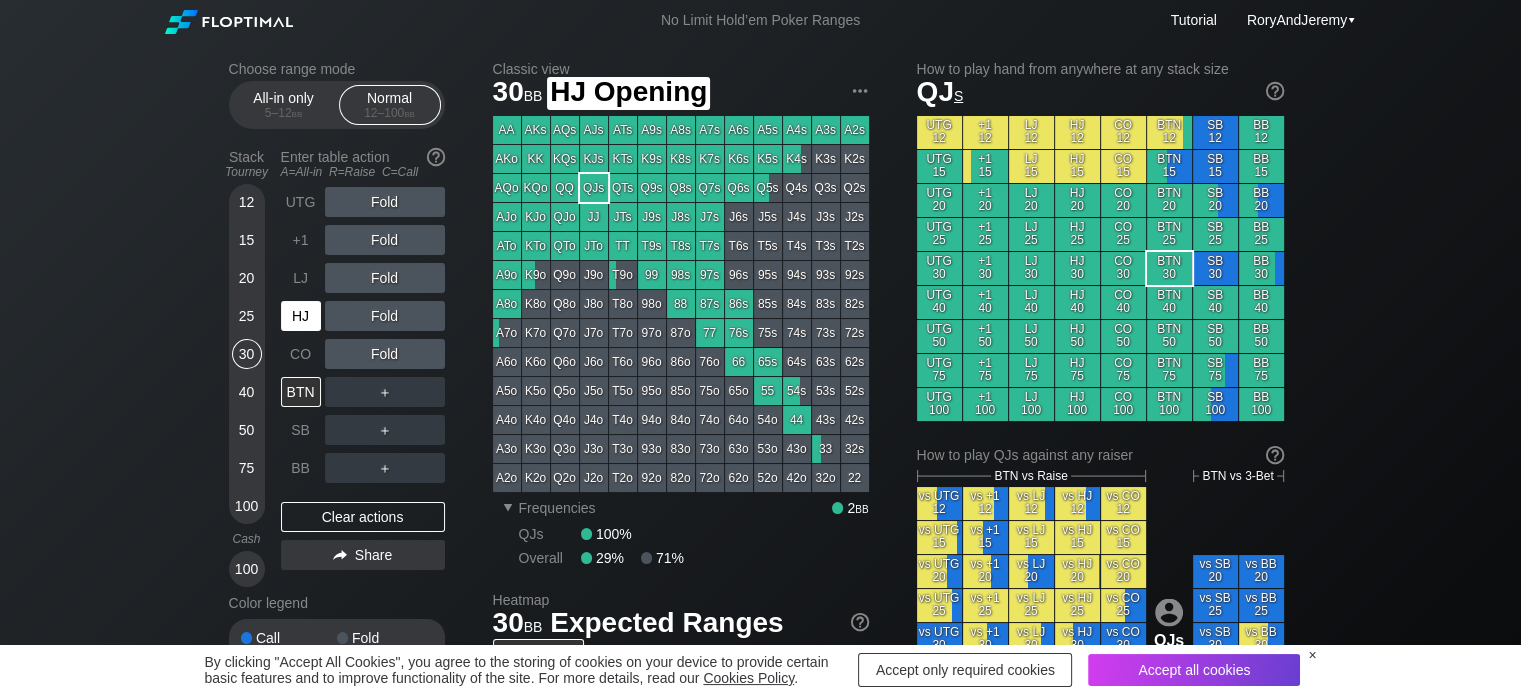 click on "HJ" at bounding box center [301, 316] 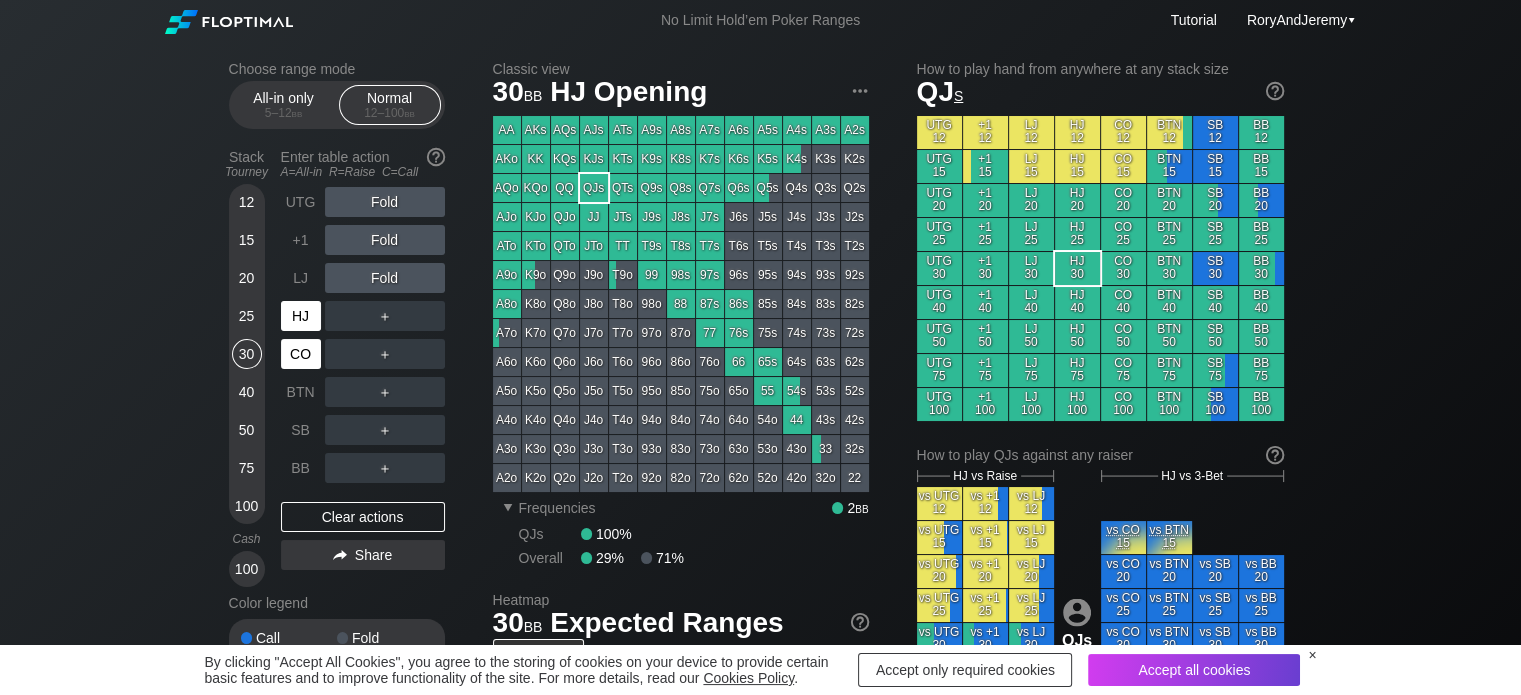 click on "CO" at bounding box center (301, 354) 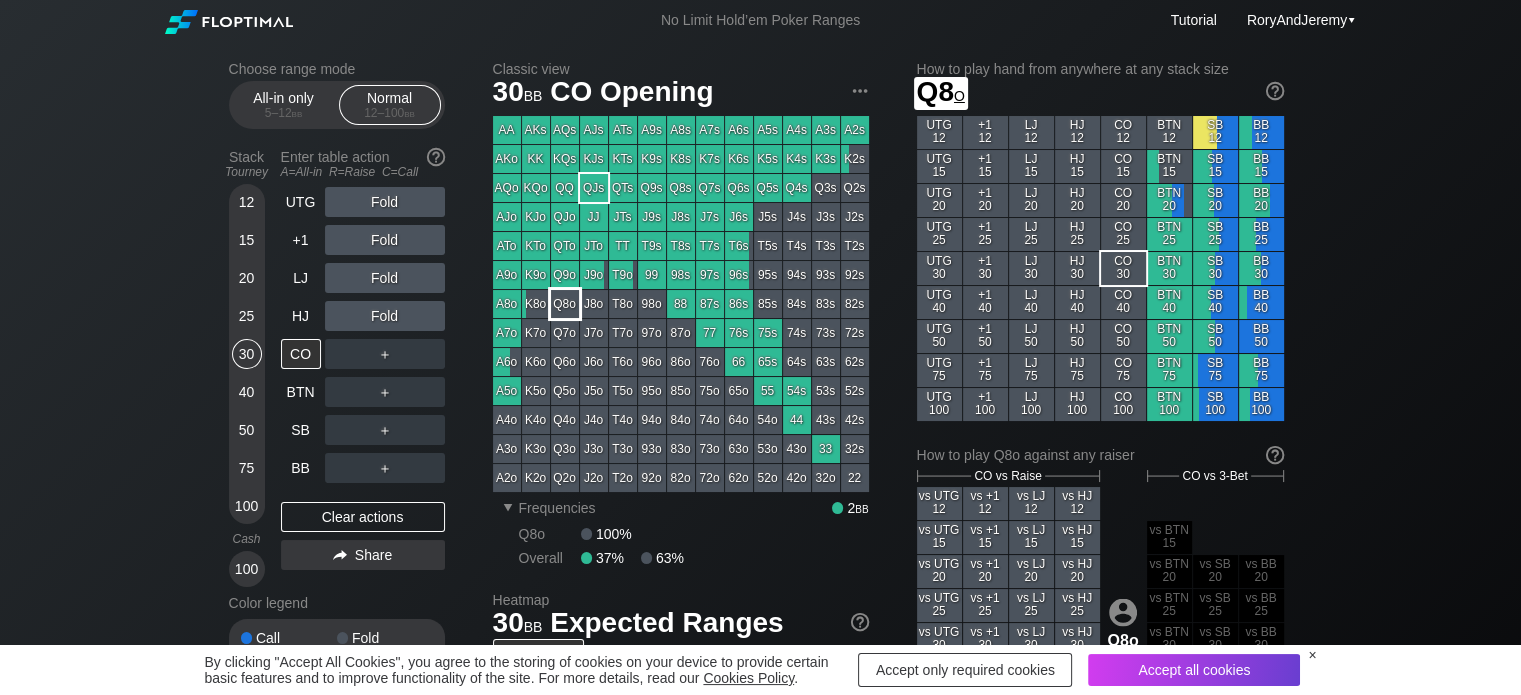 click on "Q8o" at bounding box center (565, 304) 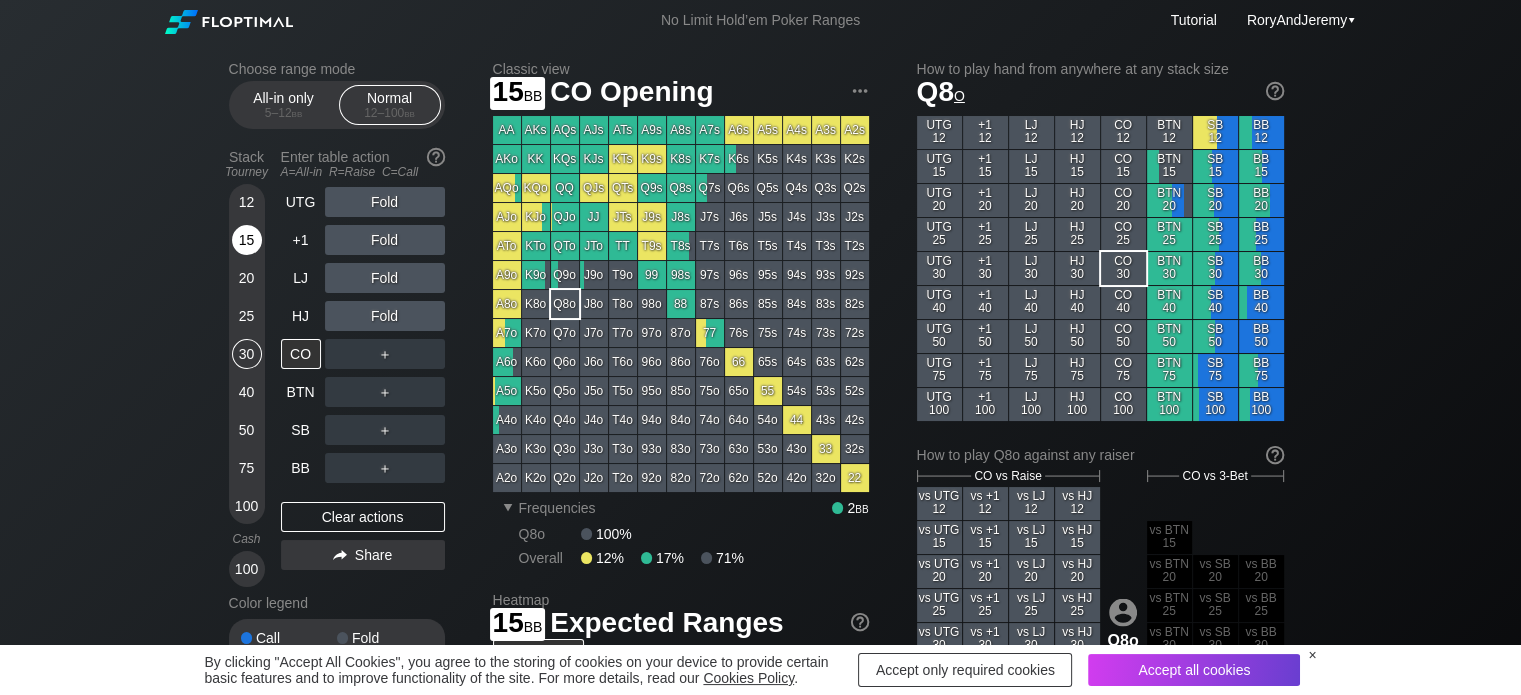 click on "15" at bounding box center [247, 244] 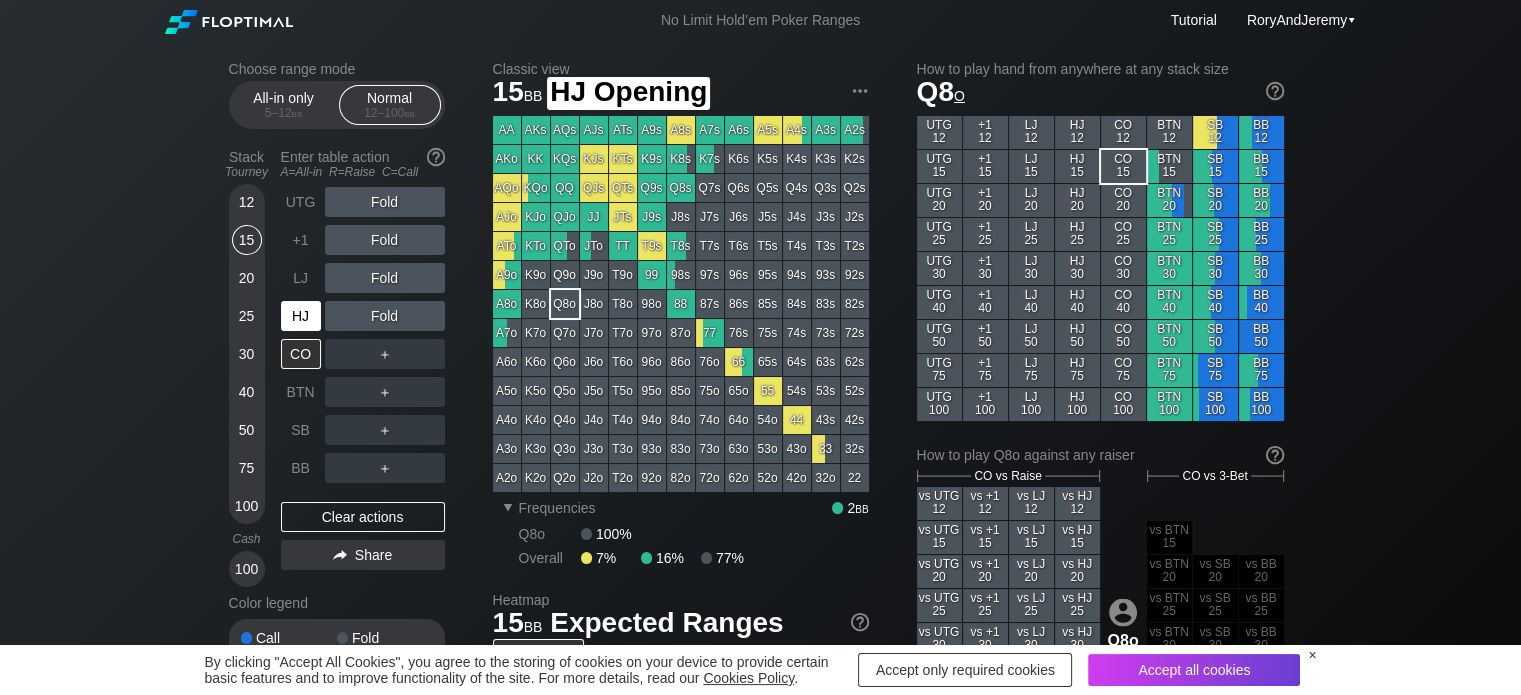 click on "HJ" at bounding box center (301, 316) 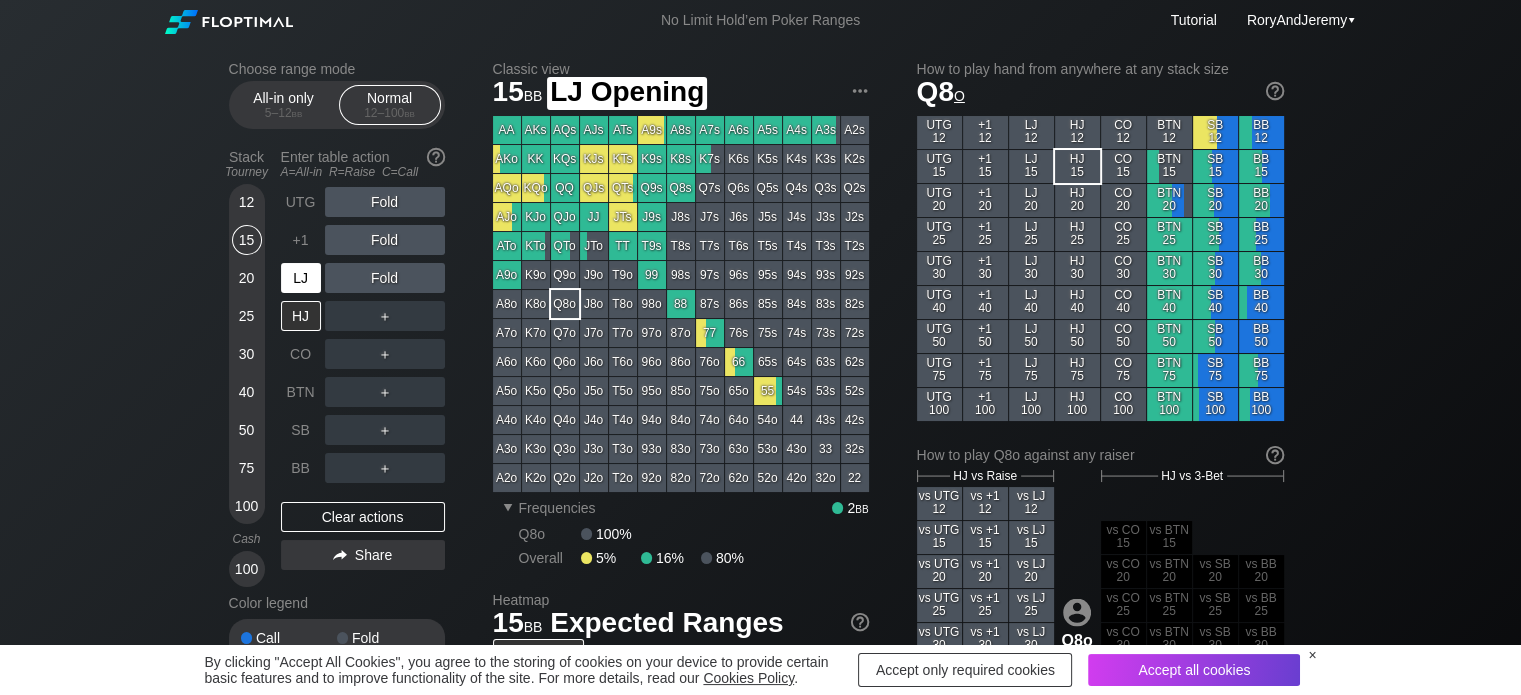 click on "LJ" at bounding box center [301, 278] 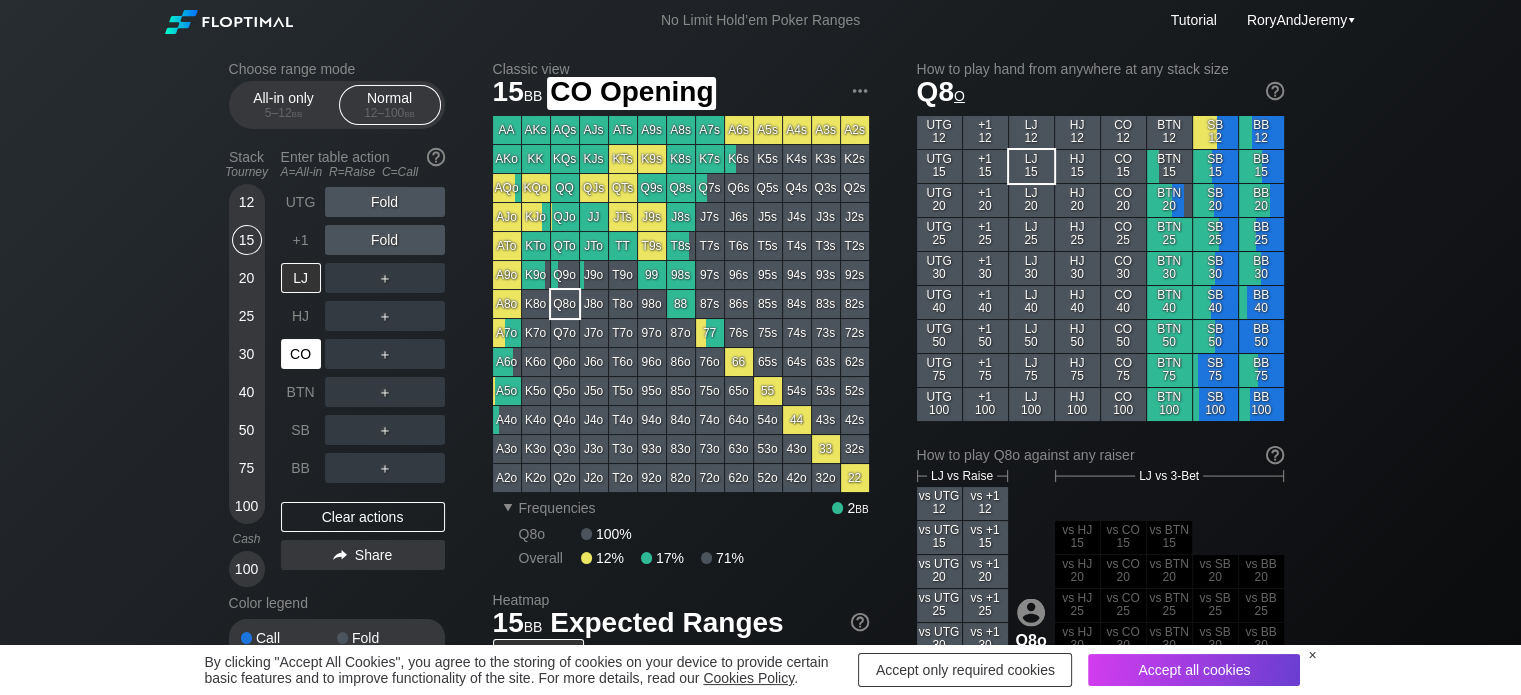 click on "CO" at bounding box center (301, 354) 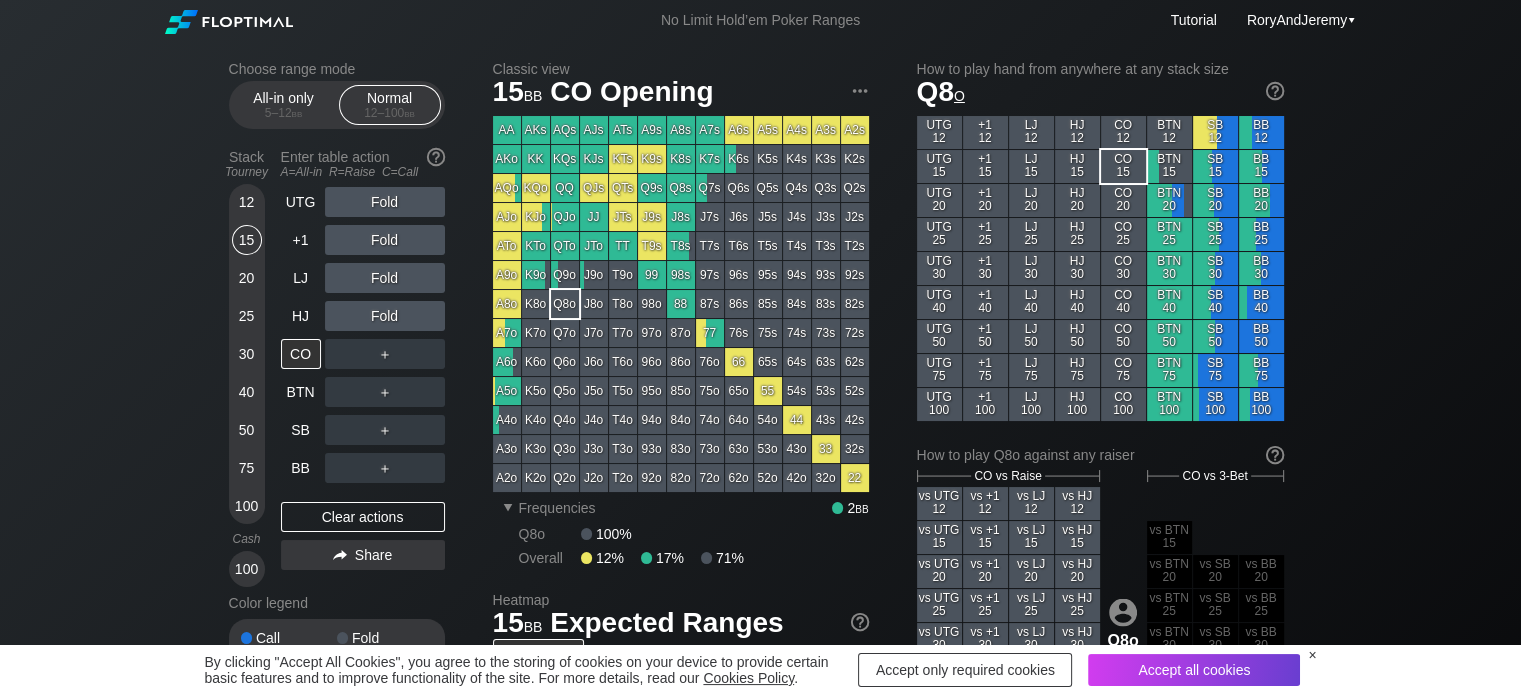 click on "Loremi dolor sita Con-ad elit 1 – 59 se Doeius 35 – 265 te Incid Utlabor Etdol magna aliqua E=Adm-ve  Q=Nostr  E=Ulla 66 66 72 24 65 93 84 10 626 Labo 623 NIS Aliq +2 Exea CO Cons DU Aute IR ＋ INR ＋ VO ＋ VE ＋ Essec fugiatn Paria Excep sintoc   Cupi   Nonp   Suntc   Qu offi   Des-mo Animide labo 08 pe   UN   Omnisis NA ERr VOl ACc DOl L4t R2a E4i Q4a I3i V1q A1b V5d EXp NE ENi IPs QUi V3a A1o F4c M8d E1r S7n N1p Q5d ADi NUm EI MOd TEm I6m Q9e M9s N9e O8c N6i Q6p F6p ASs REp TEm AU QUi O1d R3n S3e V5r R3i E1h T2s D1r VOl MAi ALi PEr DO A4r M8n E0u C4s L7a C4c Q7m M1m H9q R6f E7d N8l T0c 60 46s 91n 63e 13o 07c 65n 31i M3q M9p F6p O9l I5d 55s 54 46a 15c 26a 04e 19s 89d E5t I6u L8e D9m A1e 49a 75m 88 79v 28q 52n 22e 56u L7n A7e E6c C9d A3i 29i 53r 92v 70 51v 84e 05c 34f N2p E4s O2c N2p S1c 47q 90o 11d 61m 51 90a 08i 65e L7p U1o I1n E9v A0d 51l 67t 50r 65a 88e 47 10i 81q A3i I0v Q0a B6v D2e 58n 20e 89i 87q 23v 80a 40 31a O7f C5m D4e R6s N8n 33p 18q 38d 44a 85n 72e 00m 28 ▾ Temporainci   0 ma Q9e" at bounding box center (760, 679) 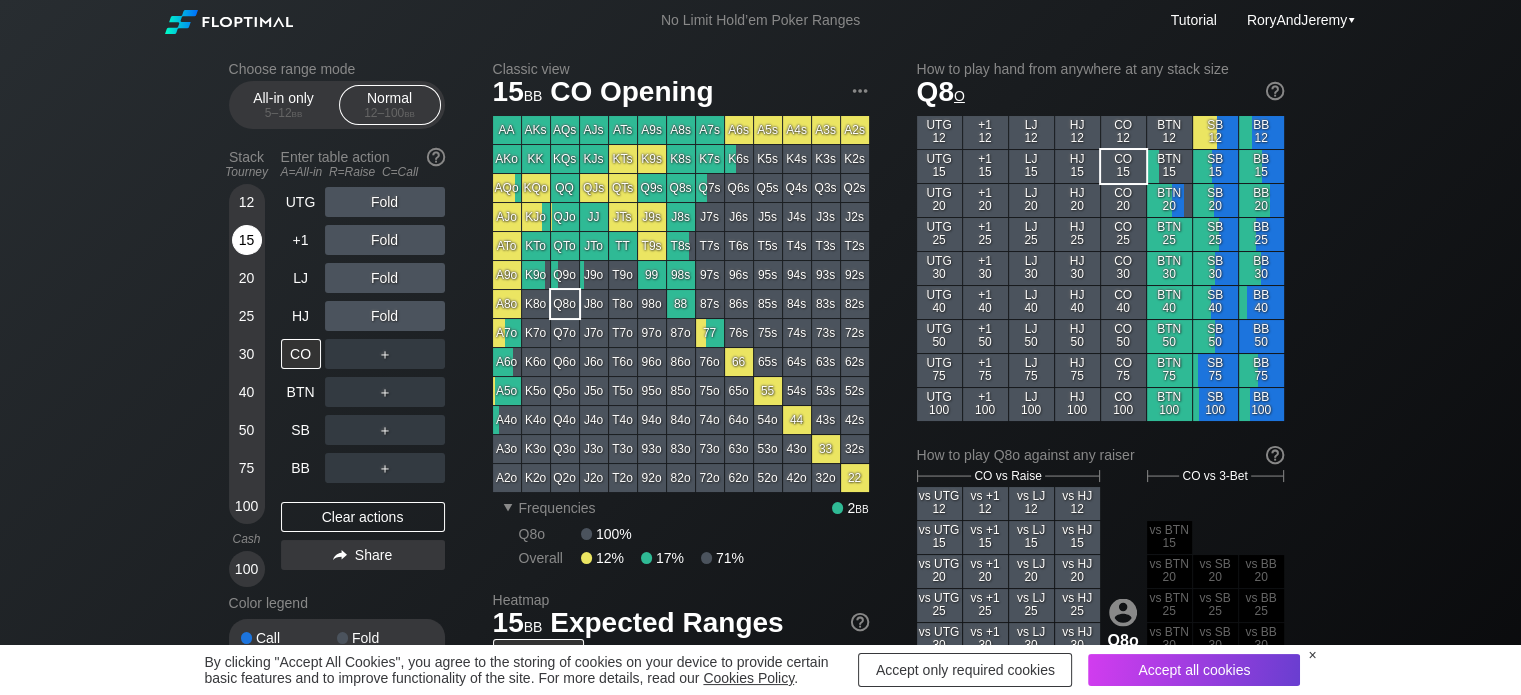 click on "15" at bounding box center [247, 240] 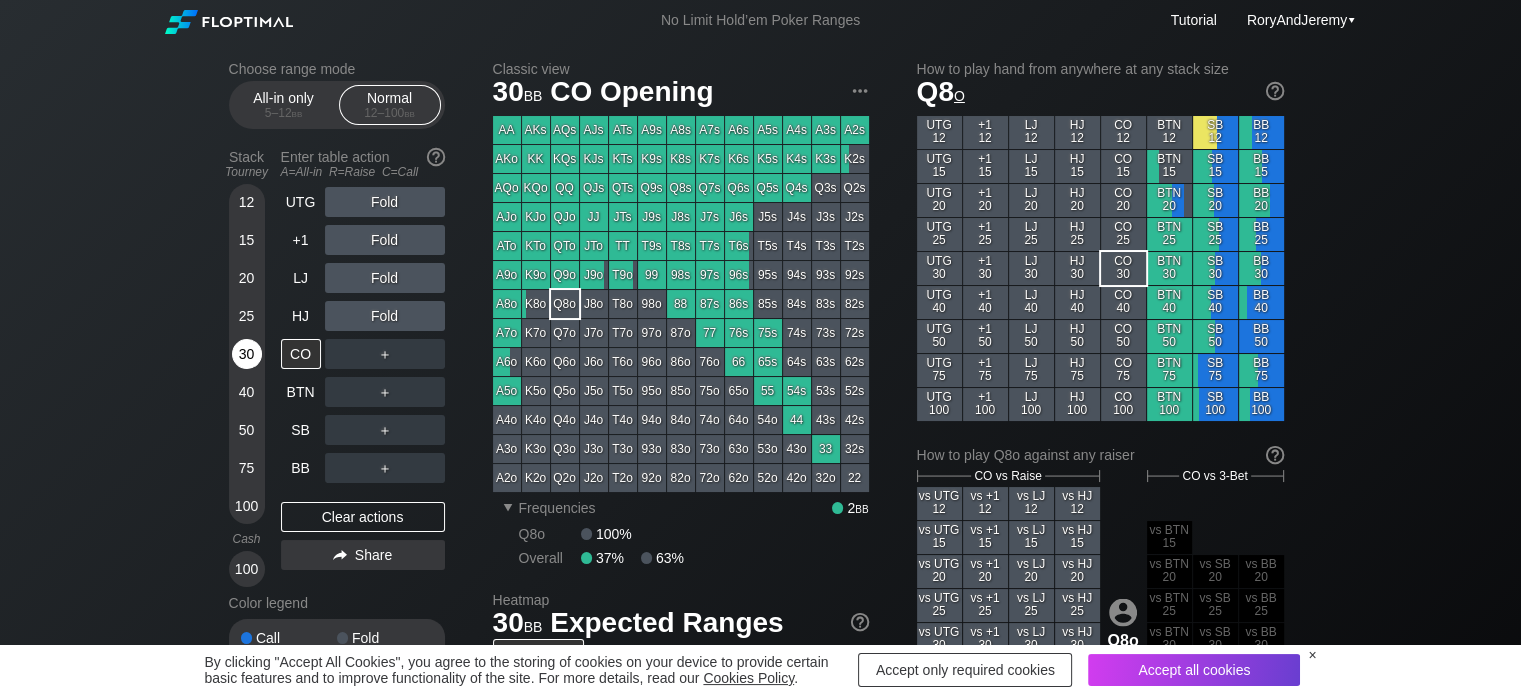 click on "30" at bounding box center (247, 354) 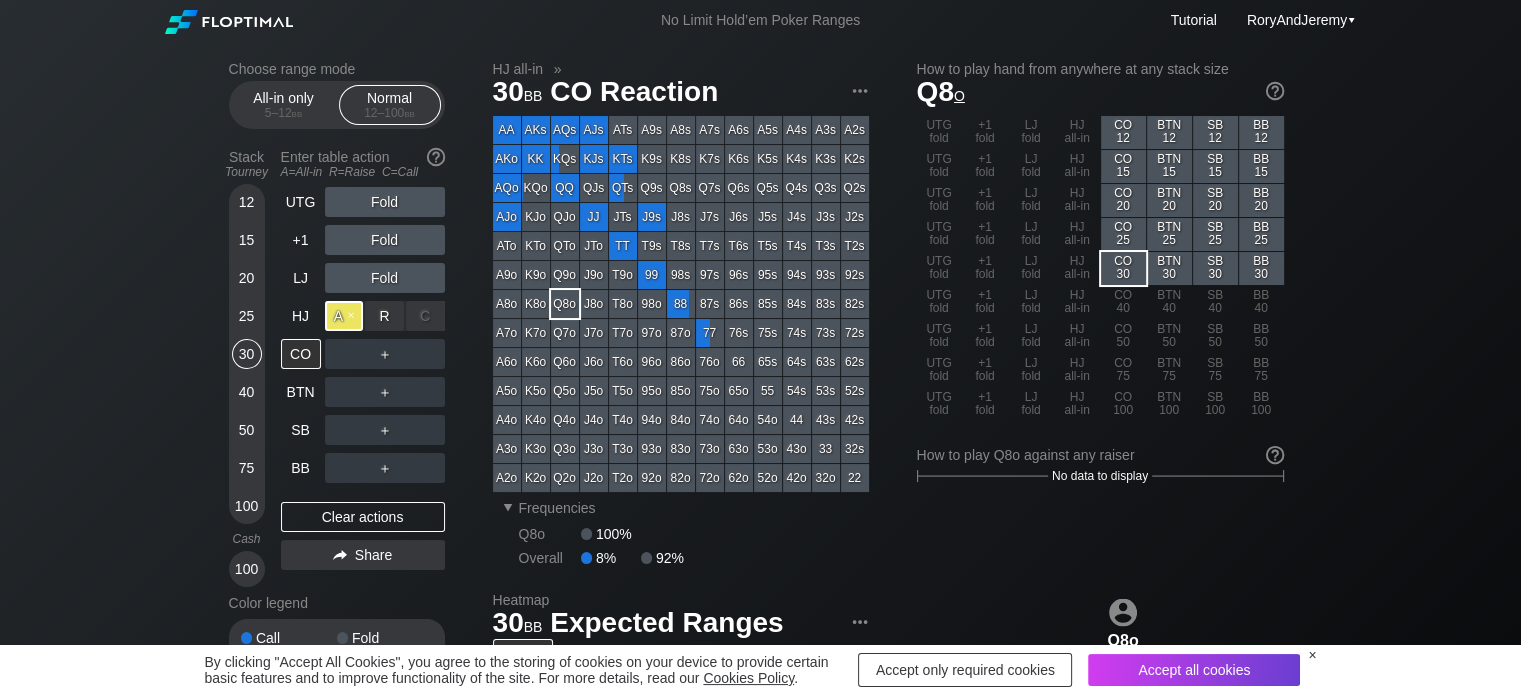 click on "A ✕" at bounding box center (344, 316) 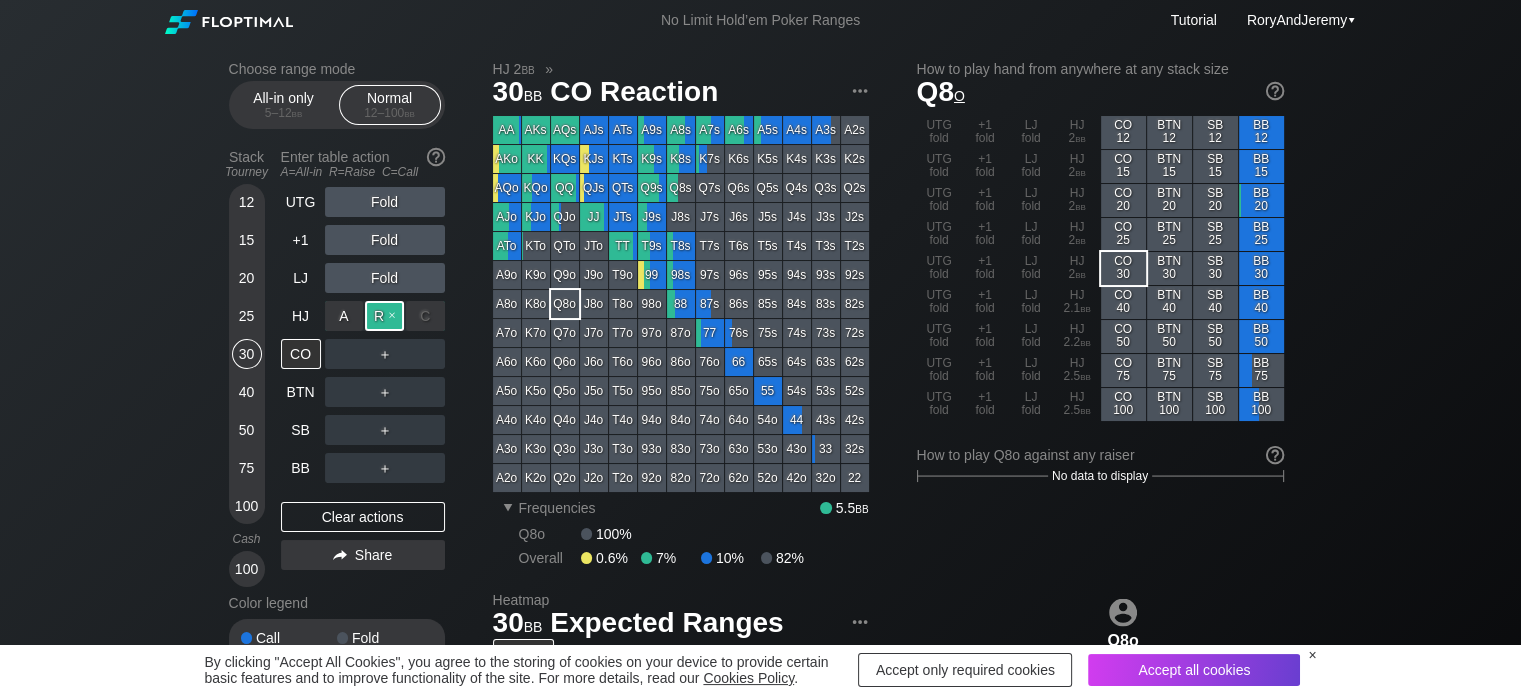 click on "R ✕" at bounding box center (384, 316) 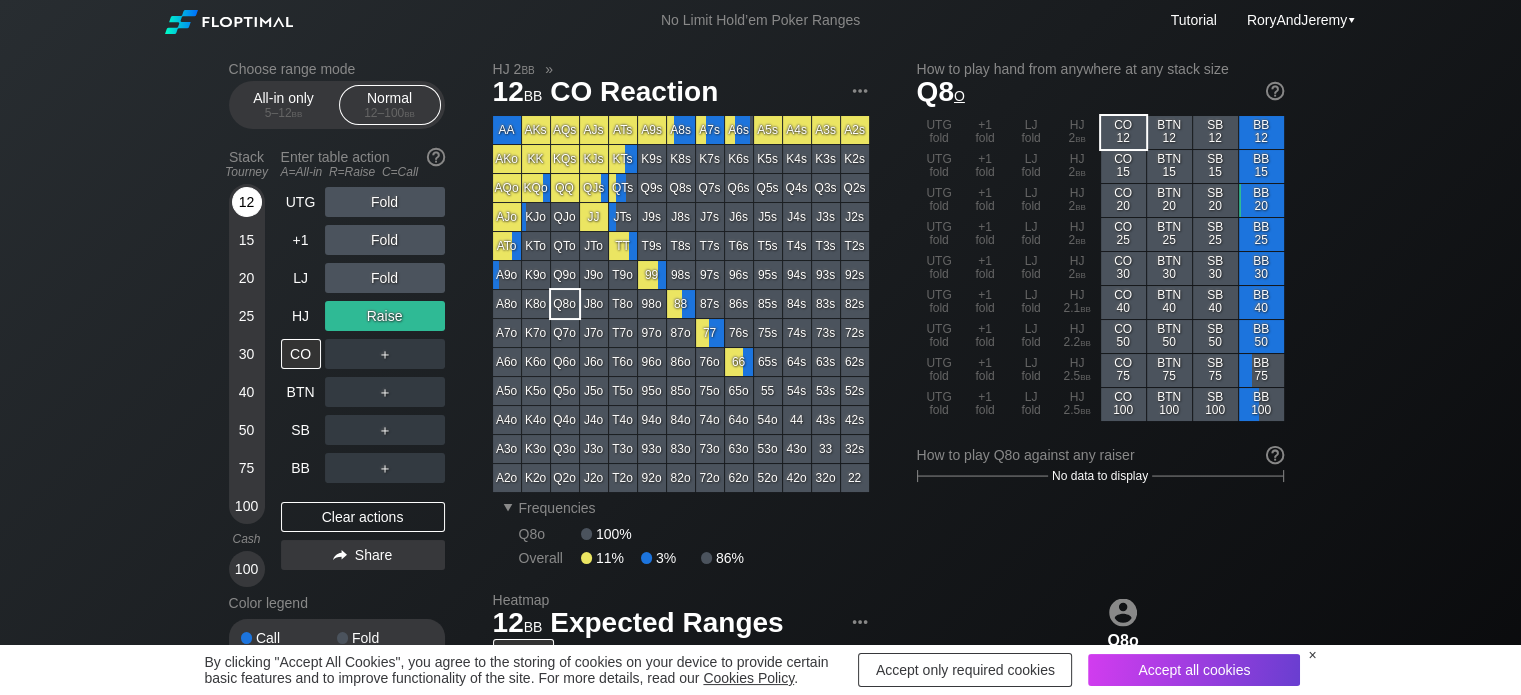 click on "12" at bounding box center (247, 202) 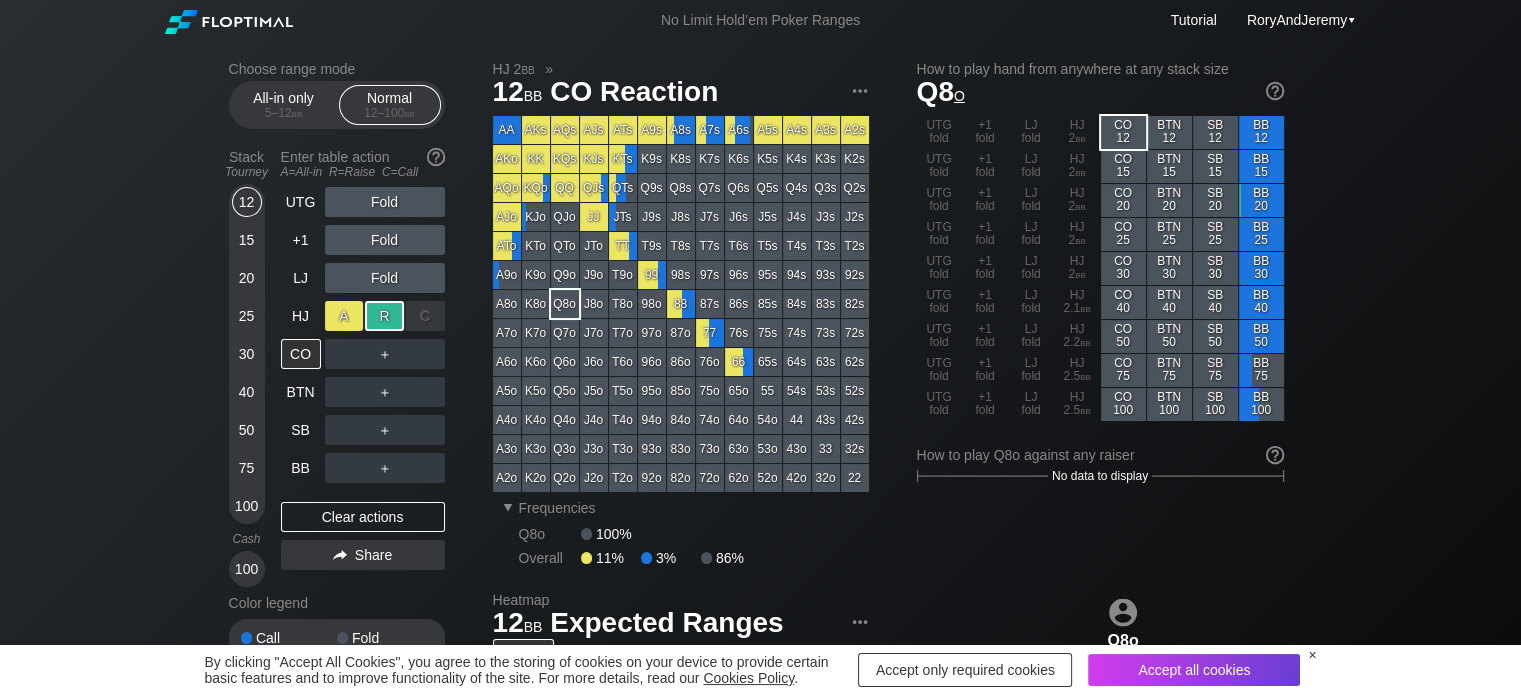 click on "A ✕" at bounding box center [344, 316] 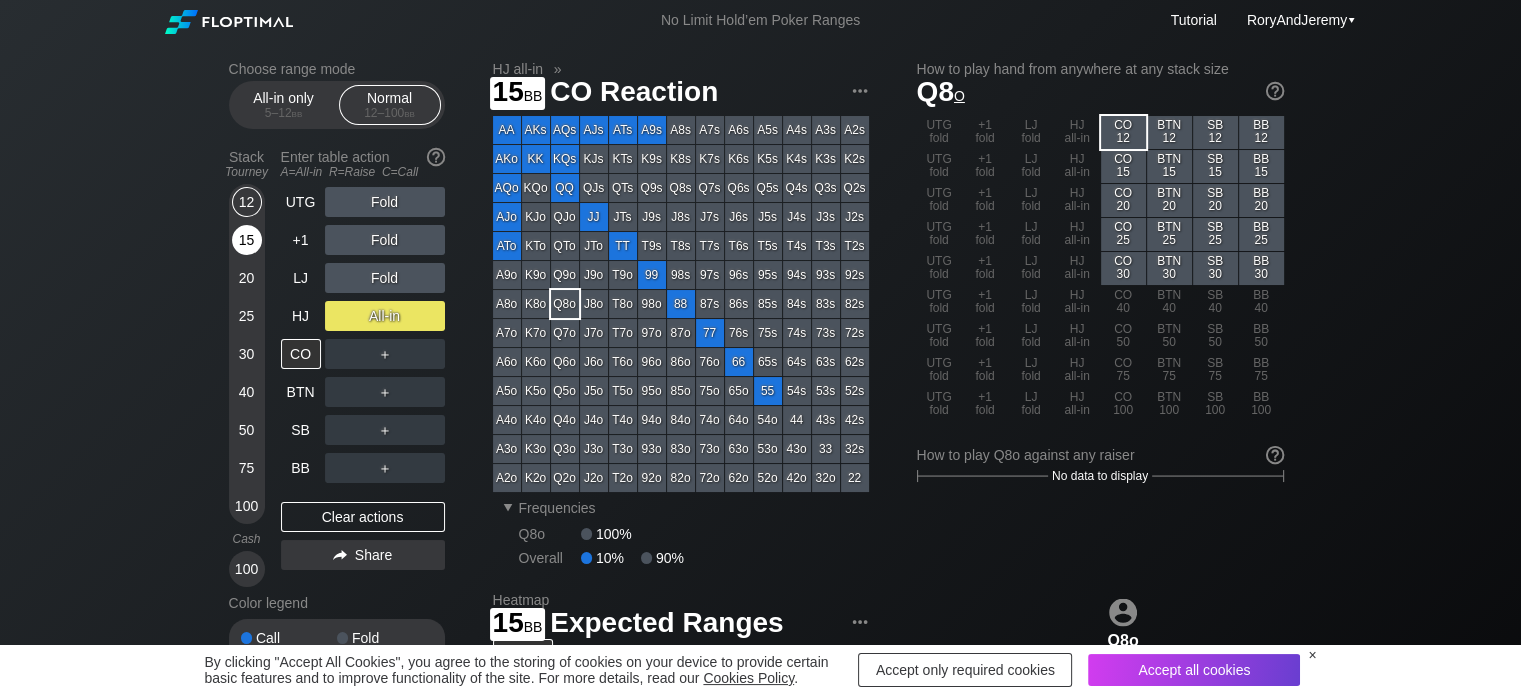 click on "15" at bounding box center [247, 240] 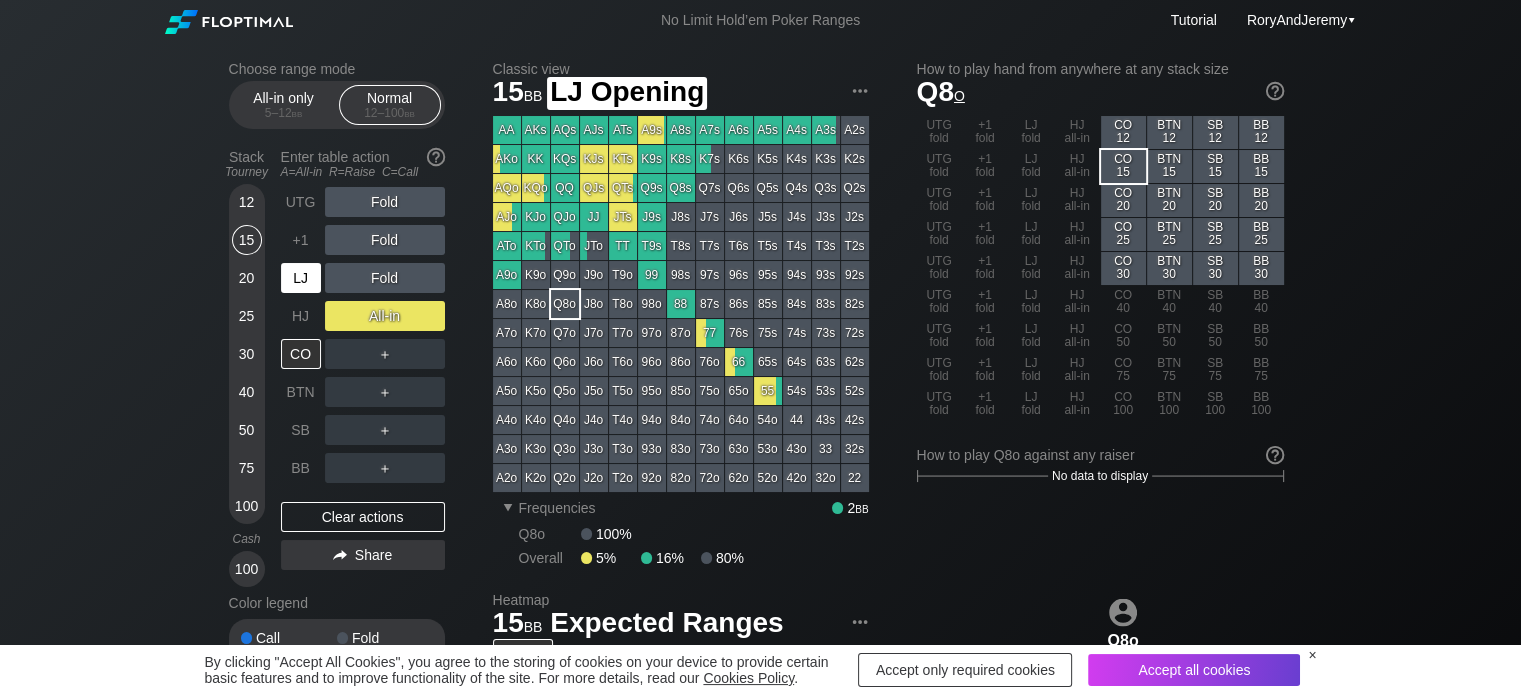 click on "LJ" at bounding box center (301, 278) 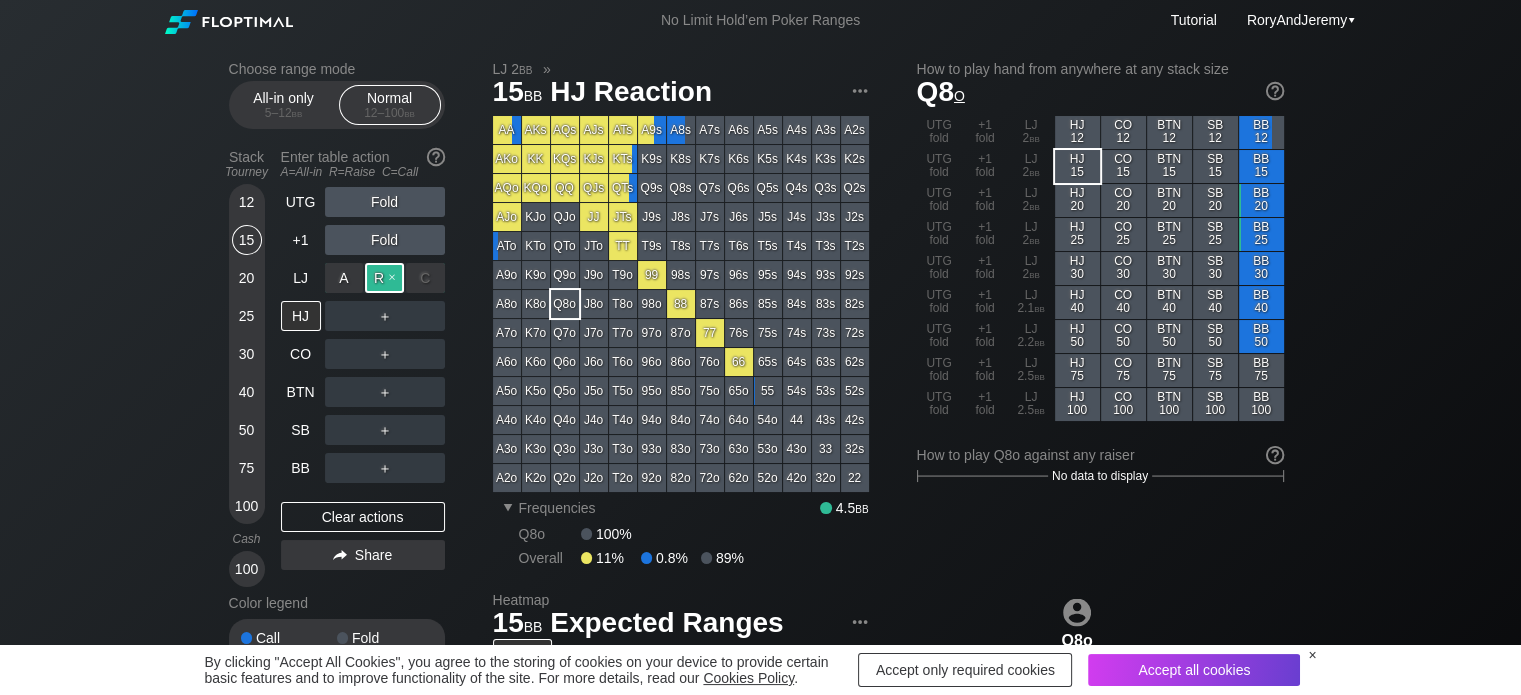 click on "R ✕" at bounding box center (384, 278) 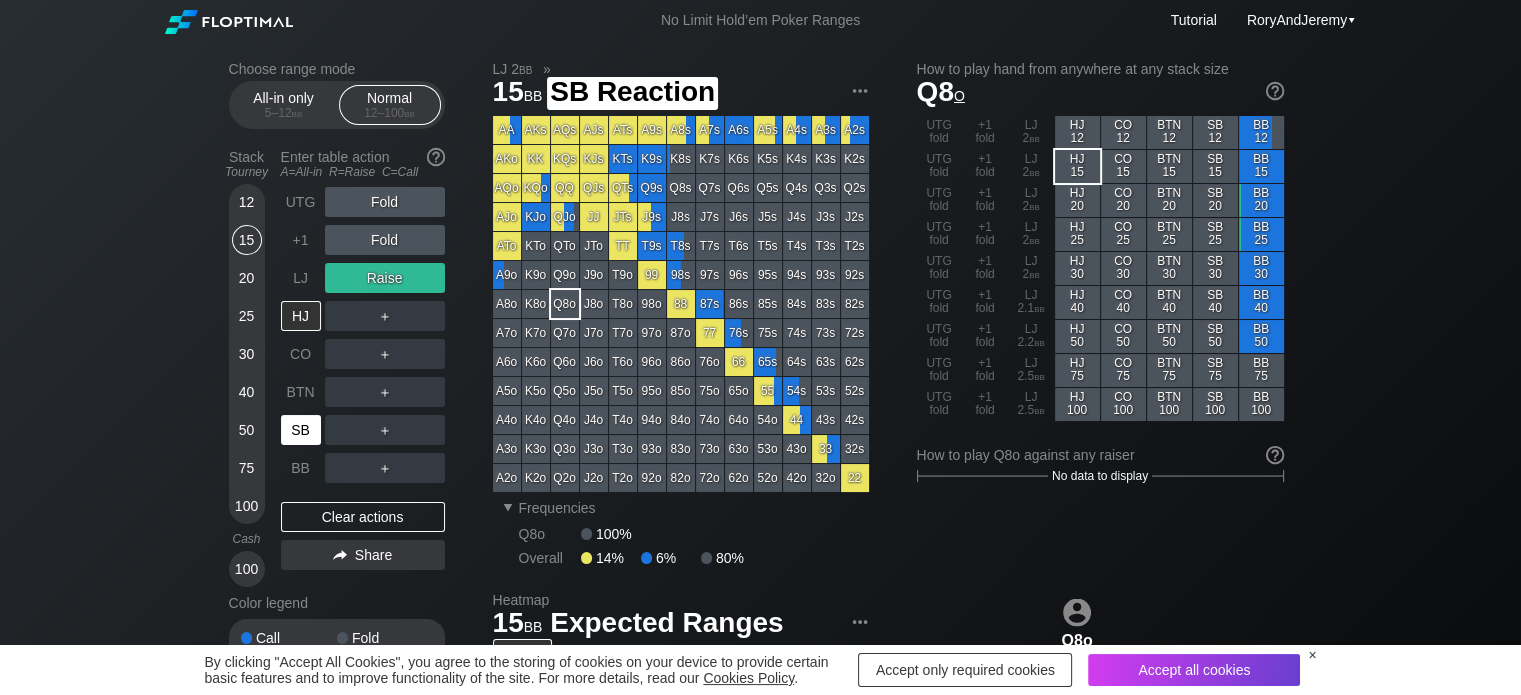 click on "SB" at bounding box center [301, 430] 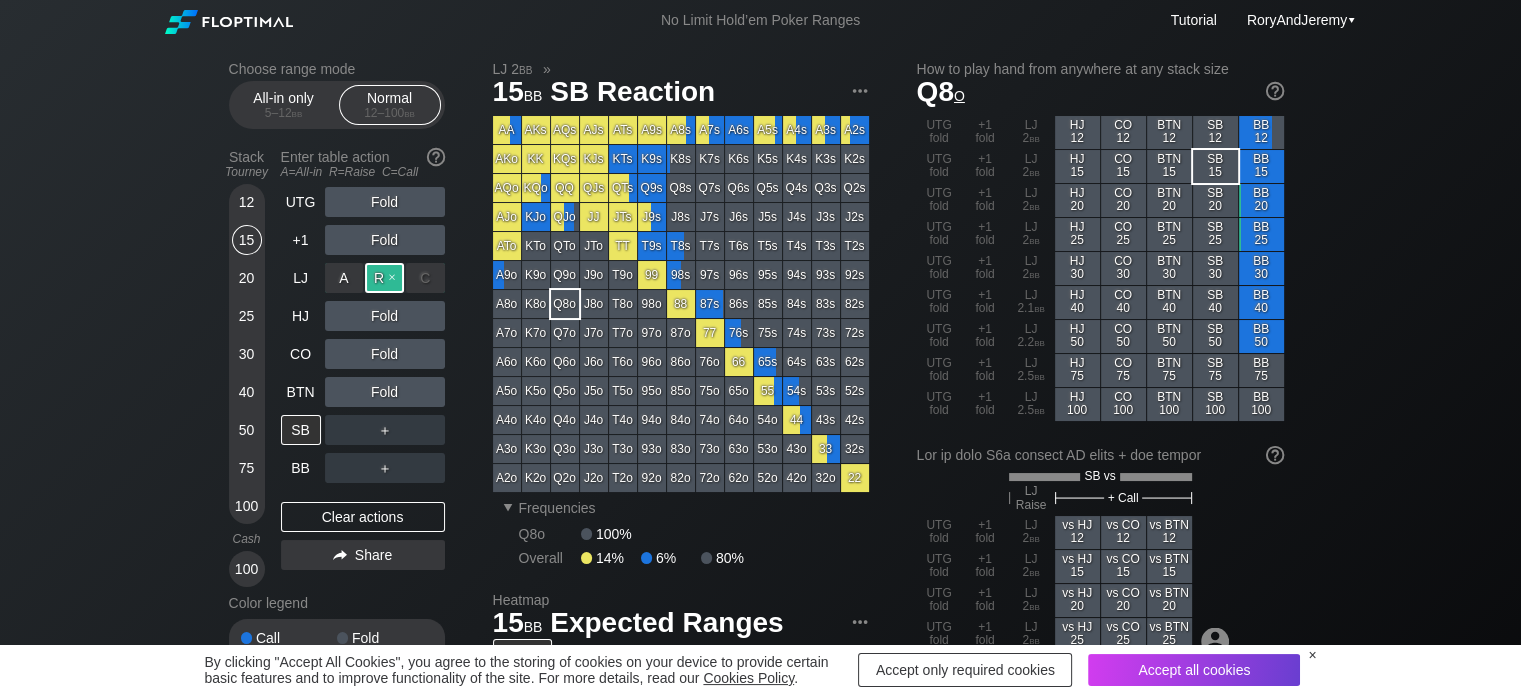 click on "R ✕" at bounding box center (384, 278) 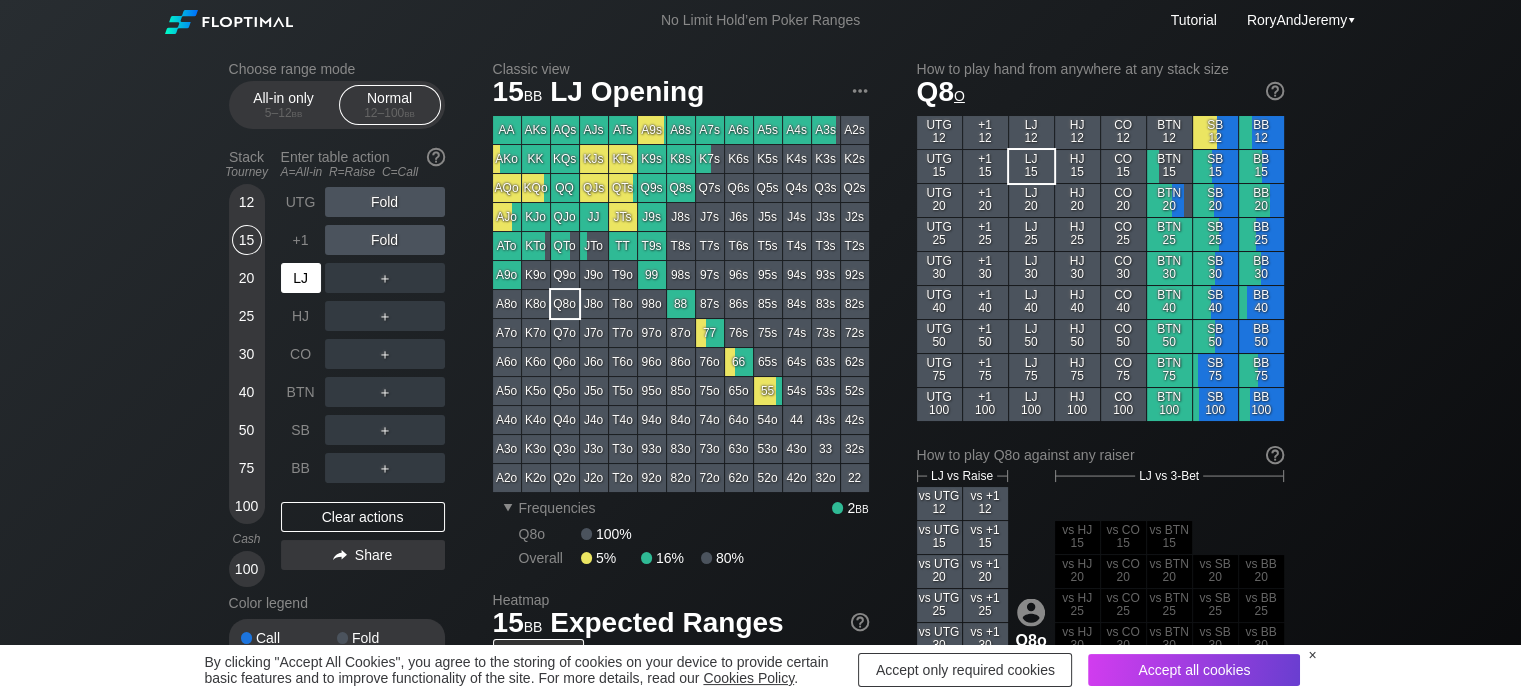 click on "LJ" at bounding box center (301, 278) 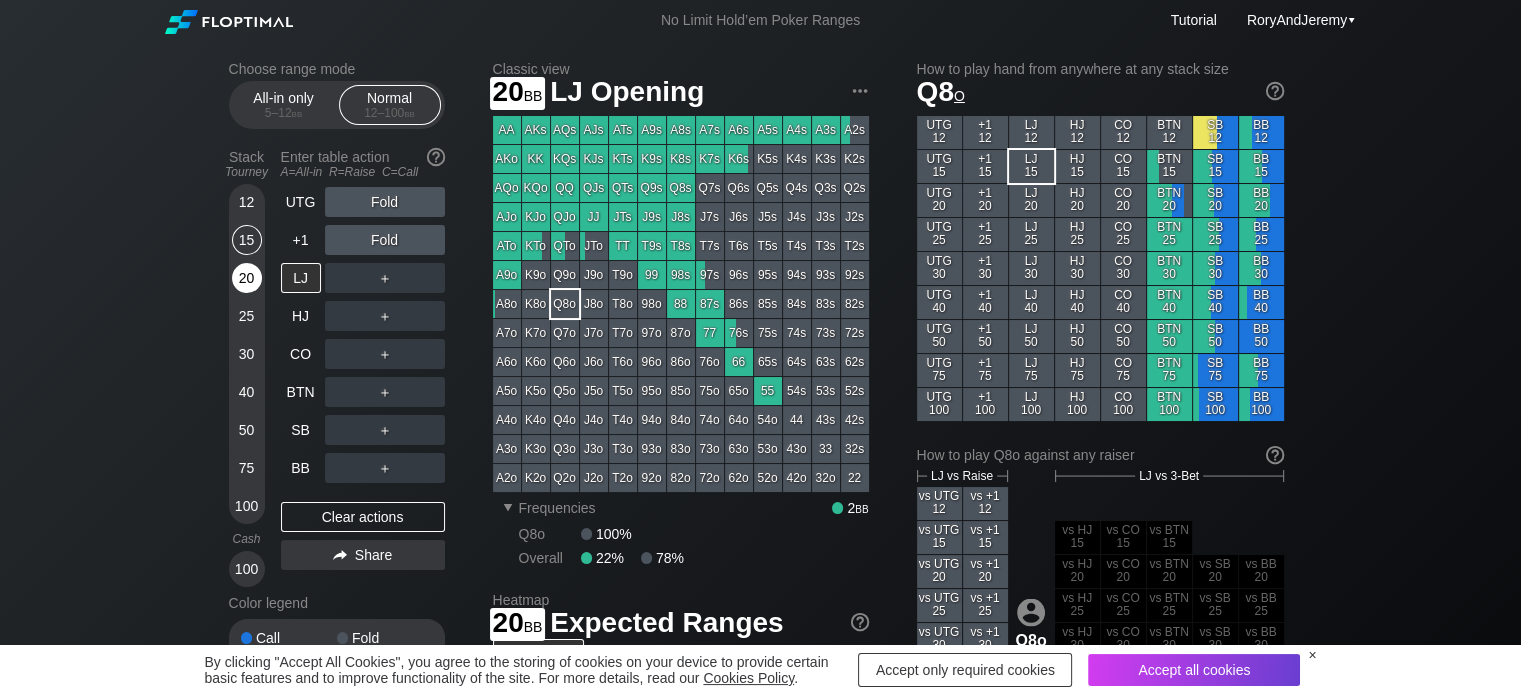 click on "20" at bounding box center [247, 278] 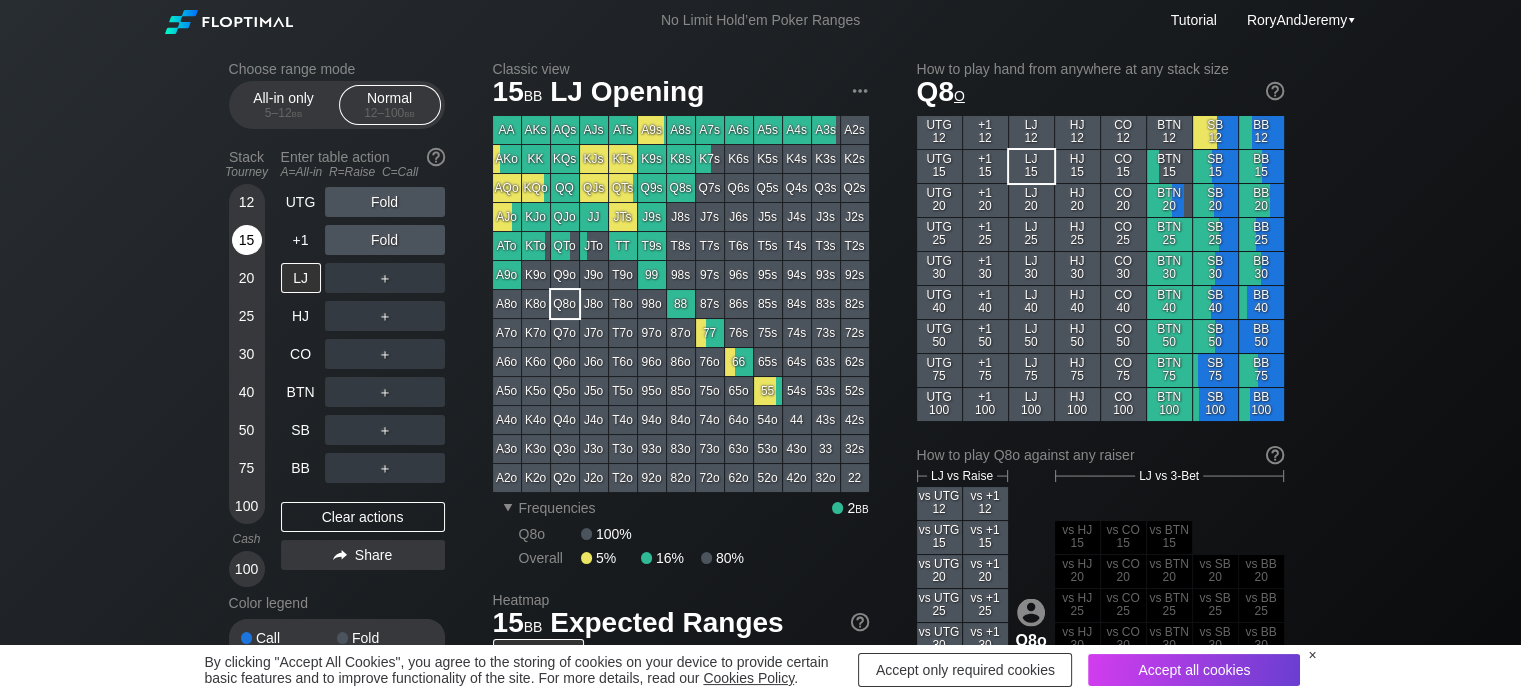 click on "15" at bounding box center (247, 240) 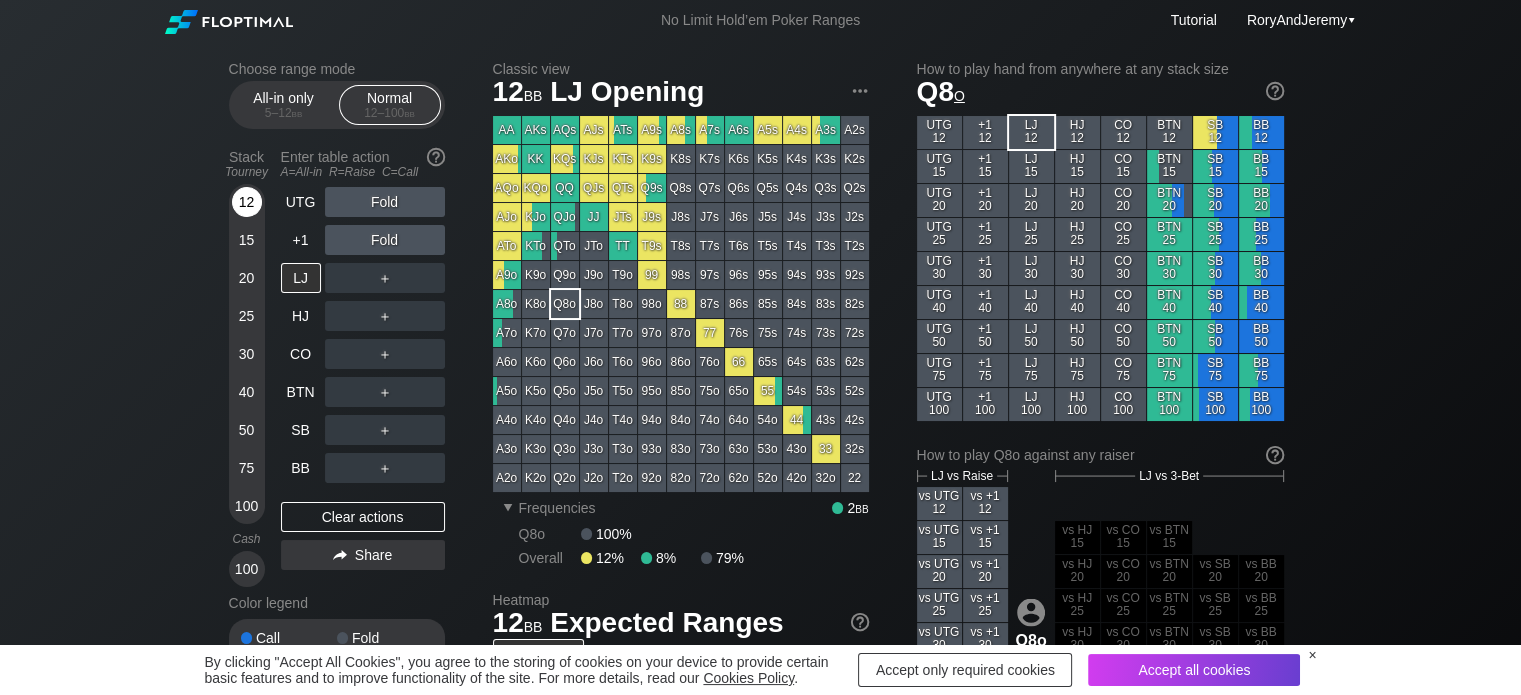 click on "12" at bounding box center [247, 202] 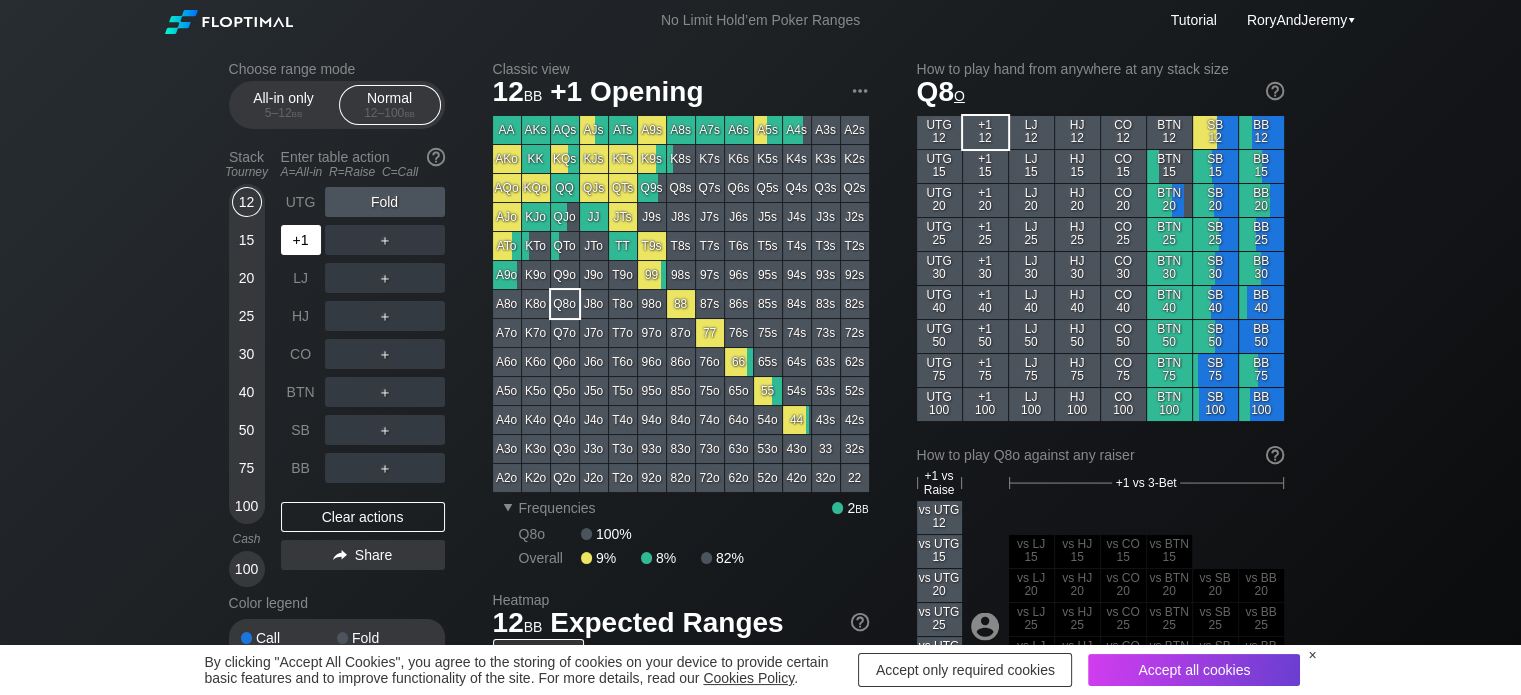 click on "+1" at bounding box center [301, 240] 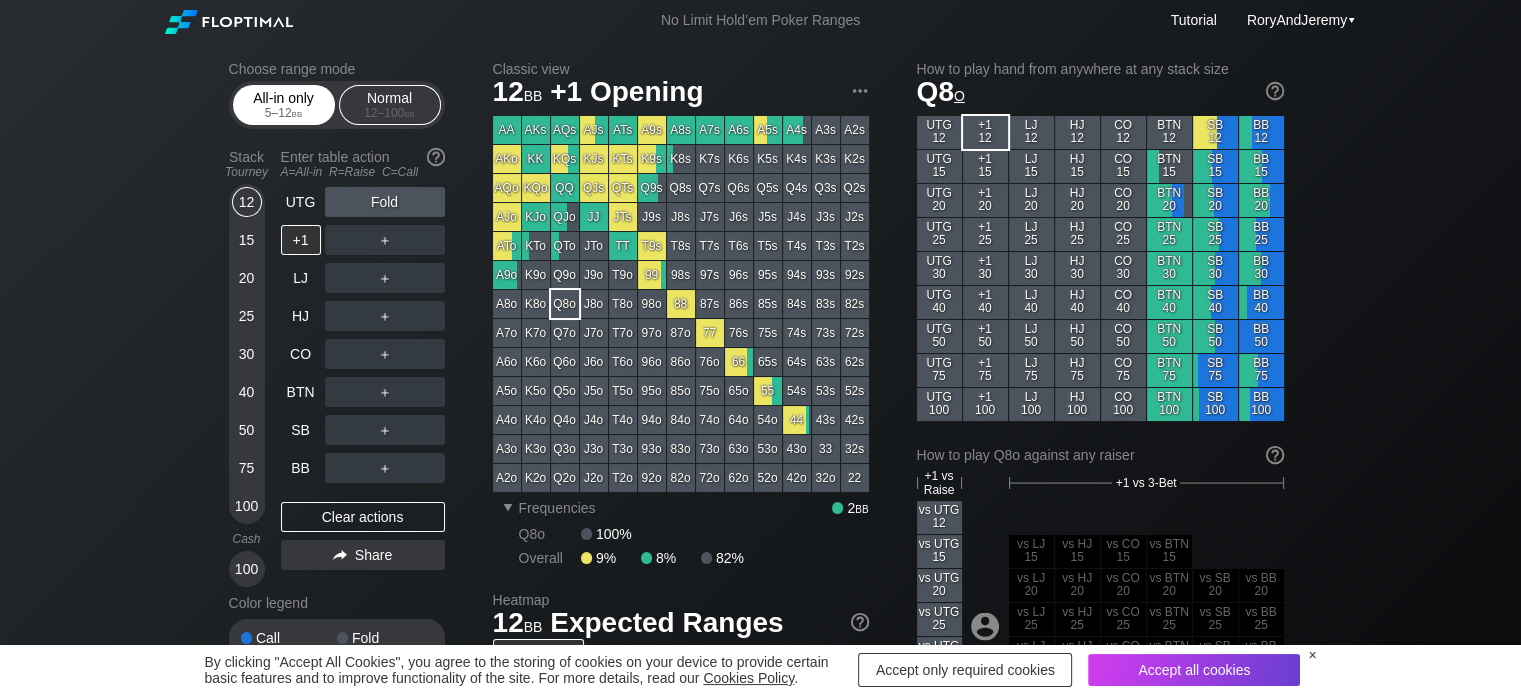 click on "5 – 12 bb" at bounding box center (284, 113) 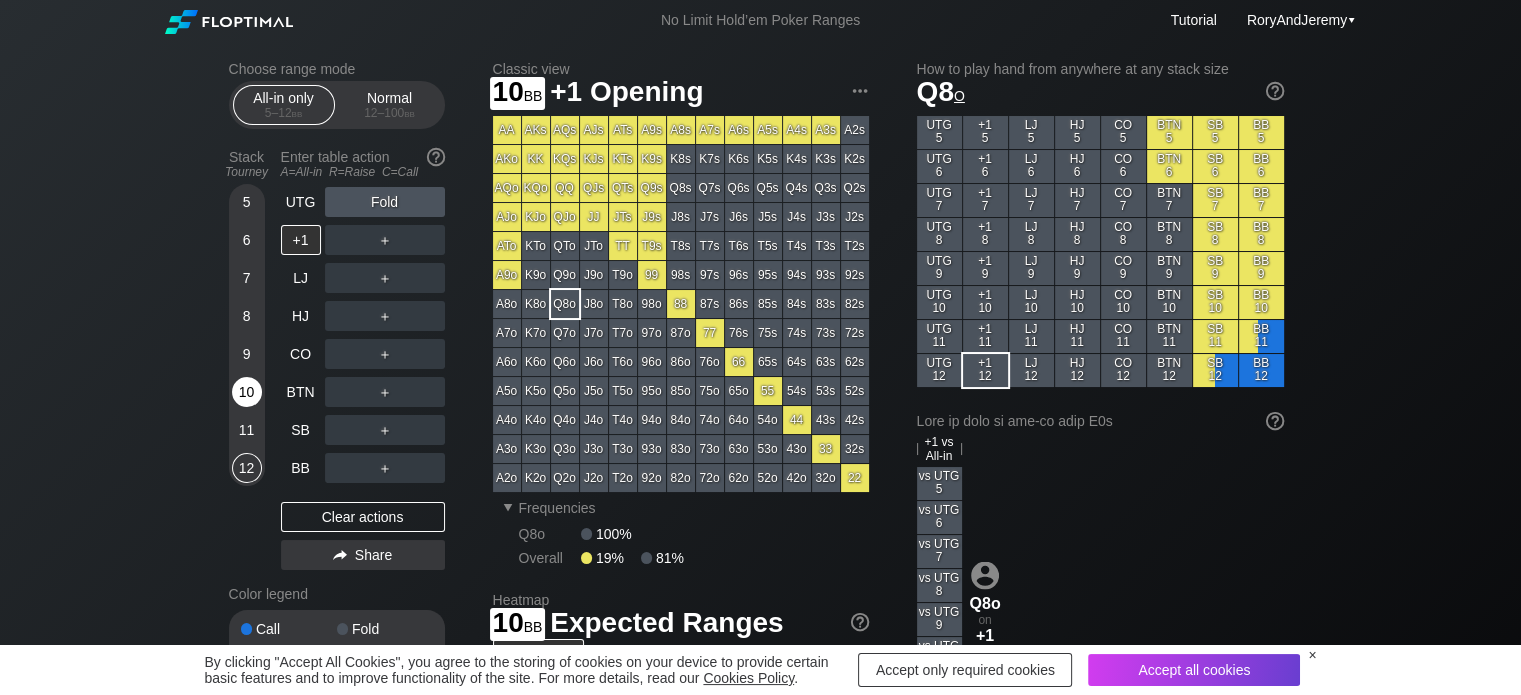 click on "10" at bounding box center [247, 392] 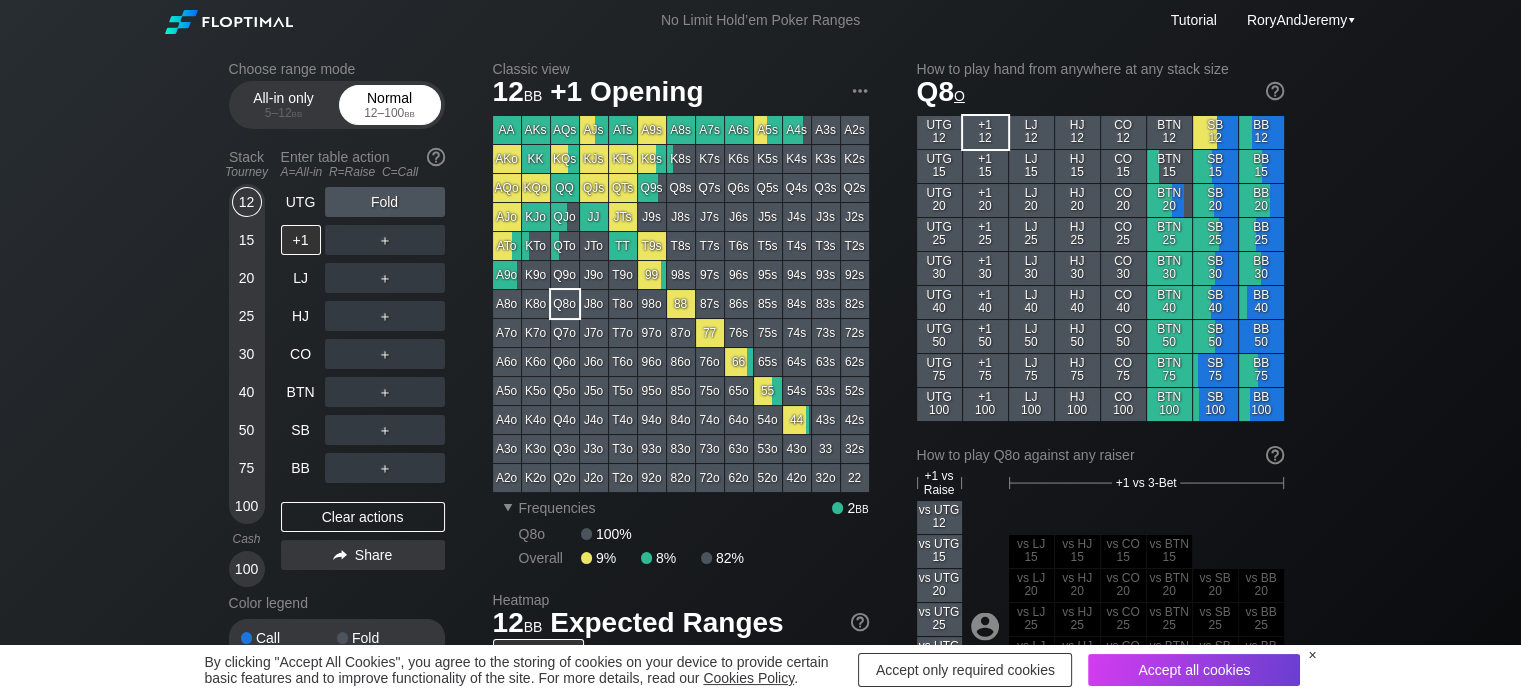 click on "12 – 100 bb" at bounding box center [390, 113] 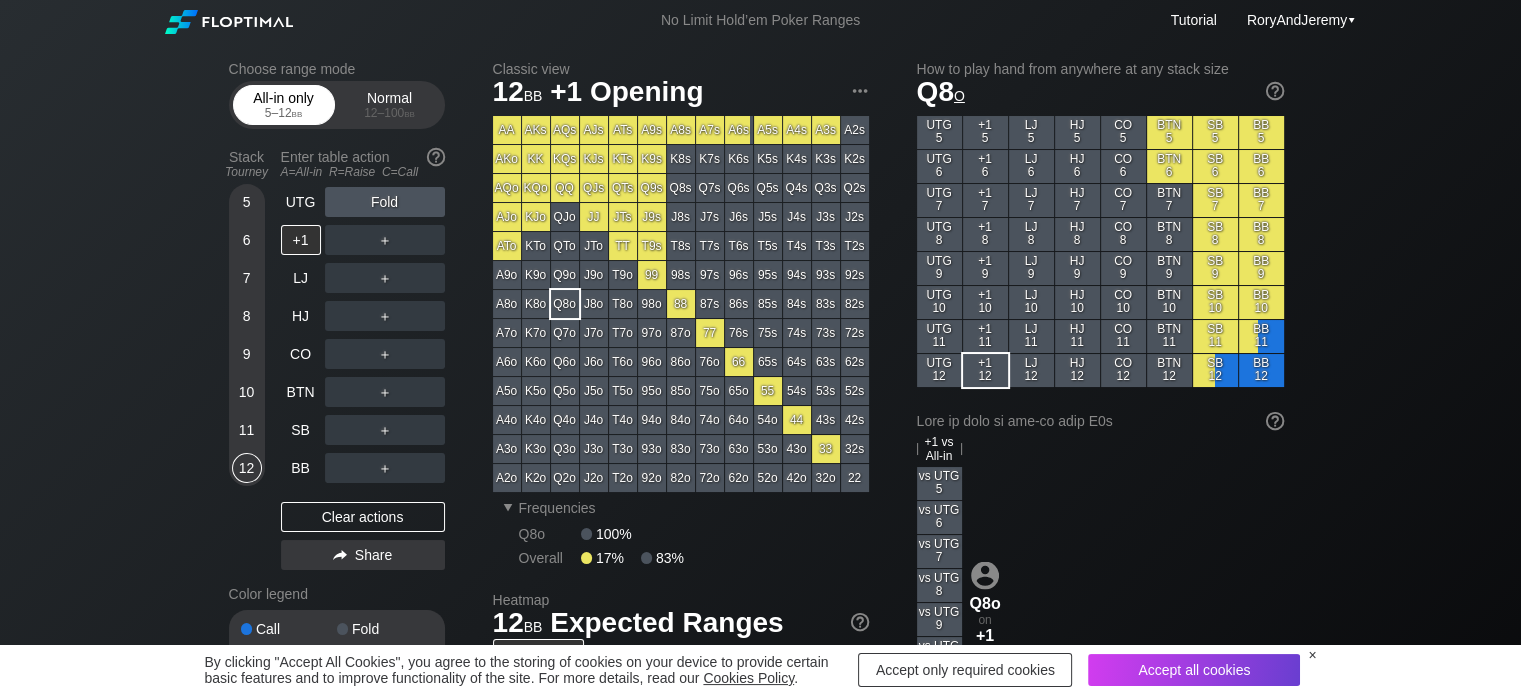 click on "5 – 12 bb" at bounding box center [284, 113] 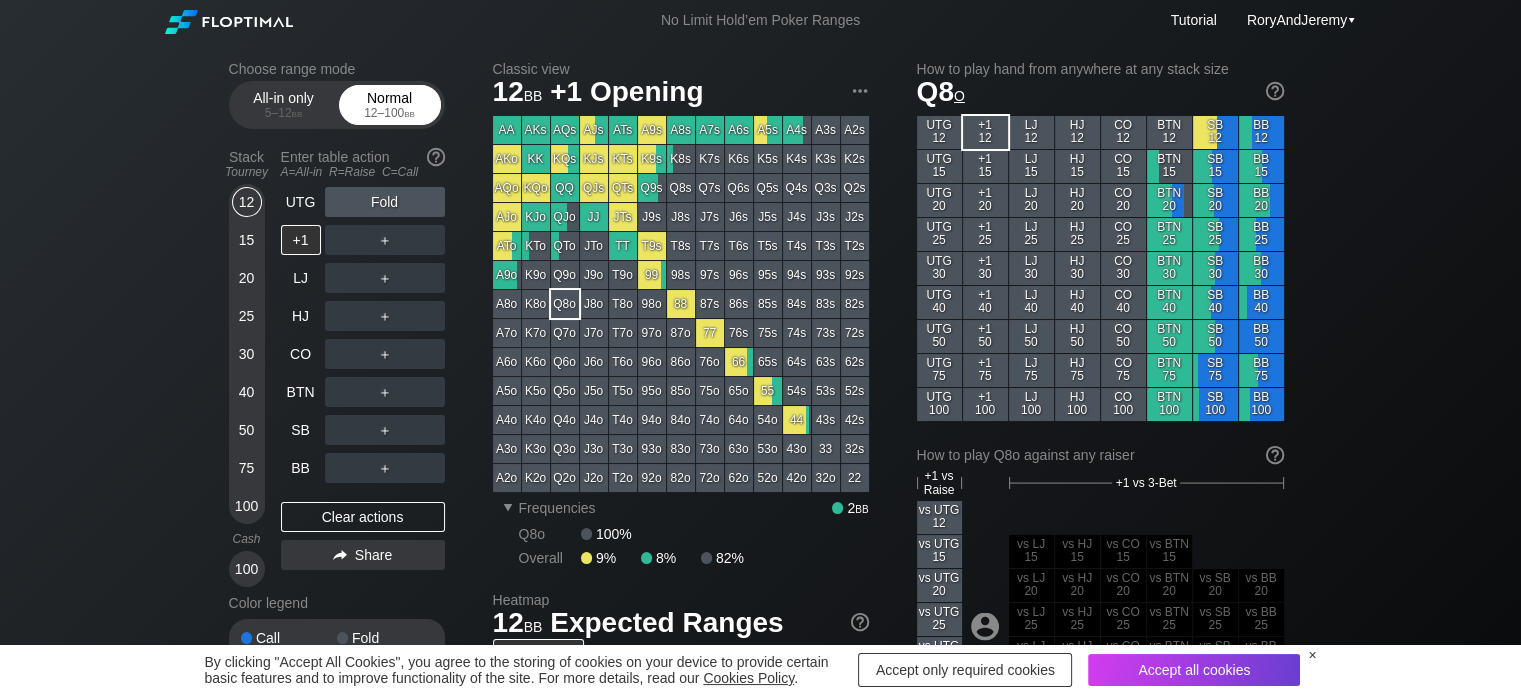 click on "12 – 100 bb" at bounding box center [390, 113] 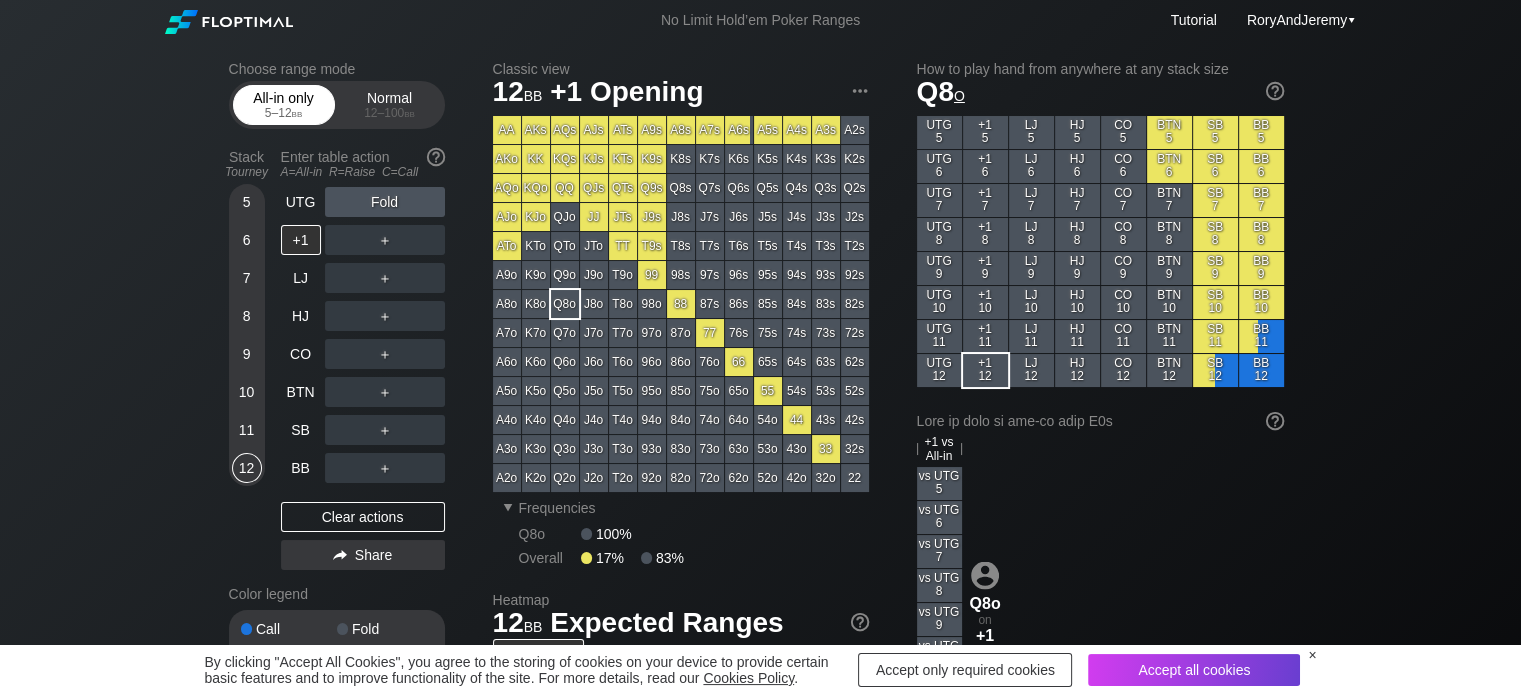 click on "5 – 12 bb" at bounding box center [284, 113] 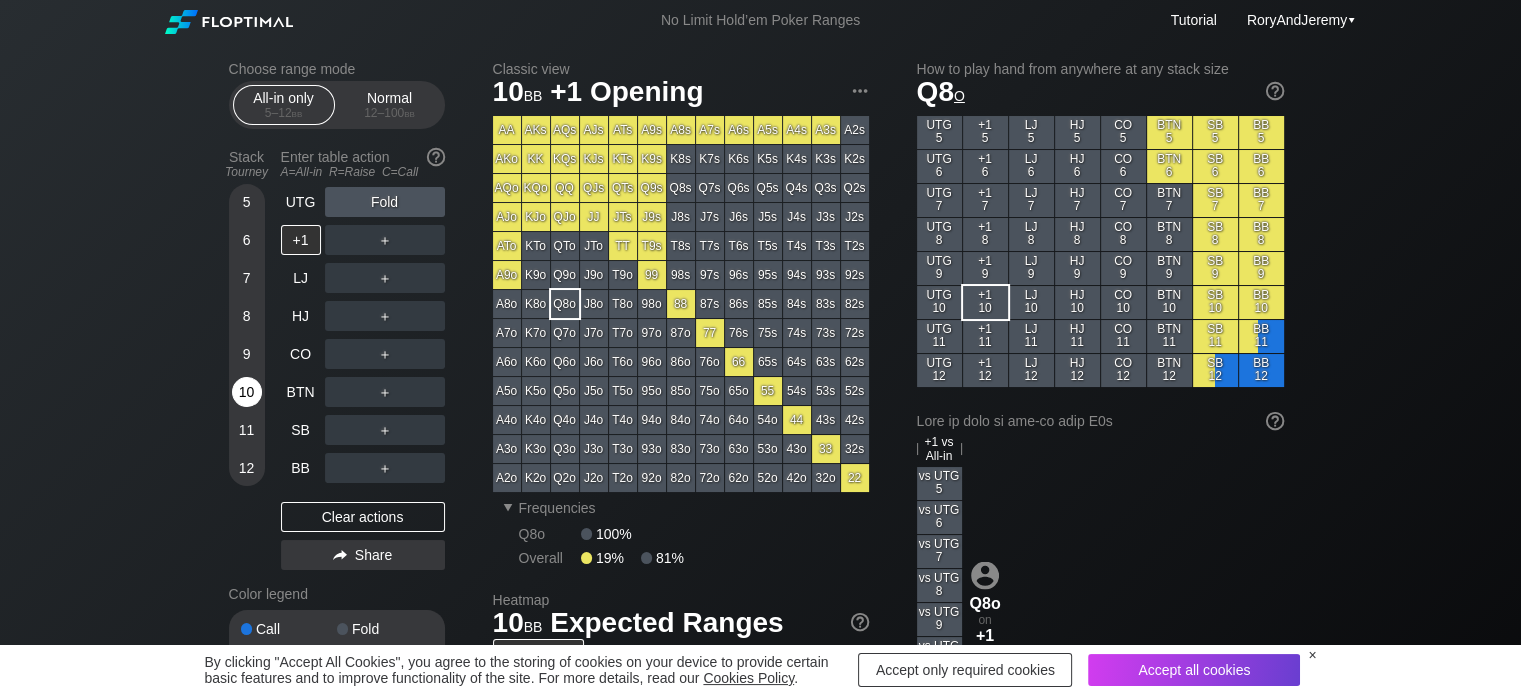 click on "10" at bounding box center (247, 392) 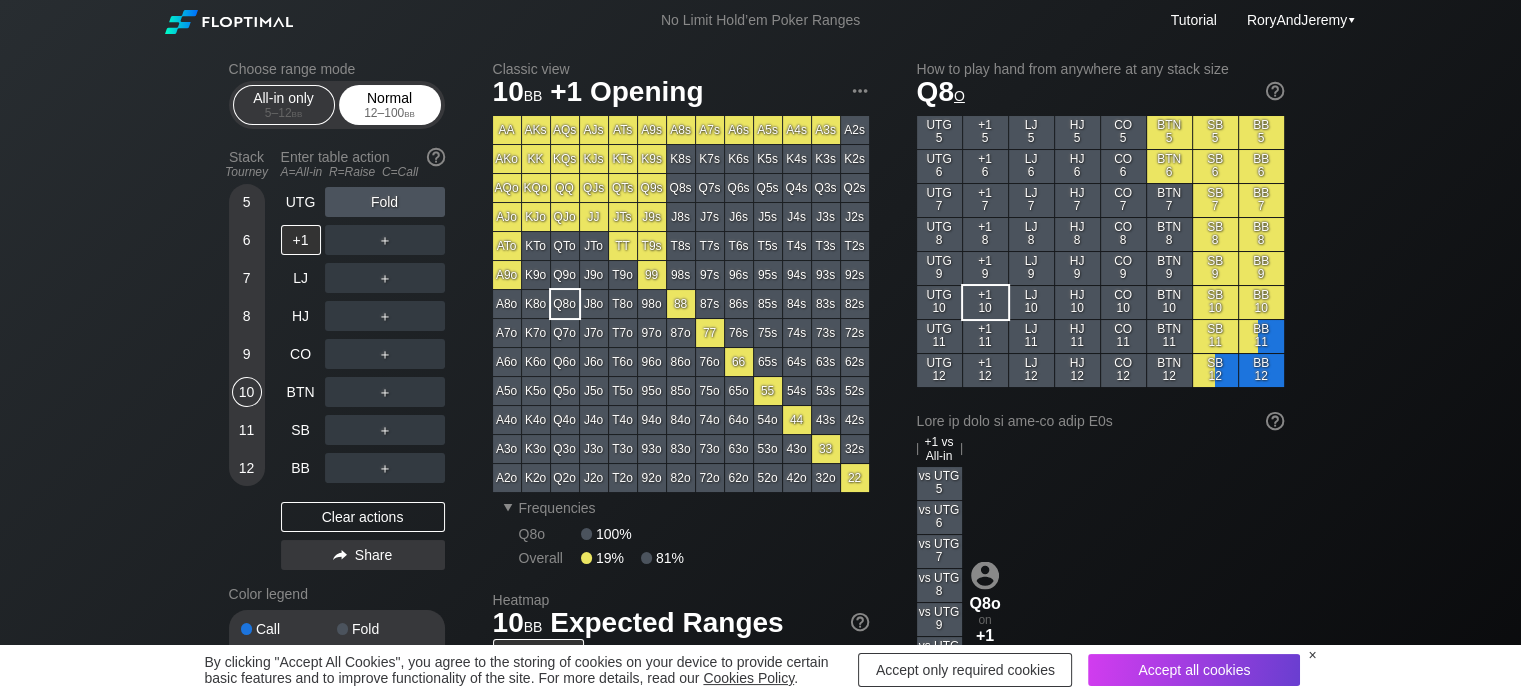 click on "Normal 12 – 100 bb" at bounding box center (390, 105) 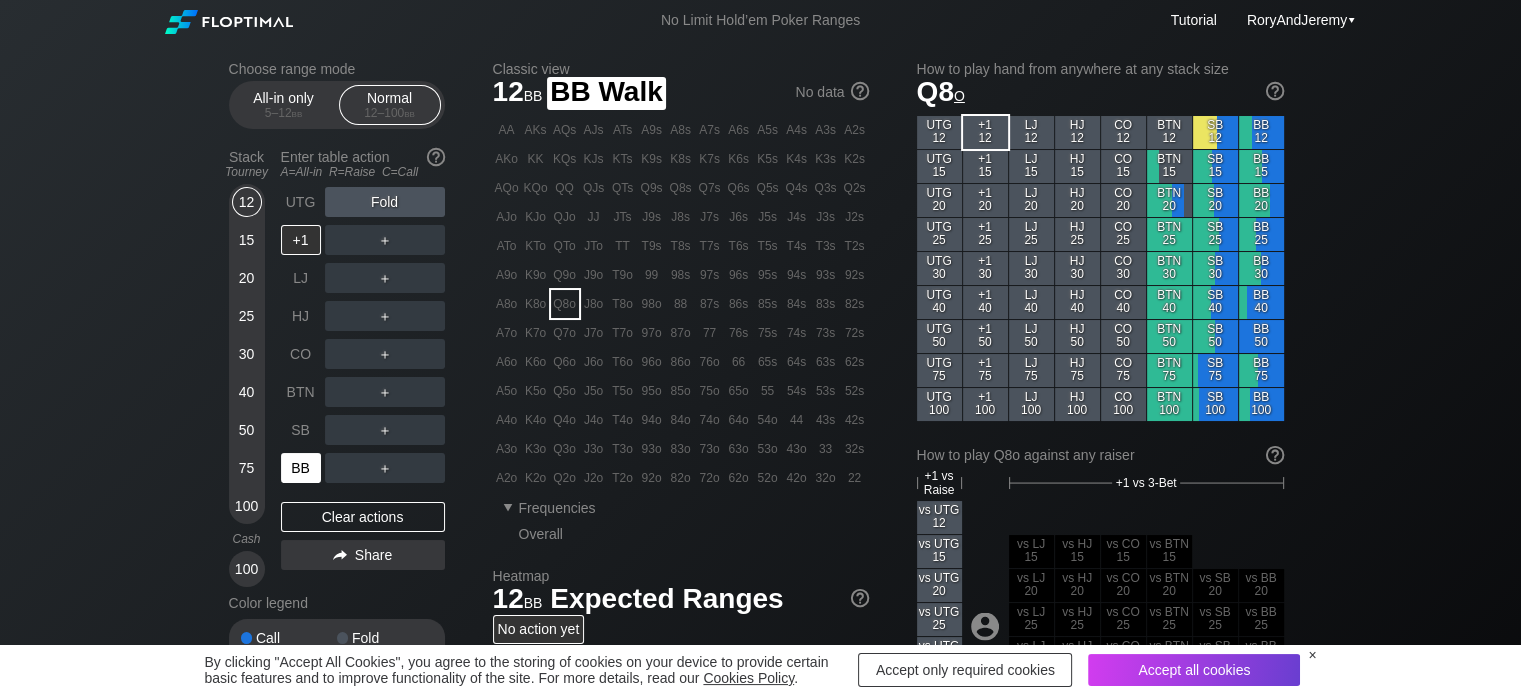 click on "BB" at bounding box center (301, 468) 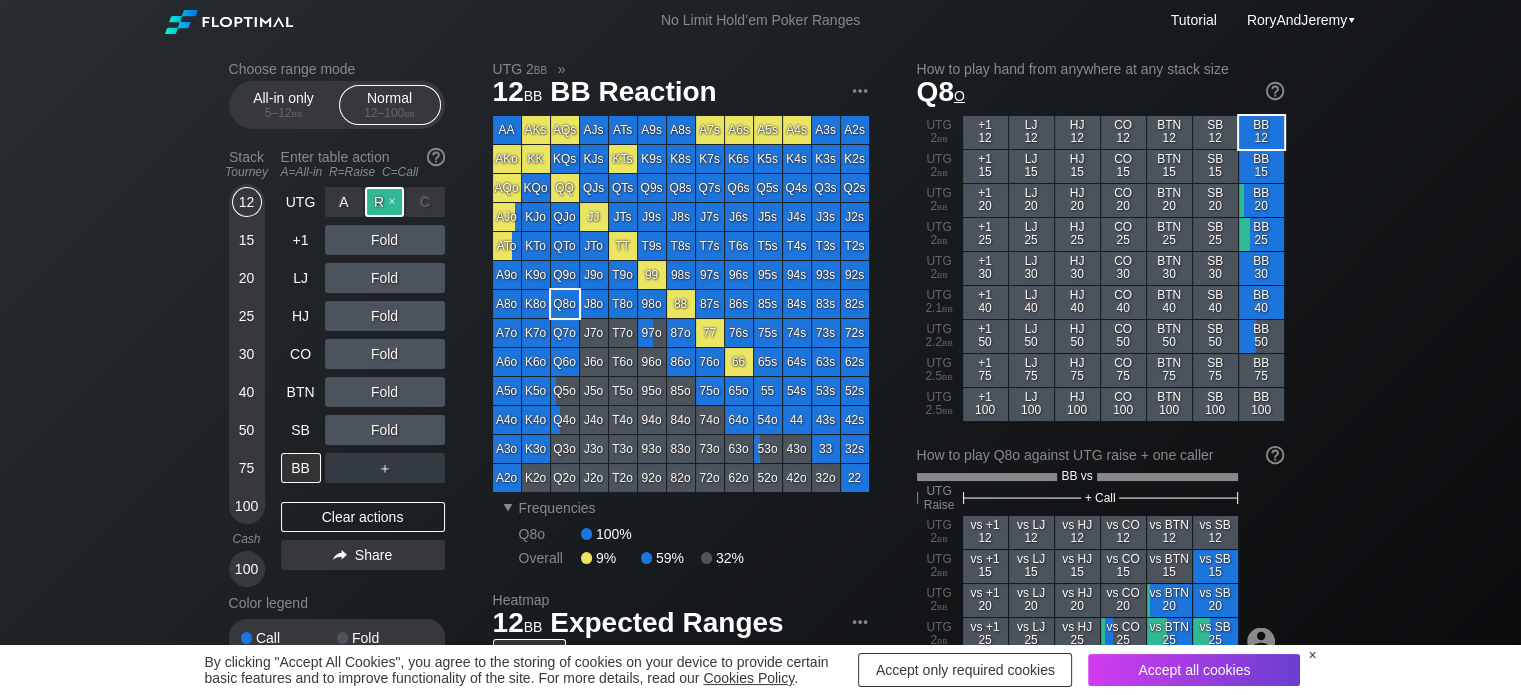 click on "R ✕" at bounding box center [384, 202] 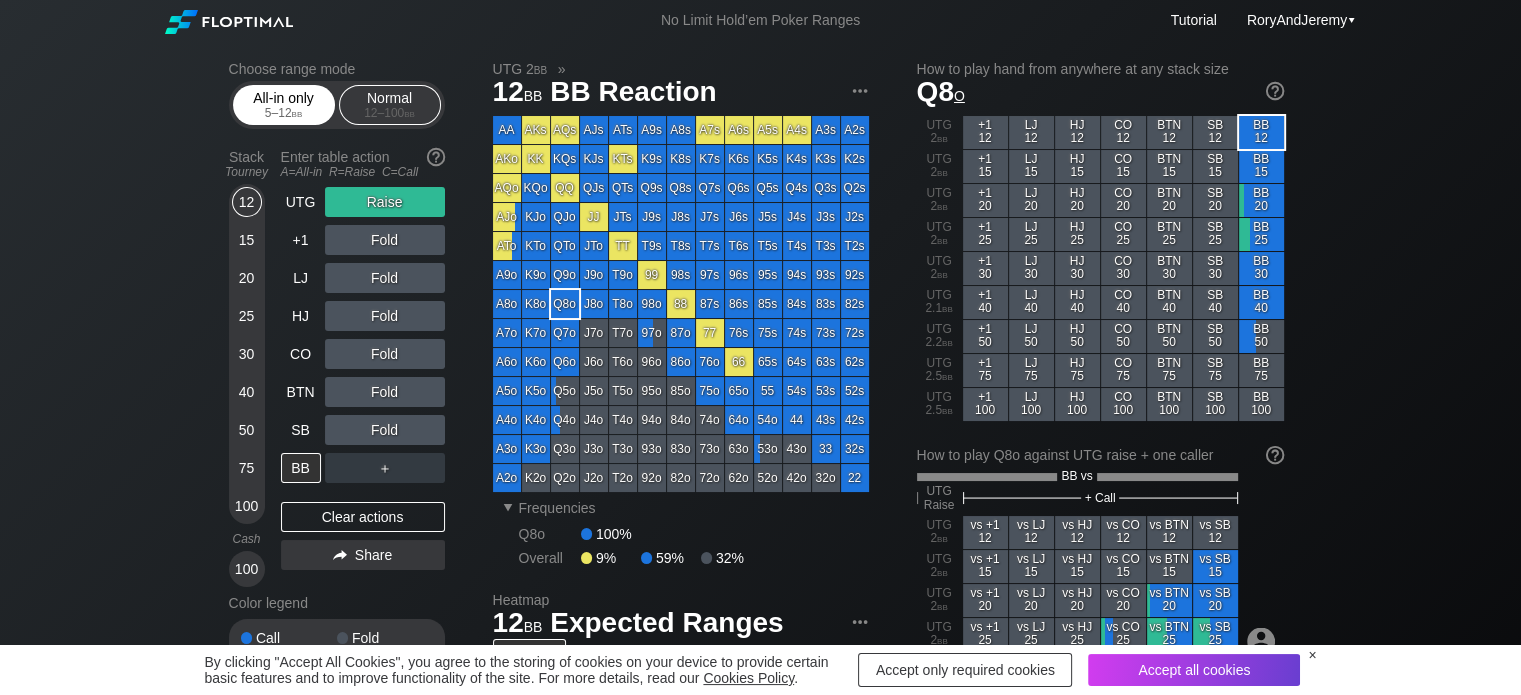 click on "All-in only 5 – 12 bb" at bounding box center (284, 105) 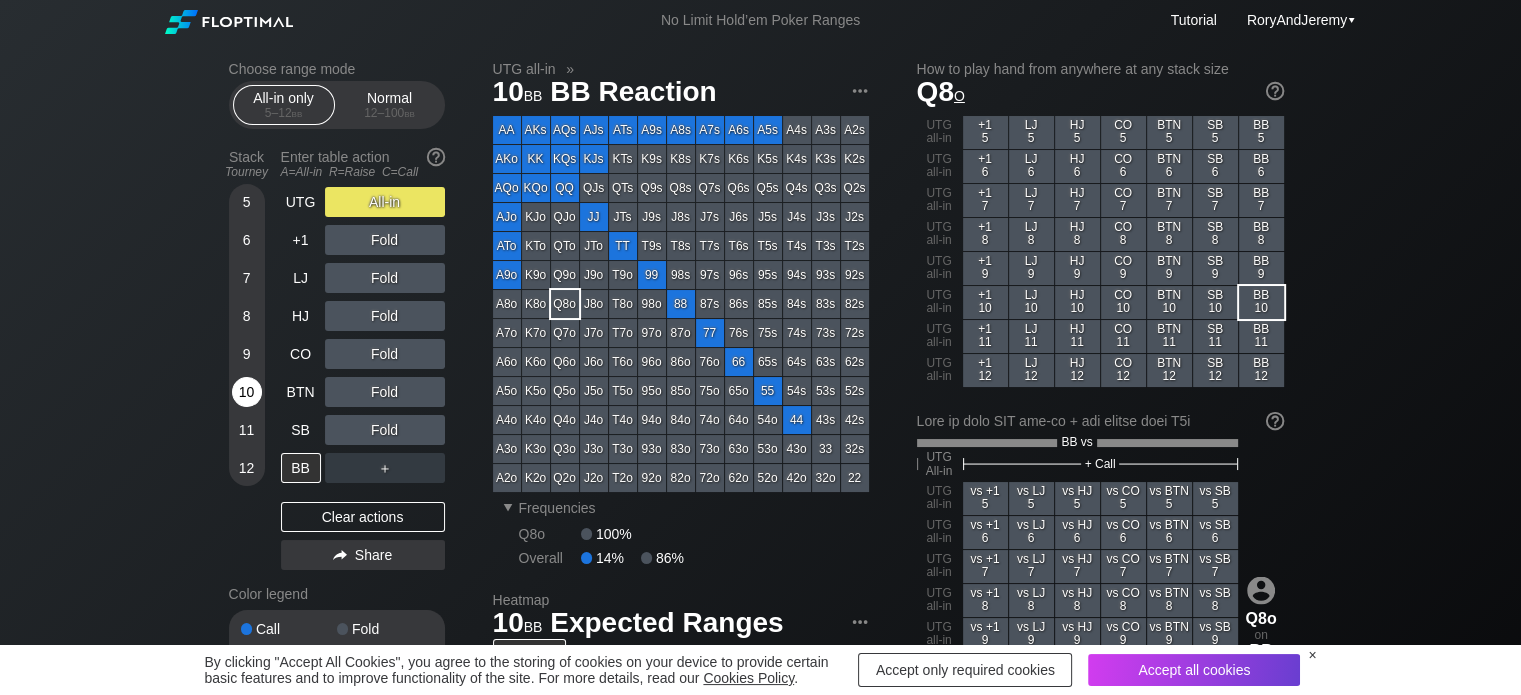 click on "10" at bounding box center (247, 392) 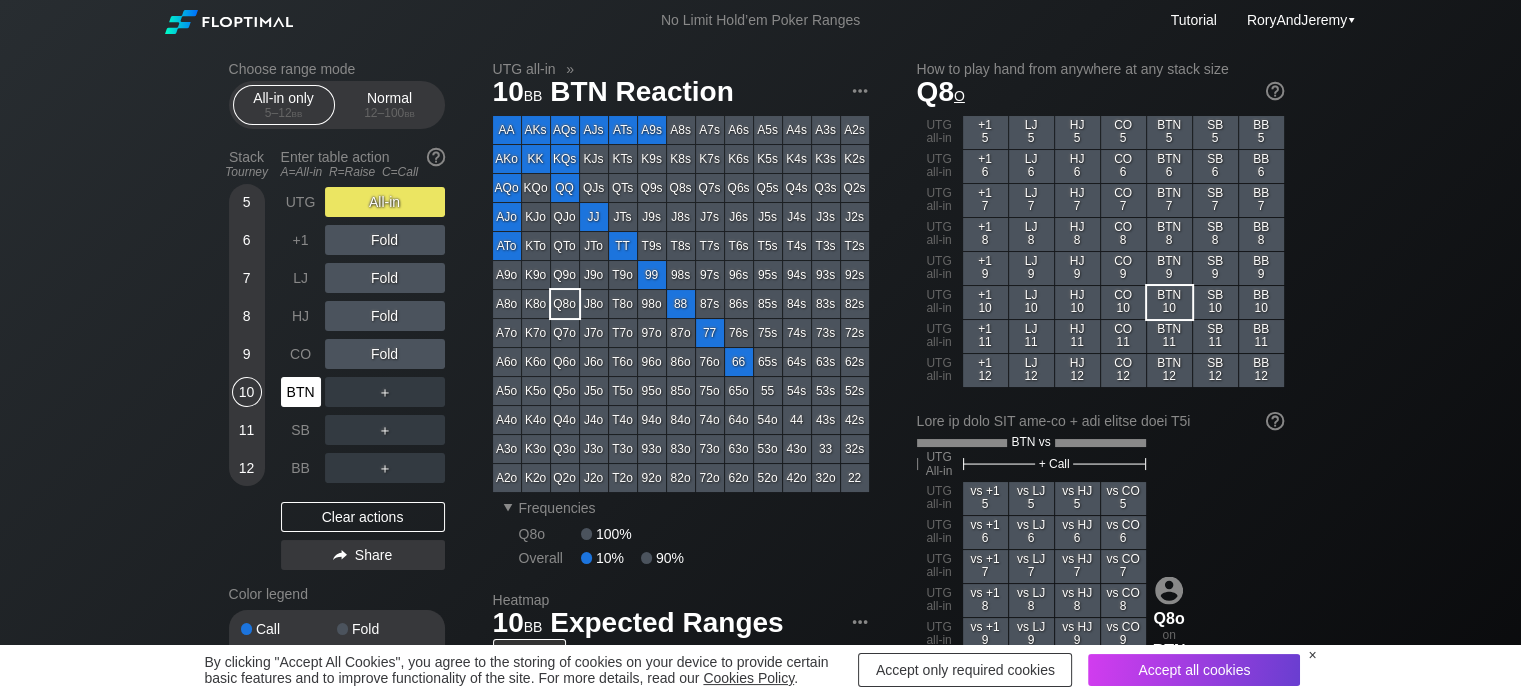 click on "BTN" at bounding box center [301, 392] 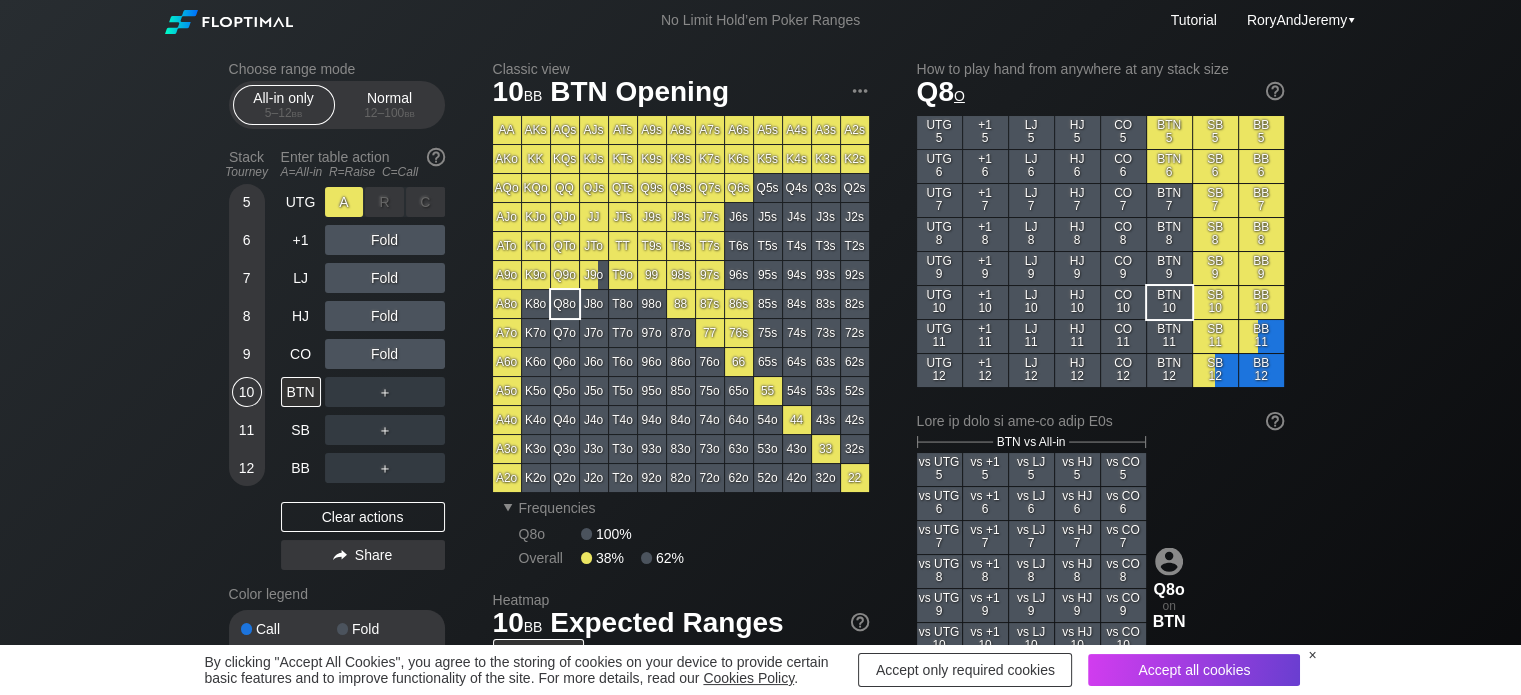 click on "A ✕" at bounding box center [344, 202] 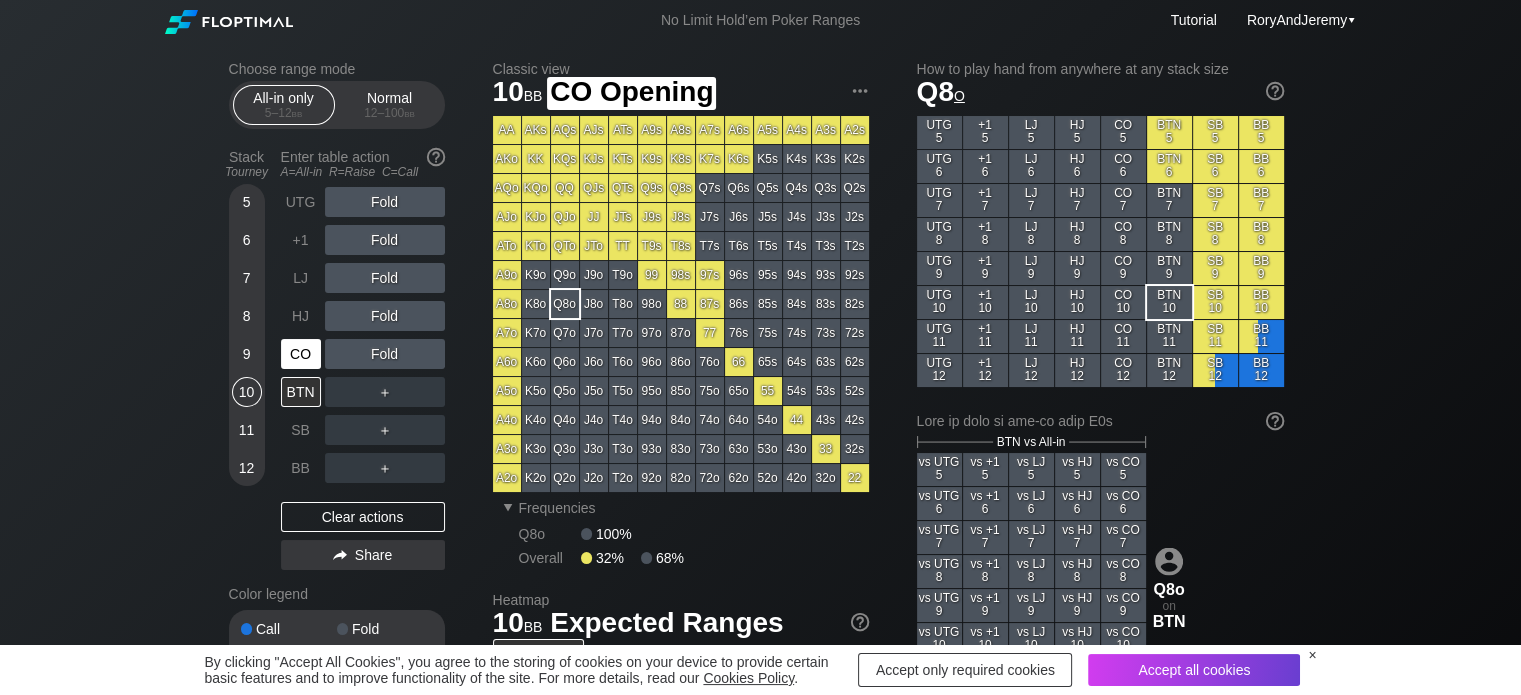 click on "CO" at bounding box center [301, 354] 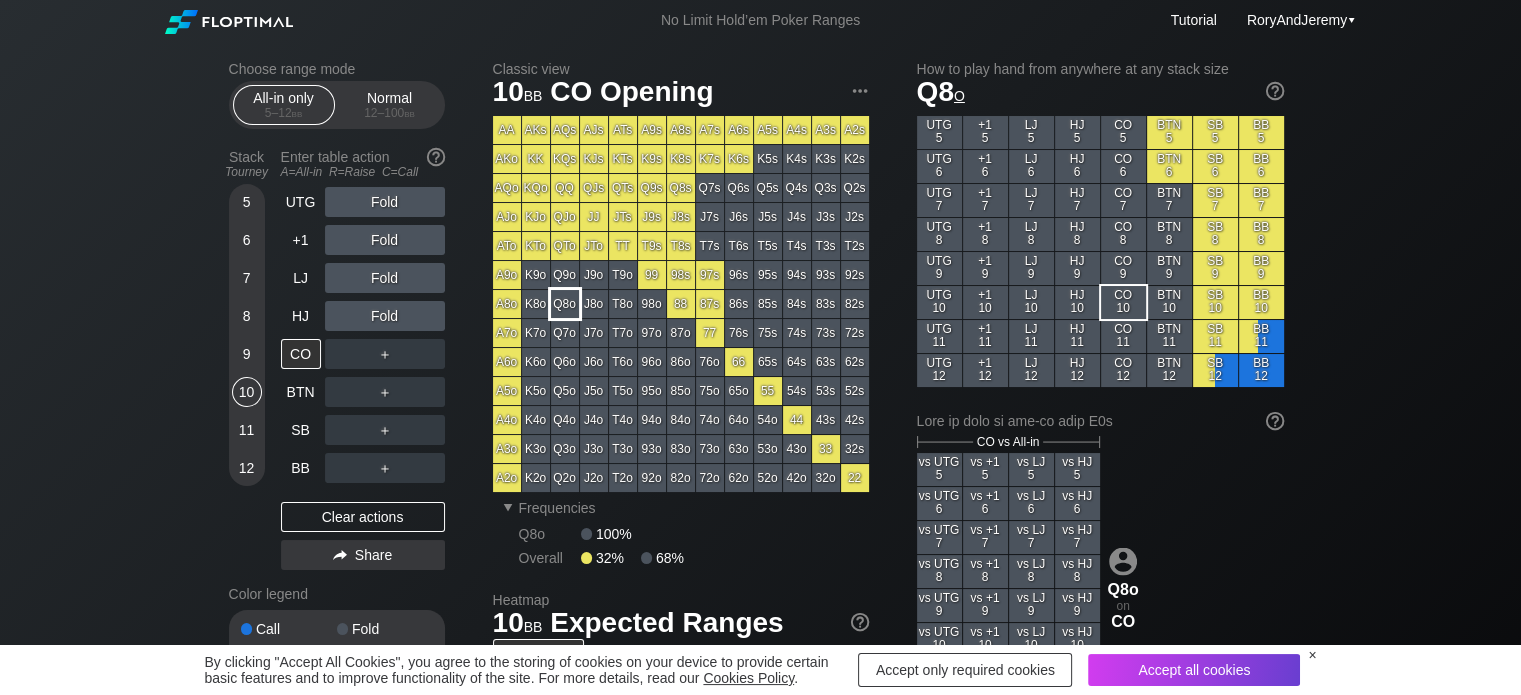 click on "Q8o" at bounding box center (565, 304) 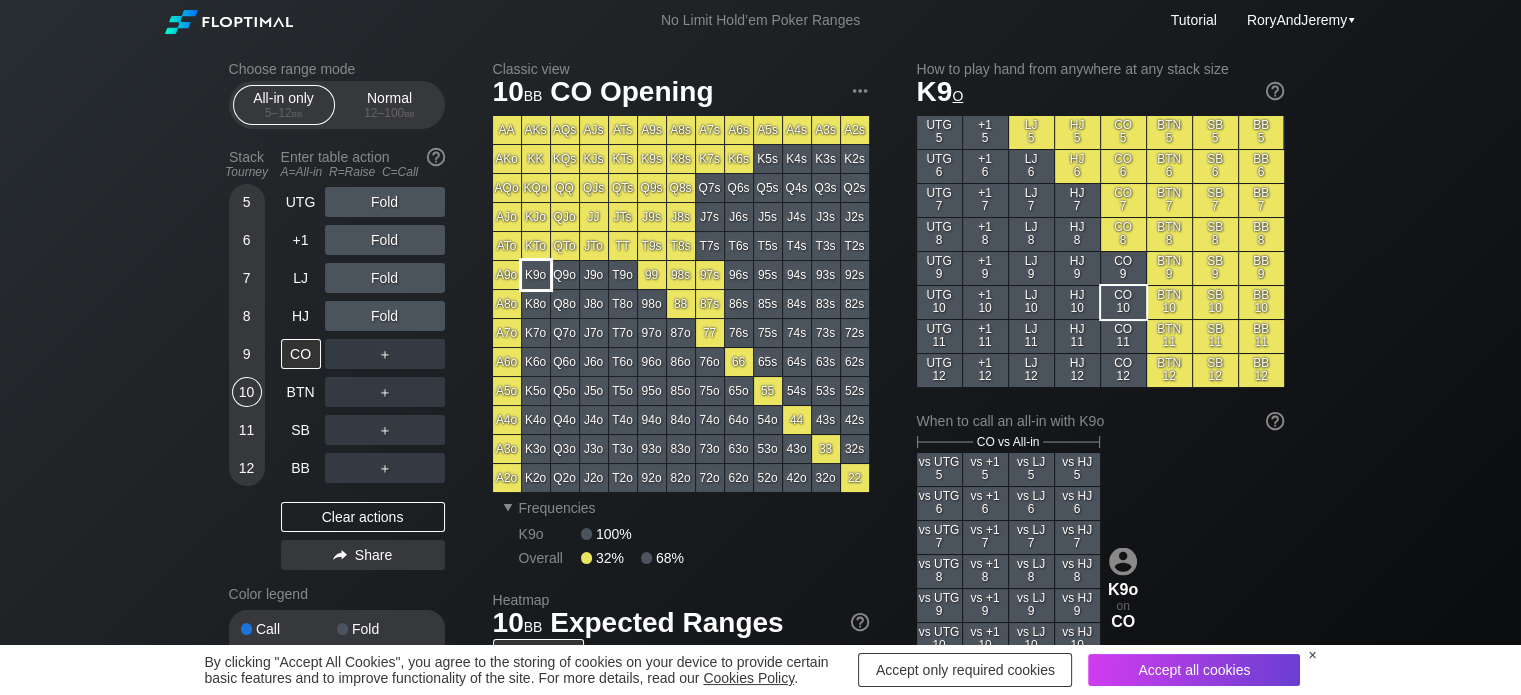 click on "K9o" at bounding box center [536, 275] 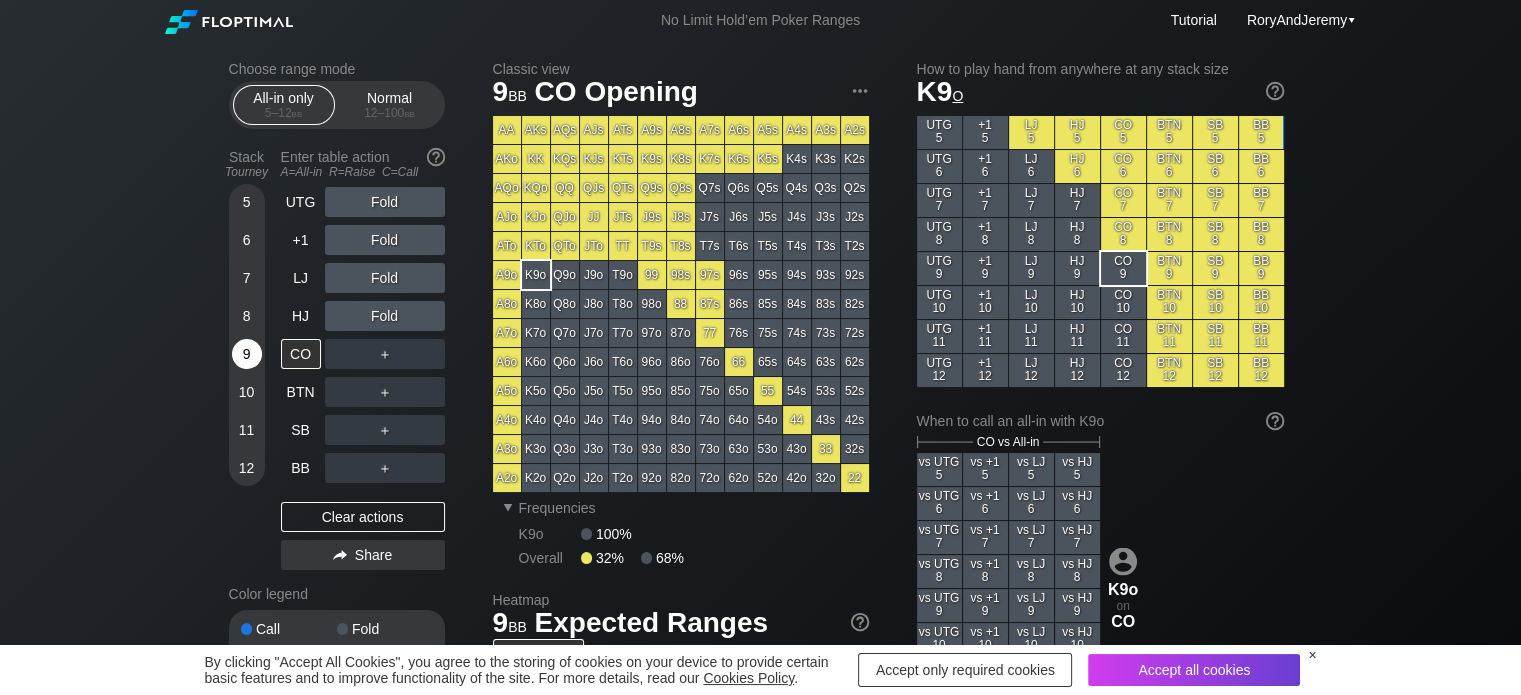 click on "9" at bounding box center (247, 354) 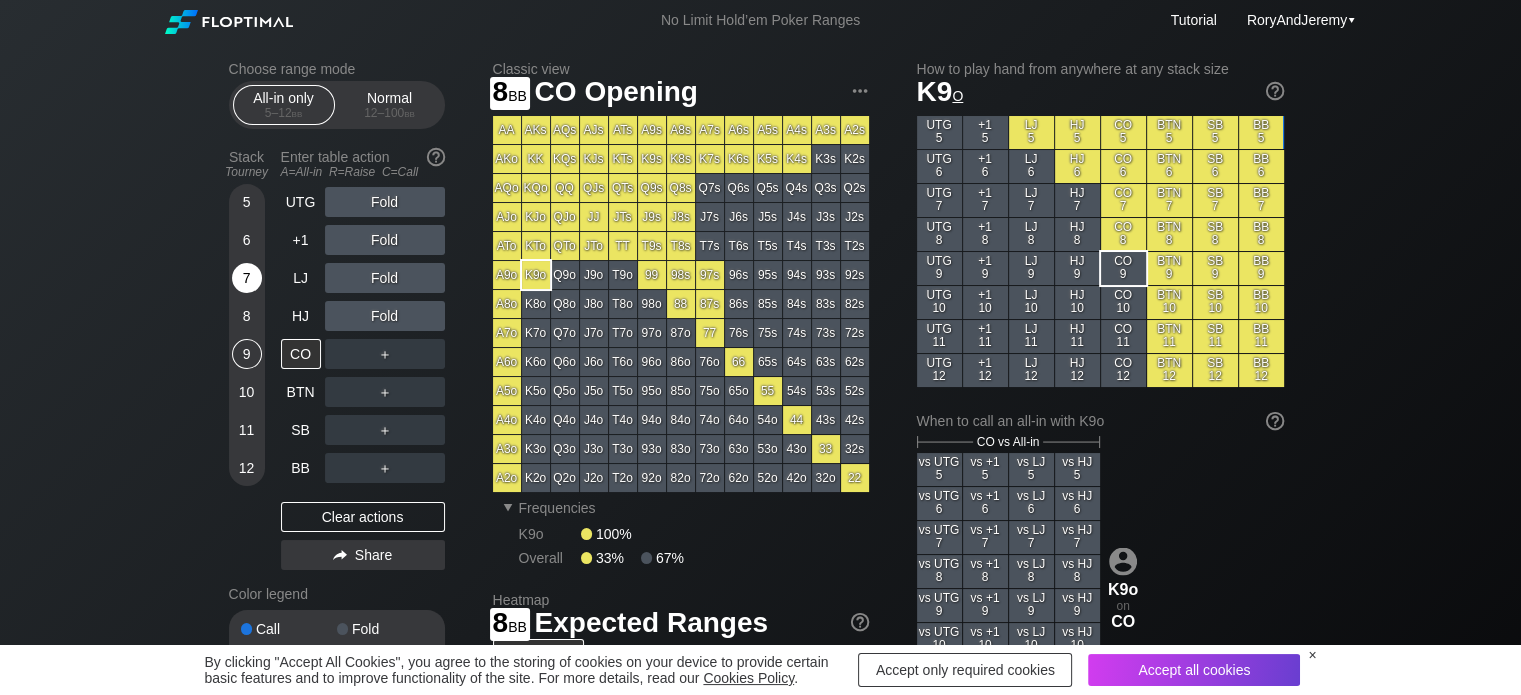 click on "7" at bounding box center [247, 282] 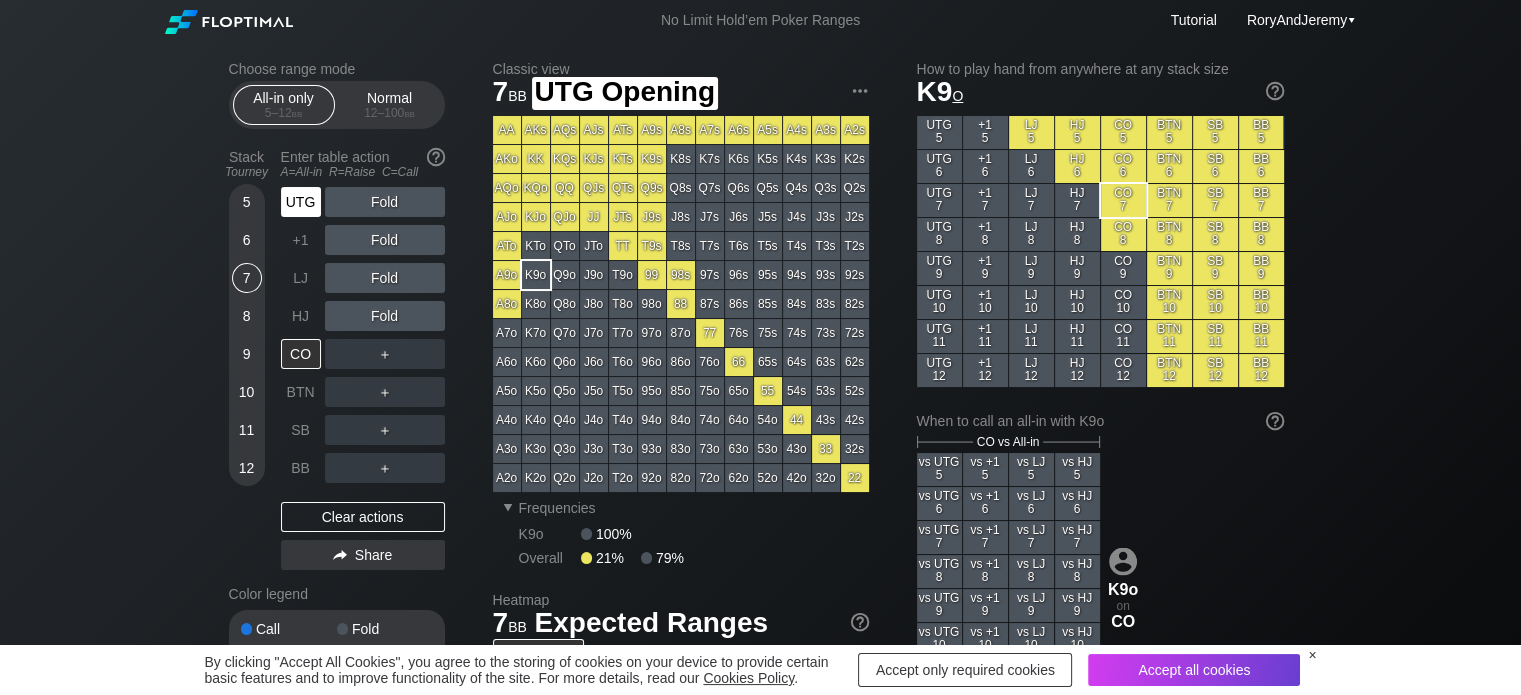 click on "UTG" at bounding box center (301, 202) 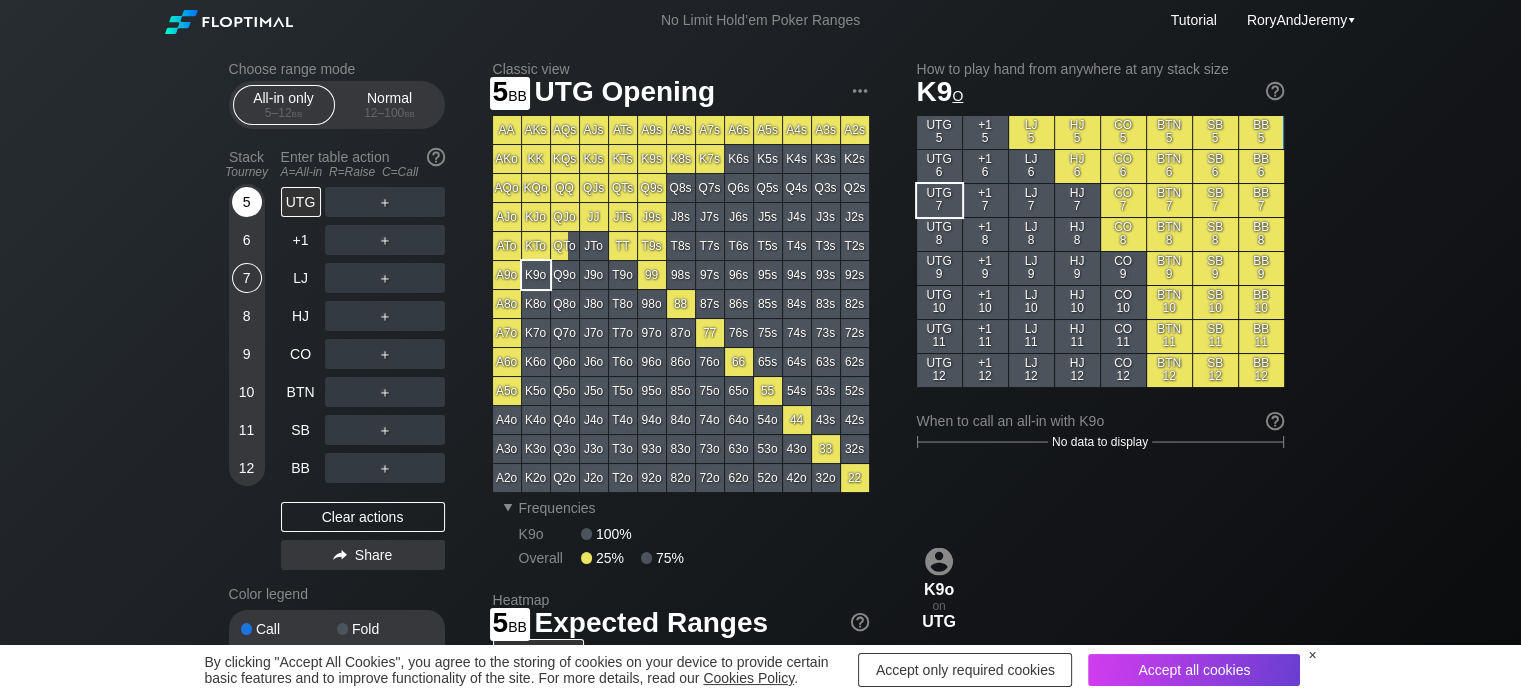 click on "5" at bounding box center [247, 202] 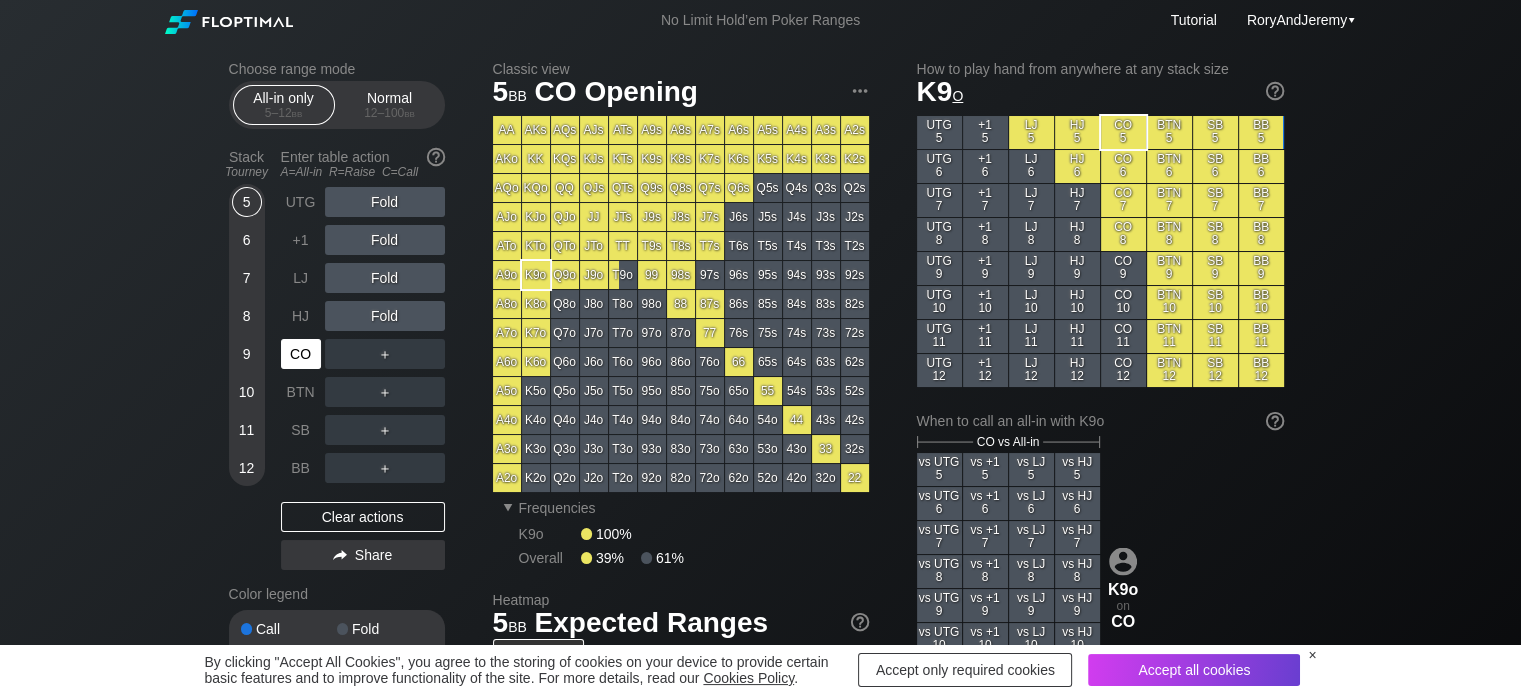click on "CO" at bounding box center [301, 354] 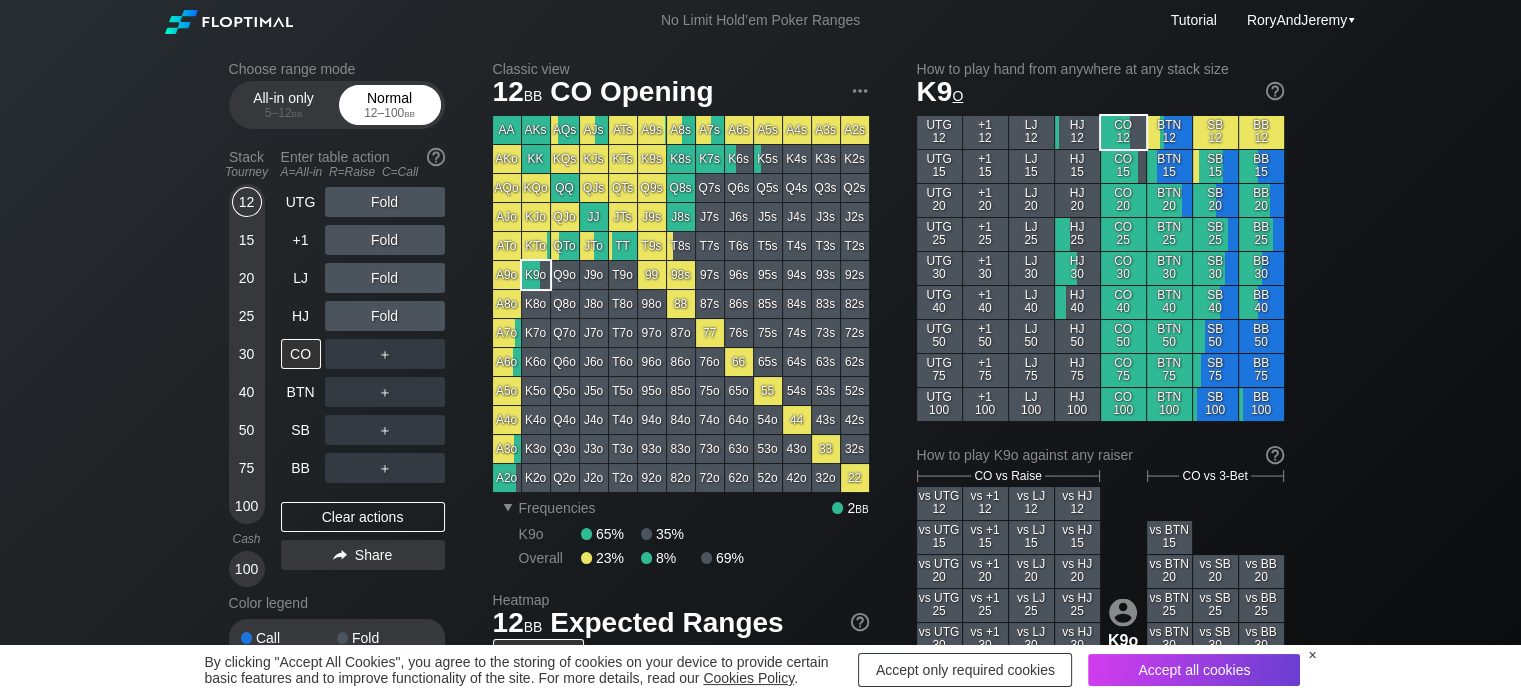 click on "12 – 100 bb" at bounding box center [390, 113] 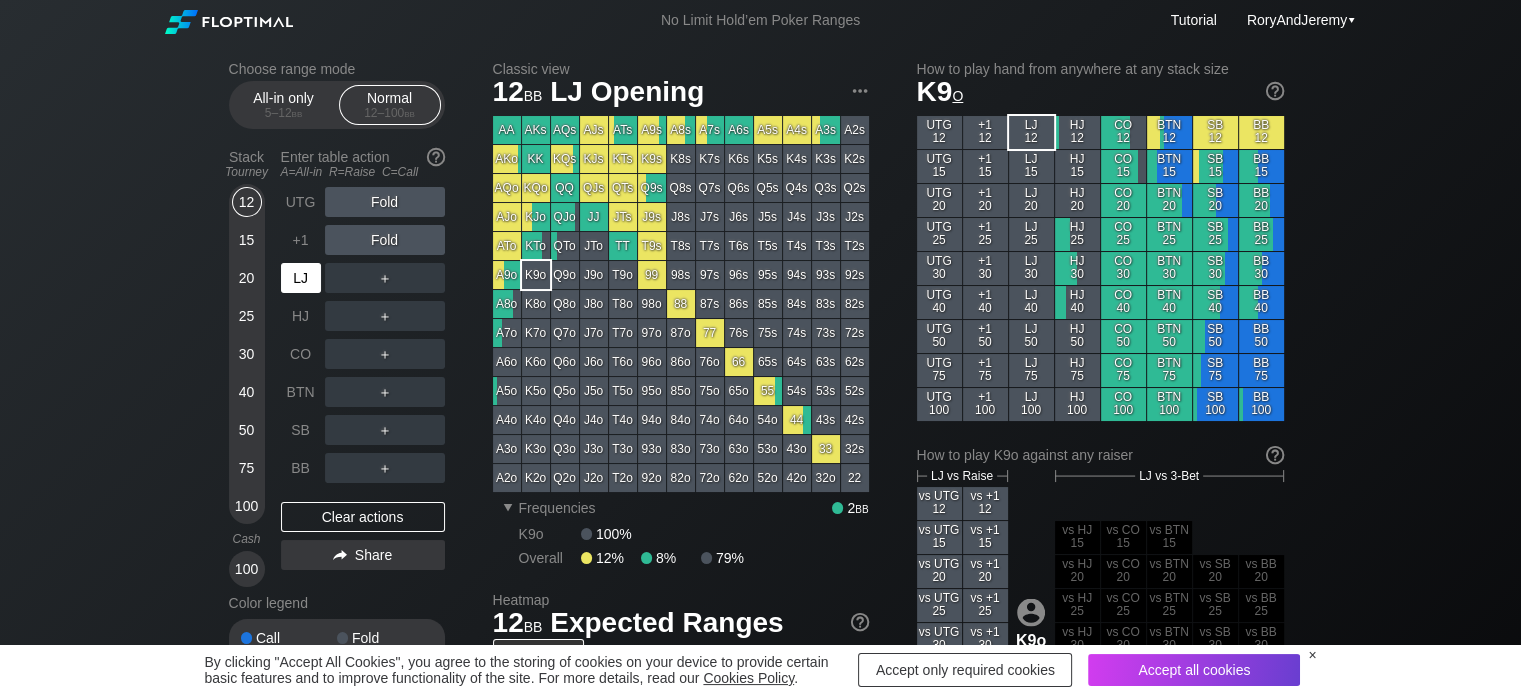 click on "LJ" at bounding box center [301, 278] 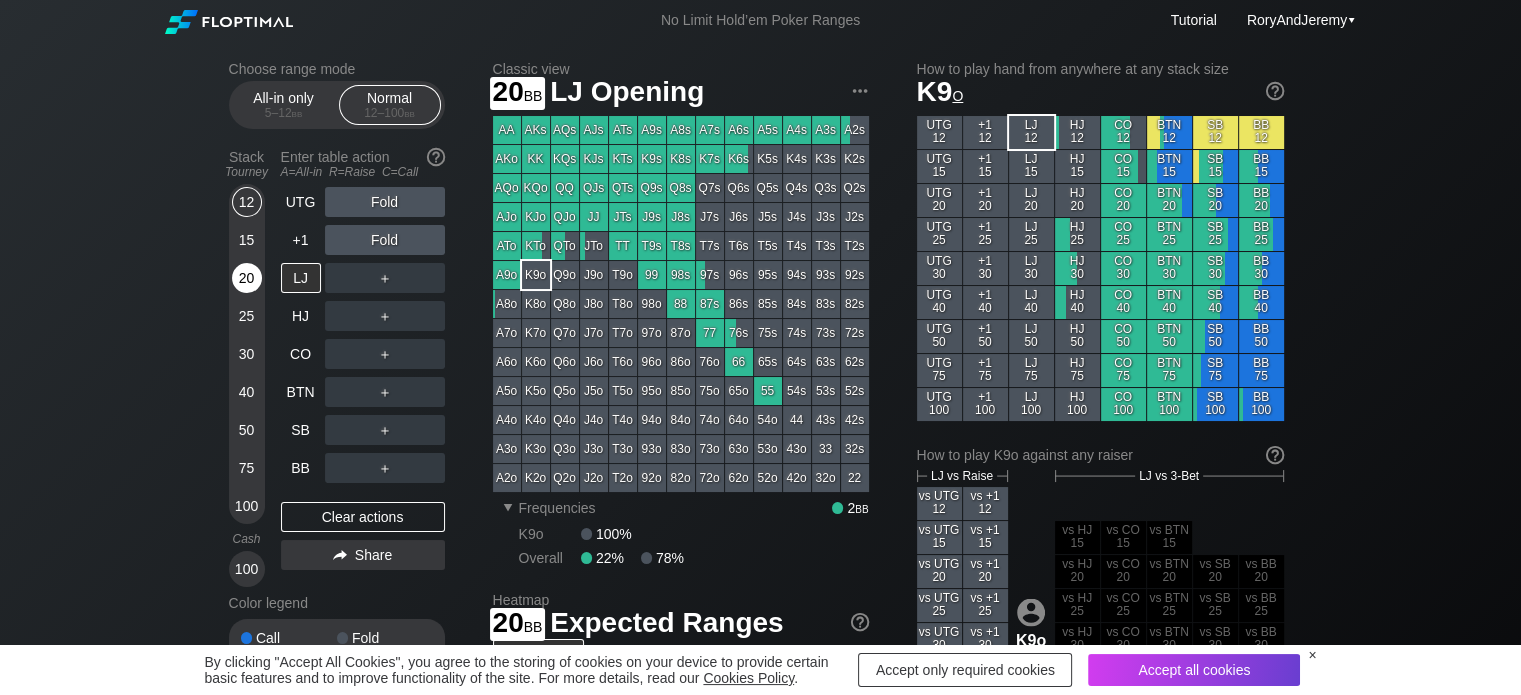 click on "20" at bounding box center [247, 278] 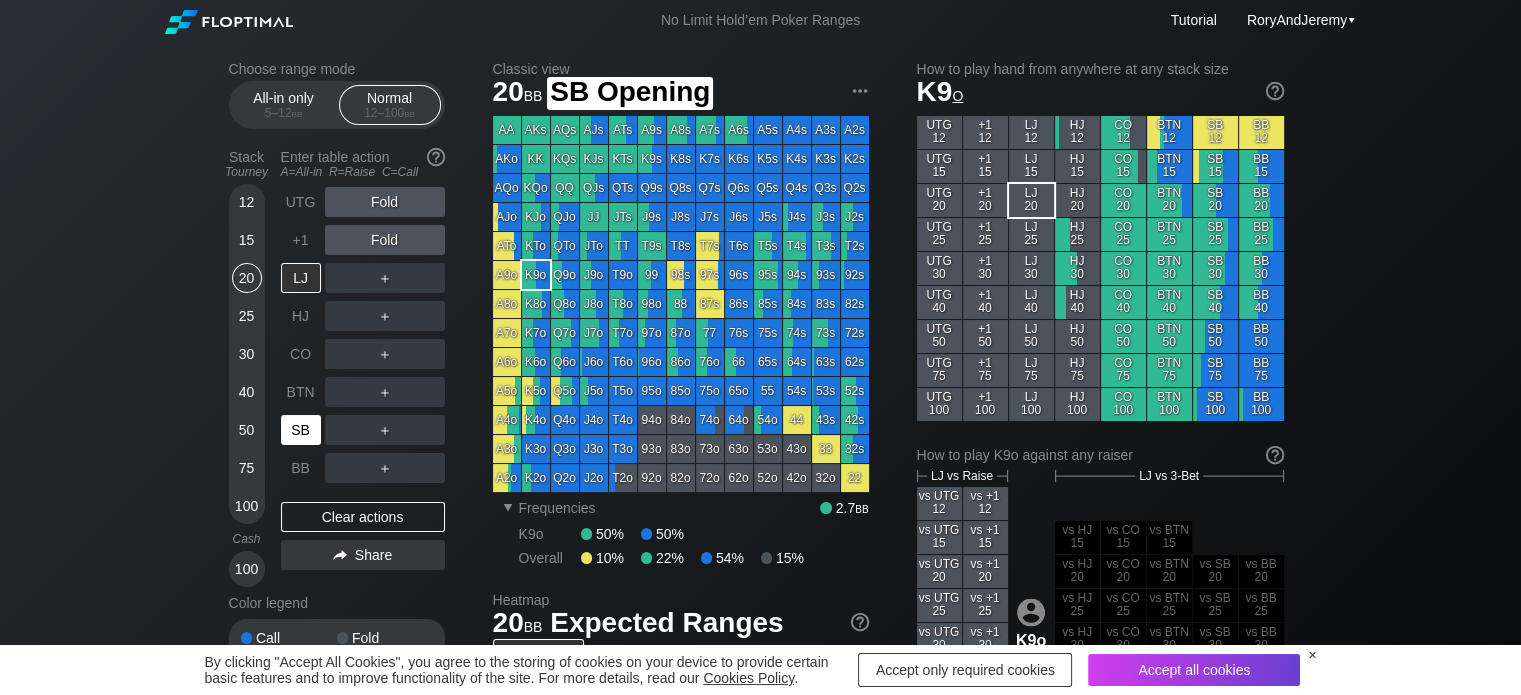 click on "SB" at bounding box center (301, 430) 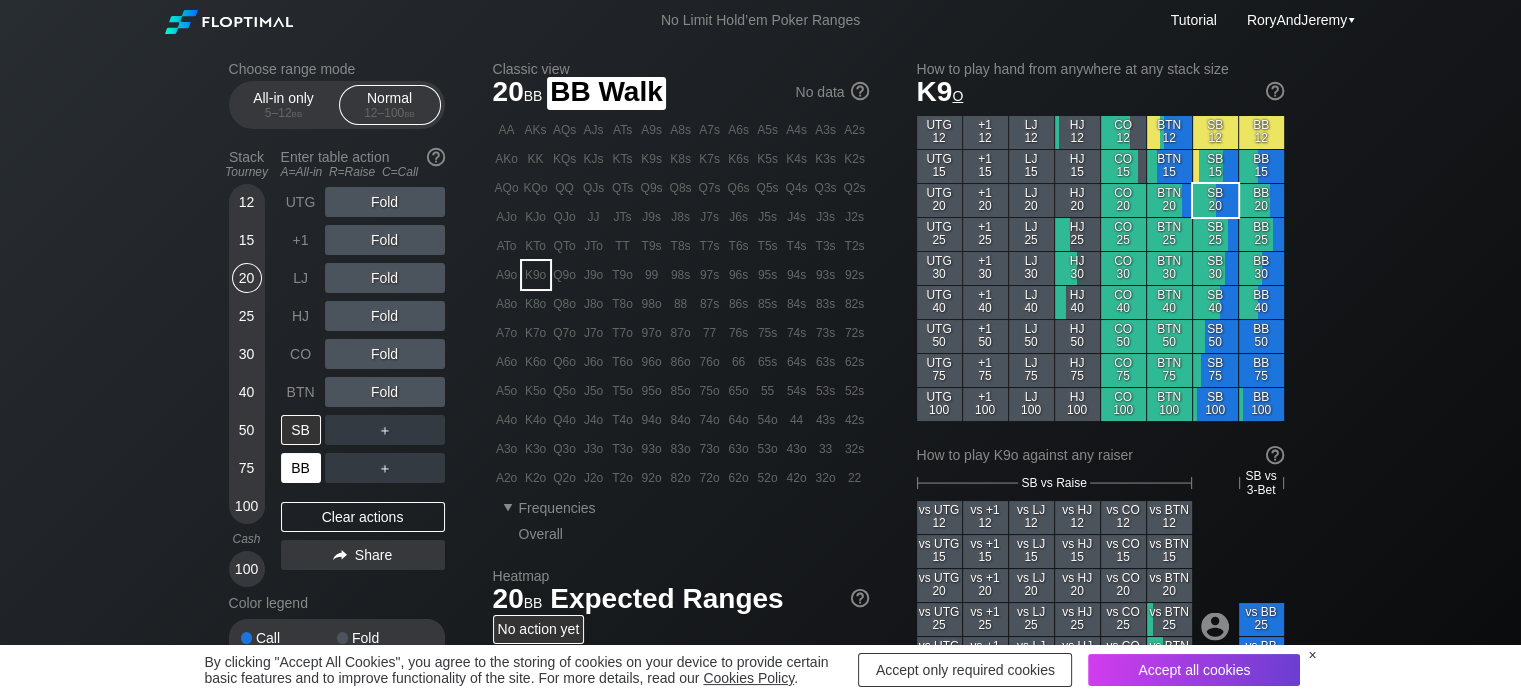 click on "BB" at bounding box center [301, 468] 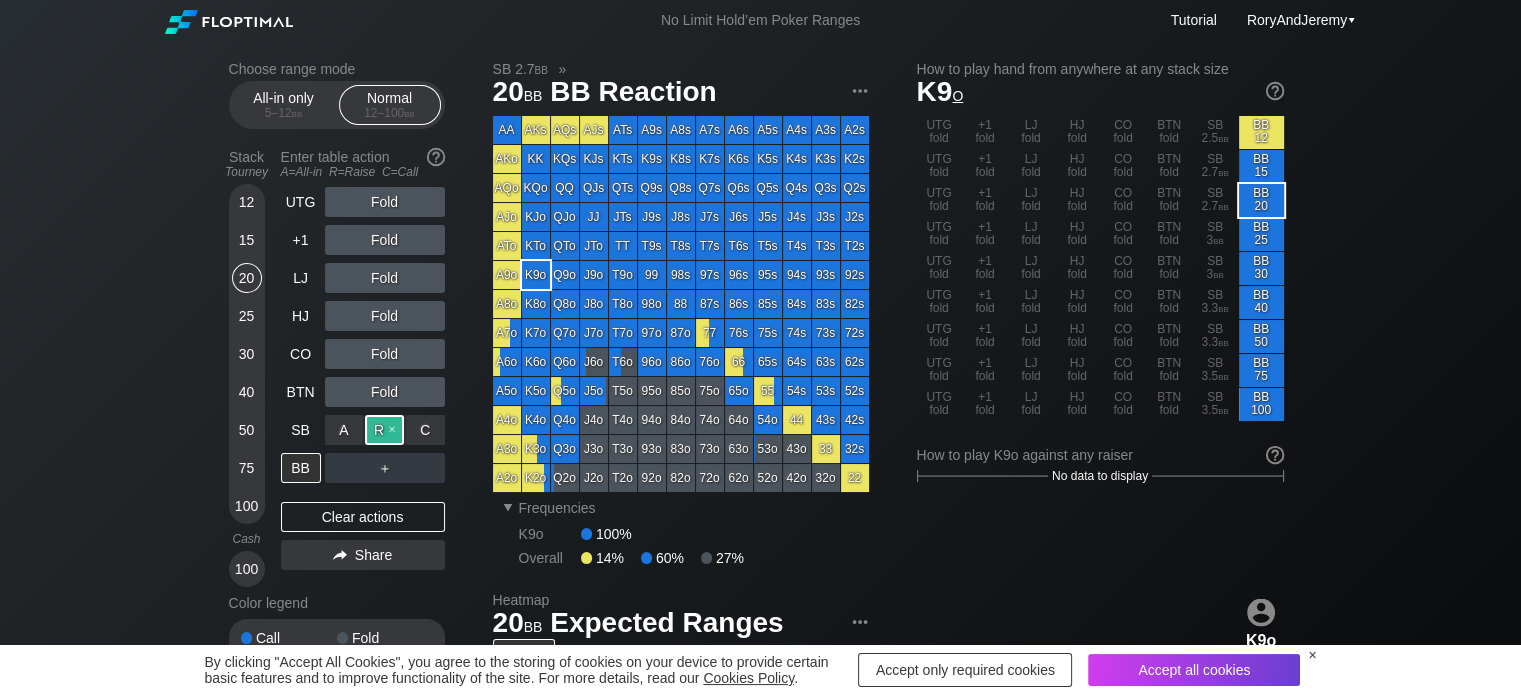click on "R ✕" at bounding box center (384, 430) 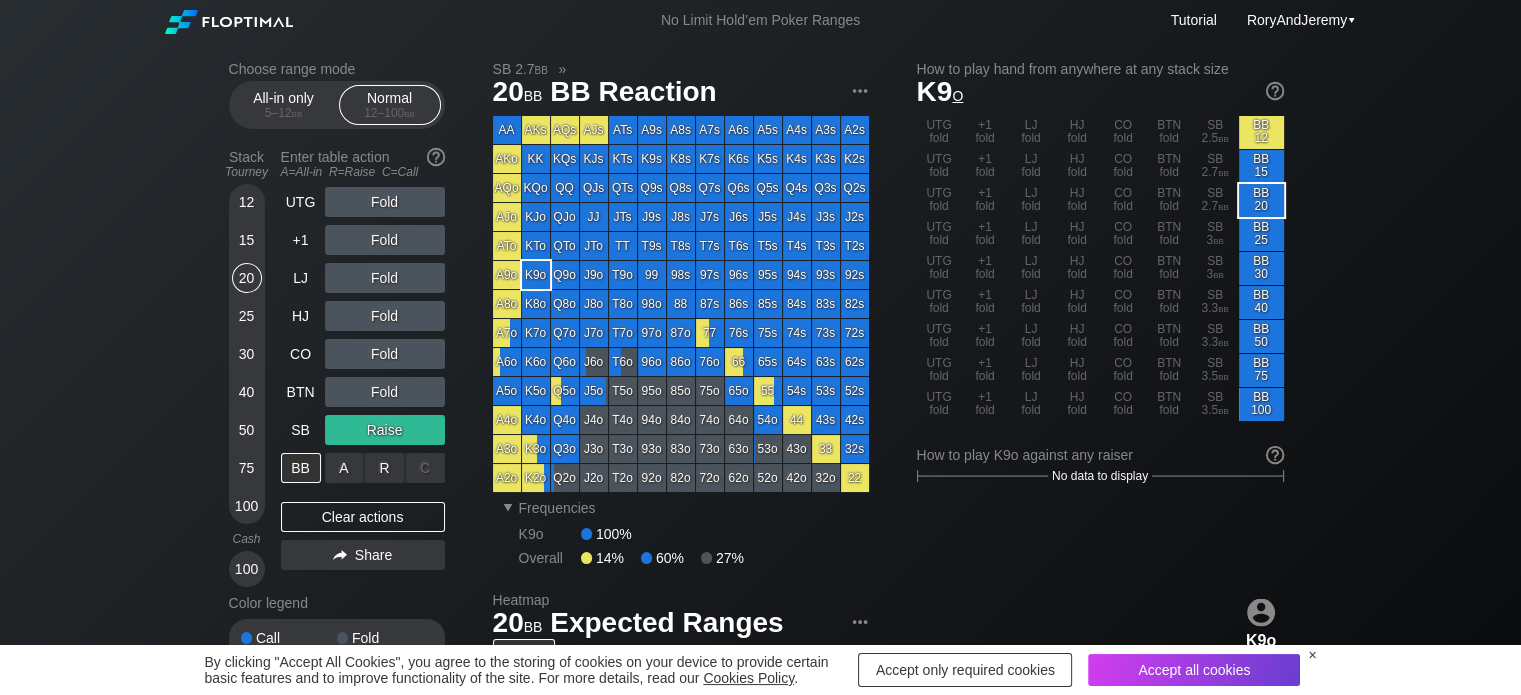 click on "C ✕" at bounding box center (425, 468) 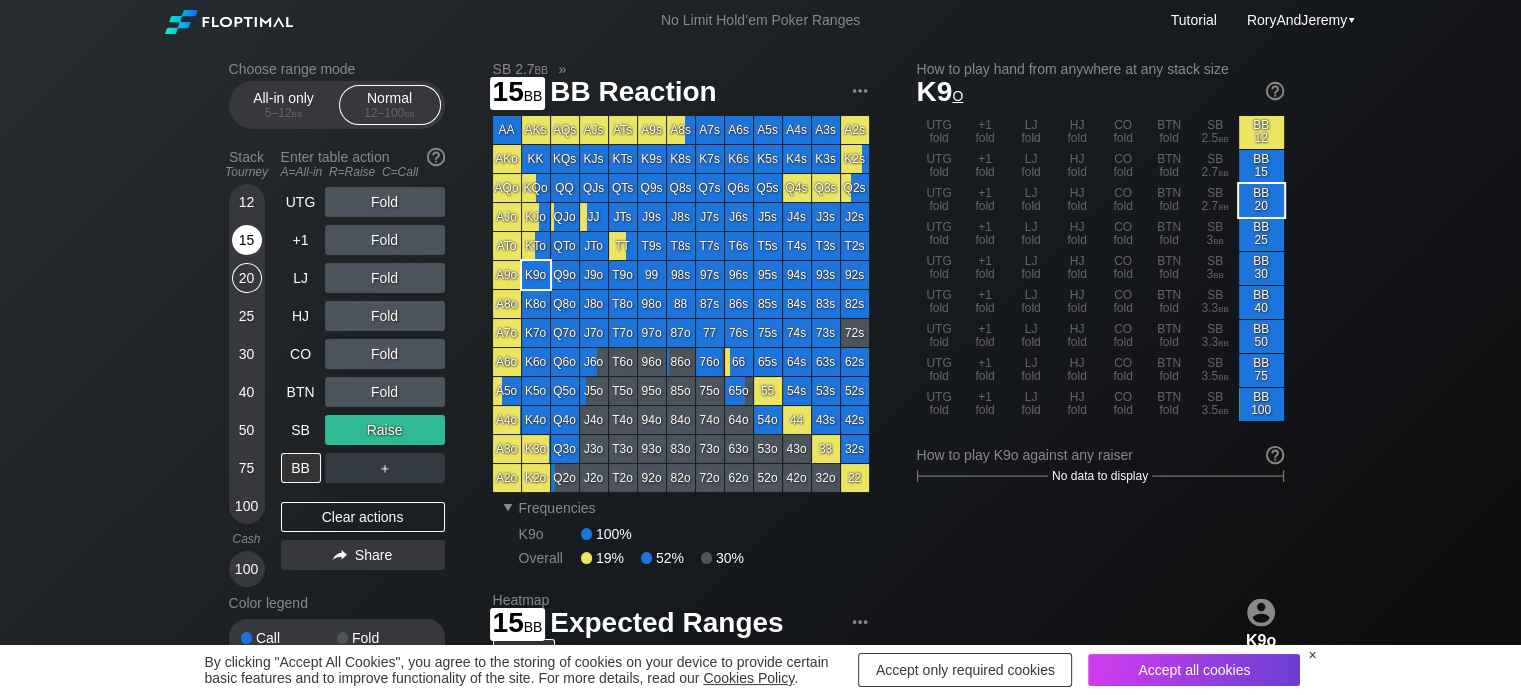 click on "15" at bounding box center [247, 240] 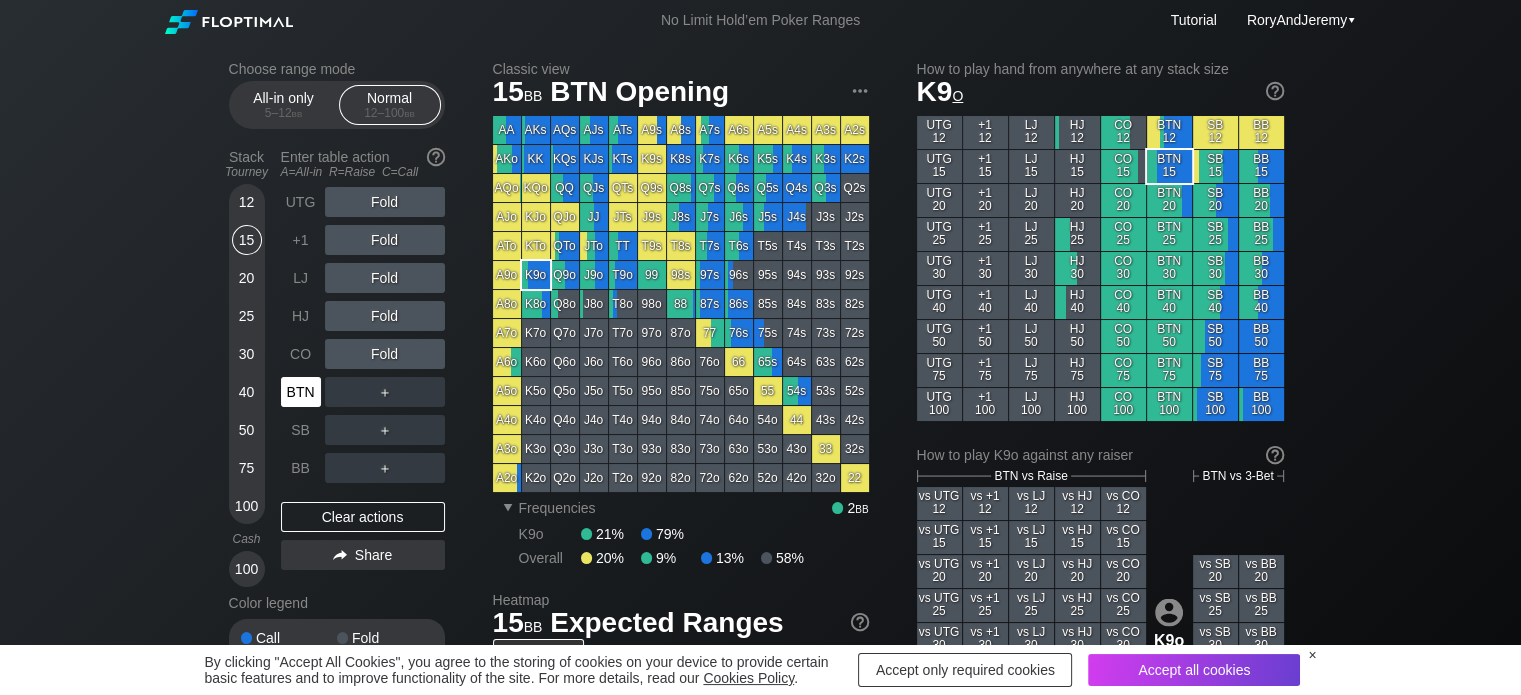click on "BTN" at bounding box center [301, 392] 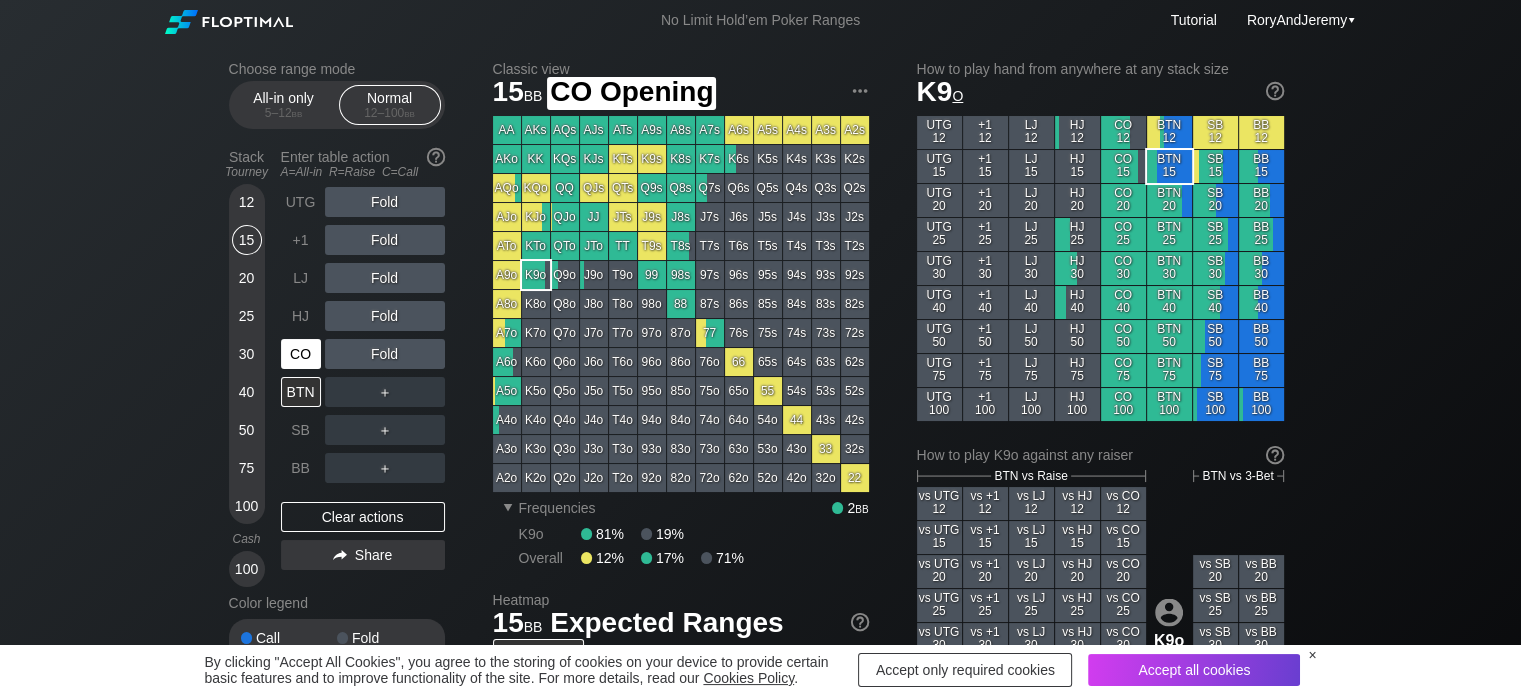 click on "CO" at bounding box center (301, 354) 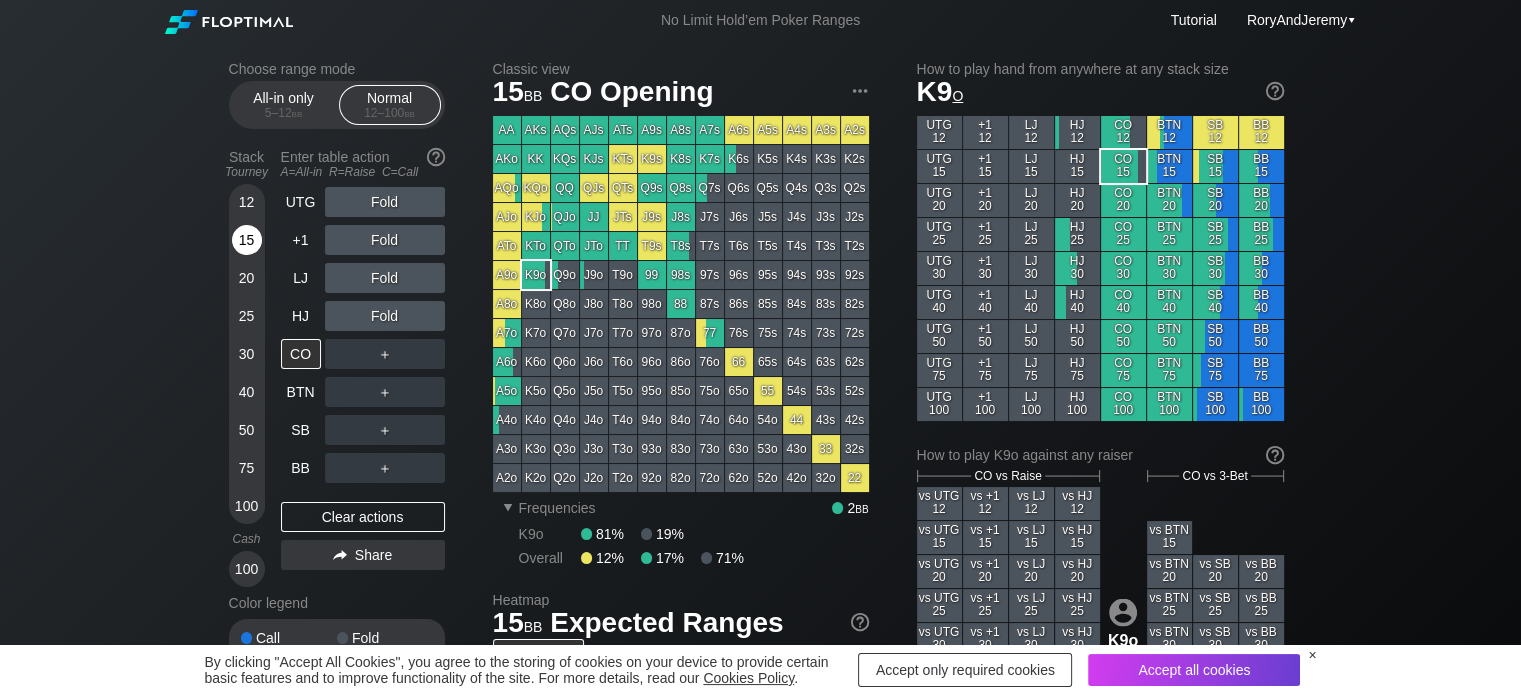 click on "15" at bounding box center (247, 240) 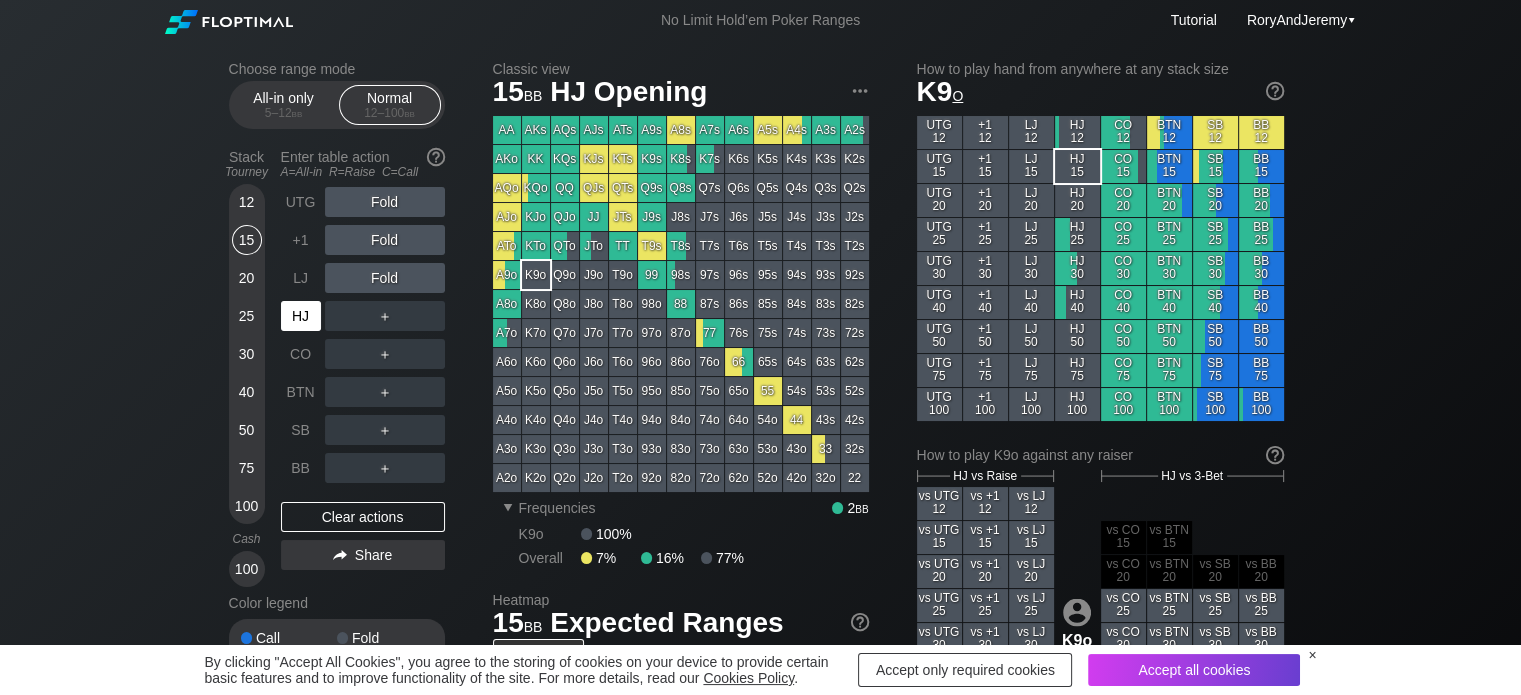 click on "HJ" at bounding box center (301, 316) 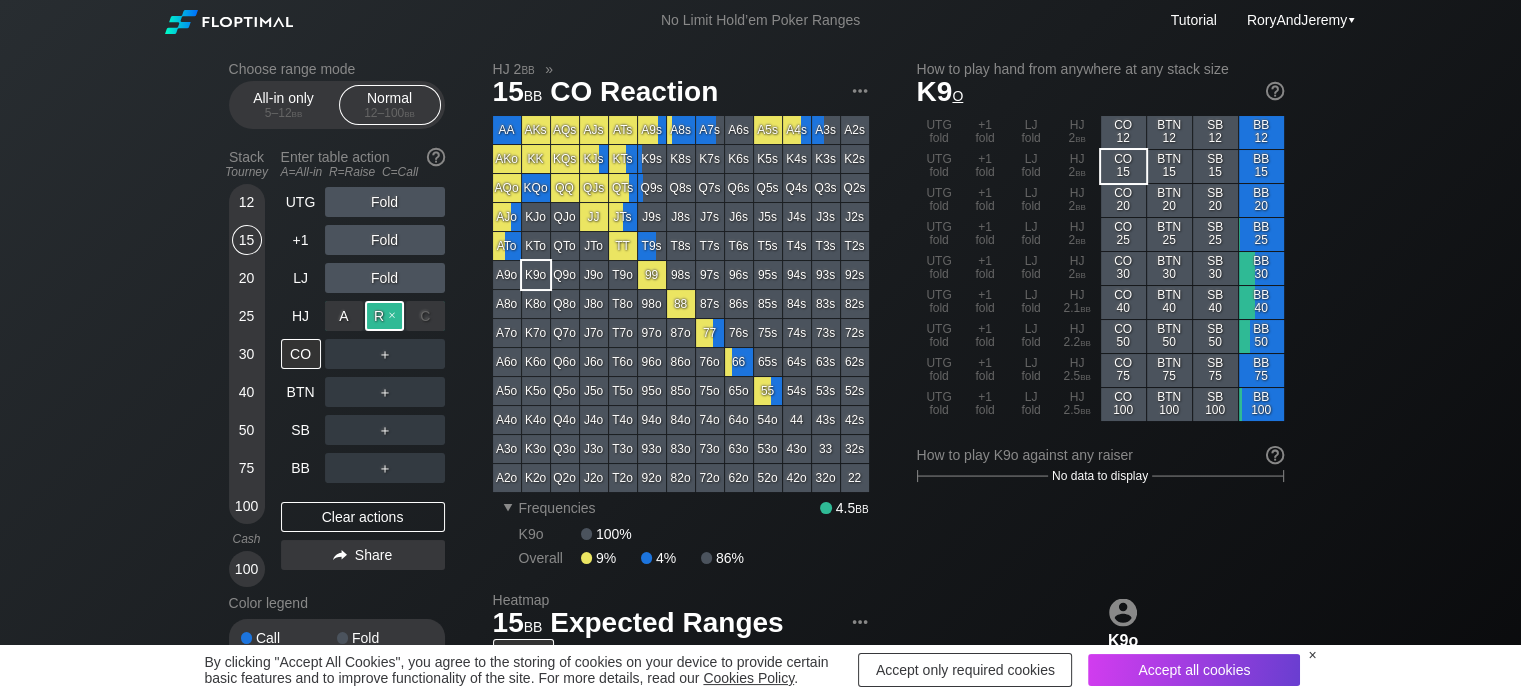 click on "R ✕" at bounding box center [384, 316] 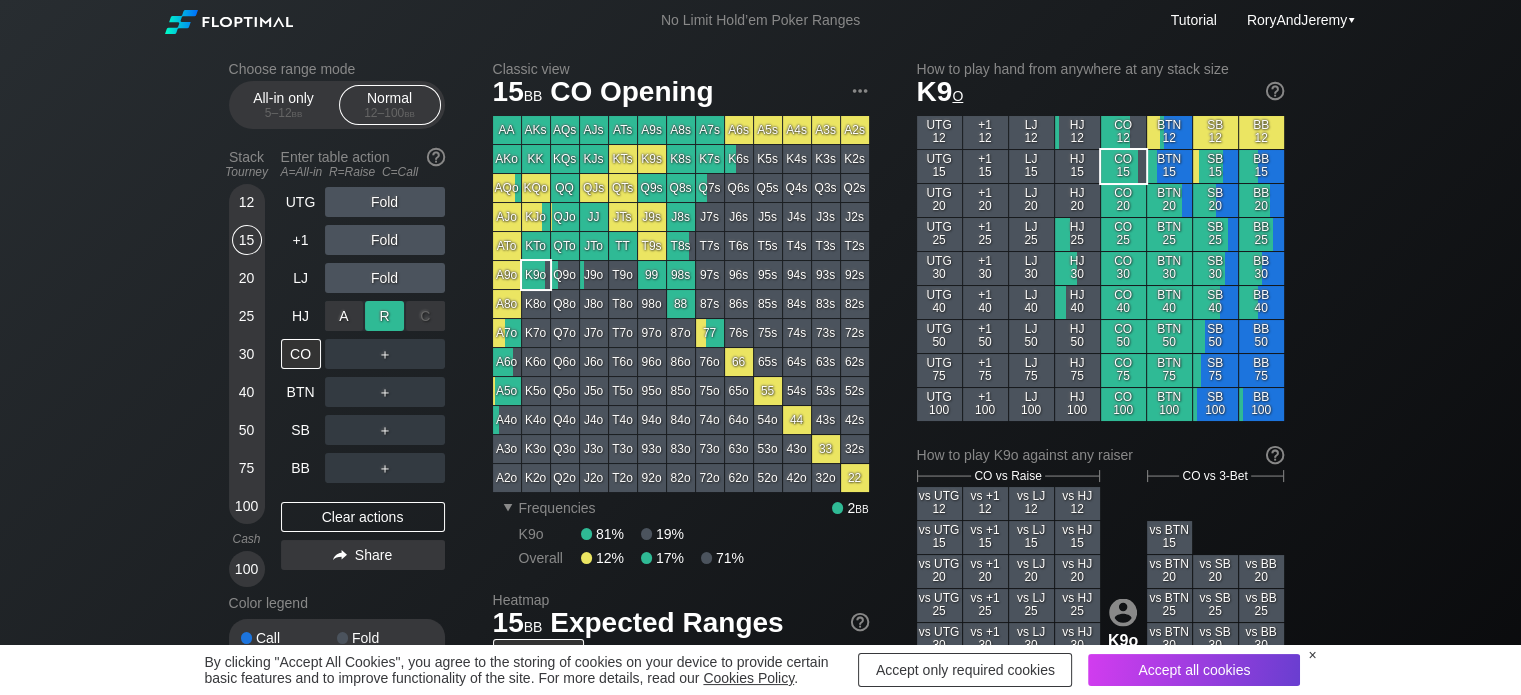 click on "R ✕" at bounding box center (384, 316) 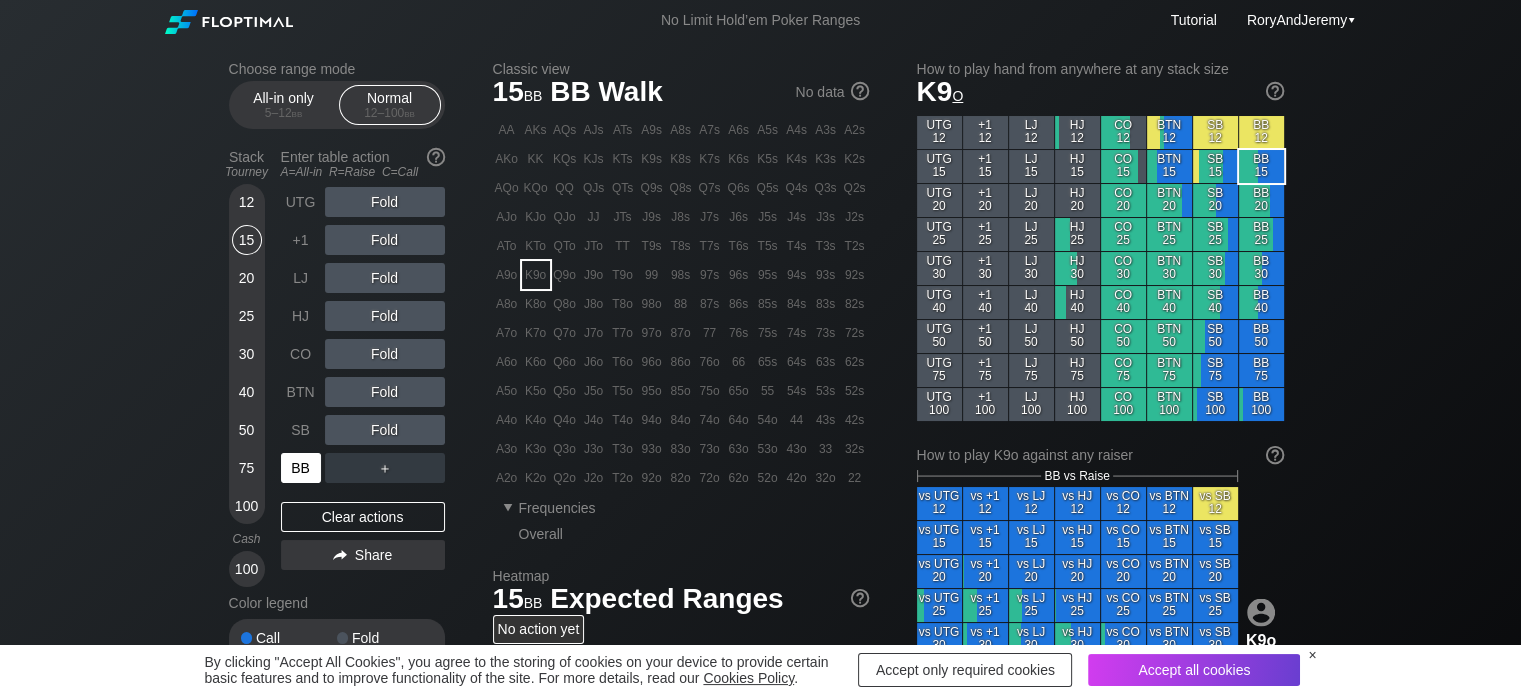 click on "BB" at bounding box center [301, 468] 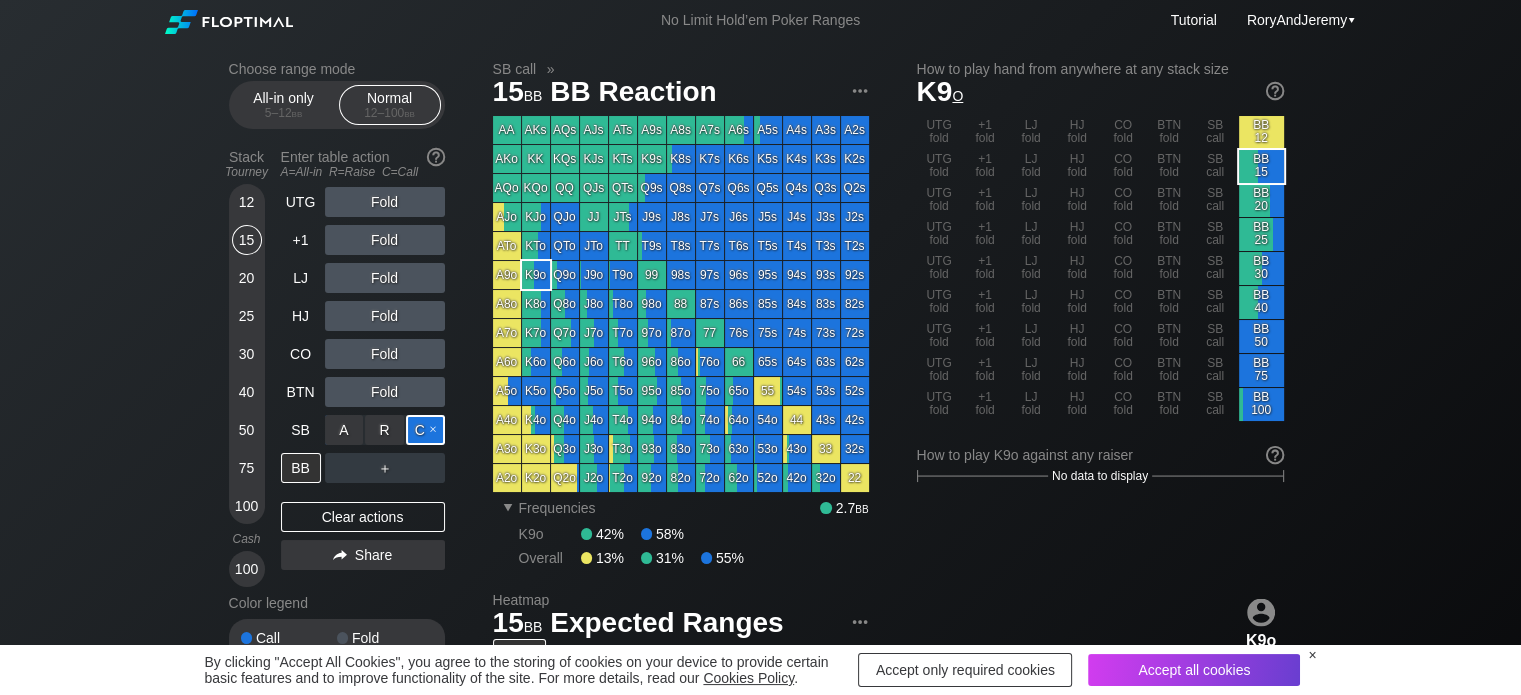 click on "C ✕" at bounding box center [425, 430] 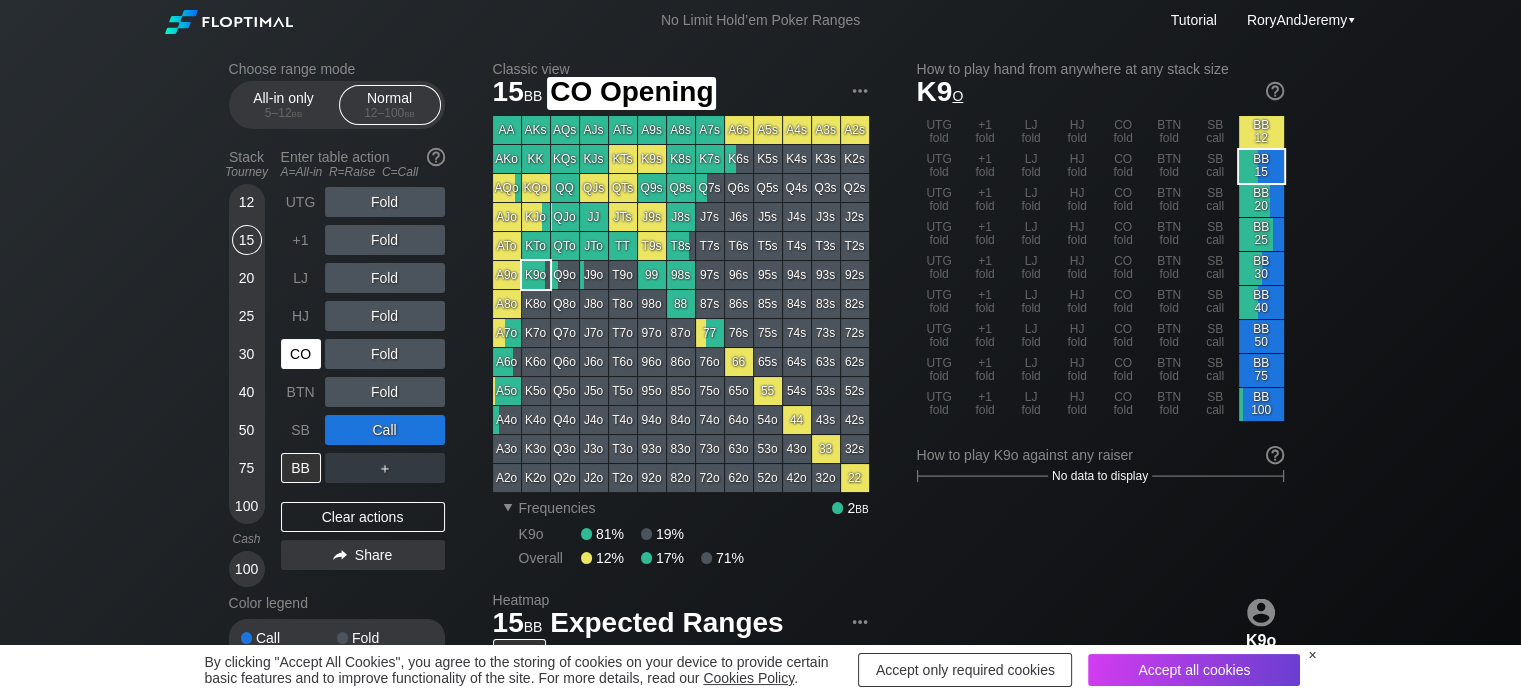 click on "CO" at bounding box center (301, 354) 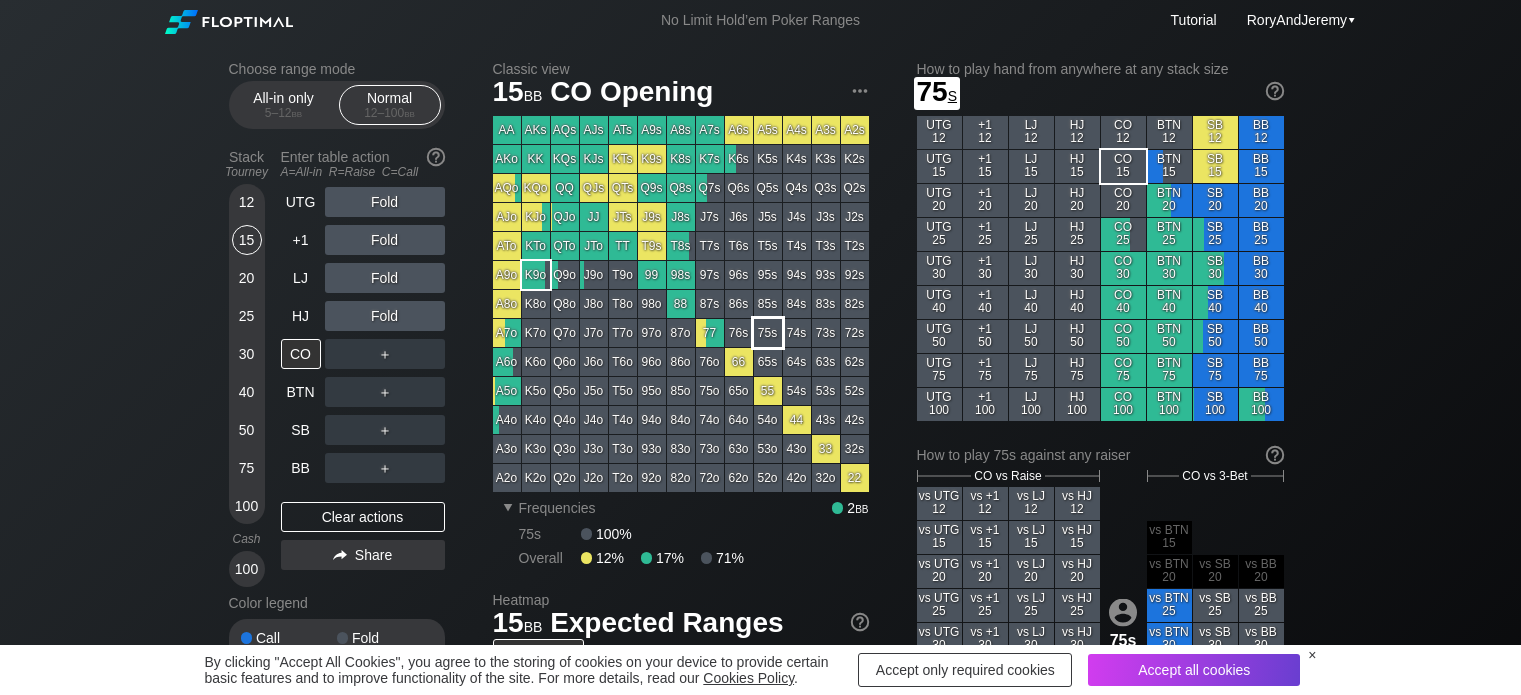 scroll, scrollTop: 0, scrollLeft: 0, axis: both 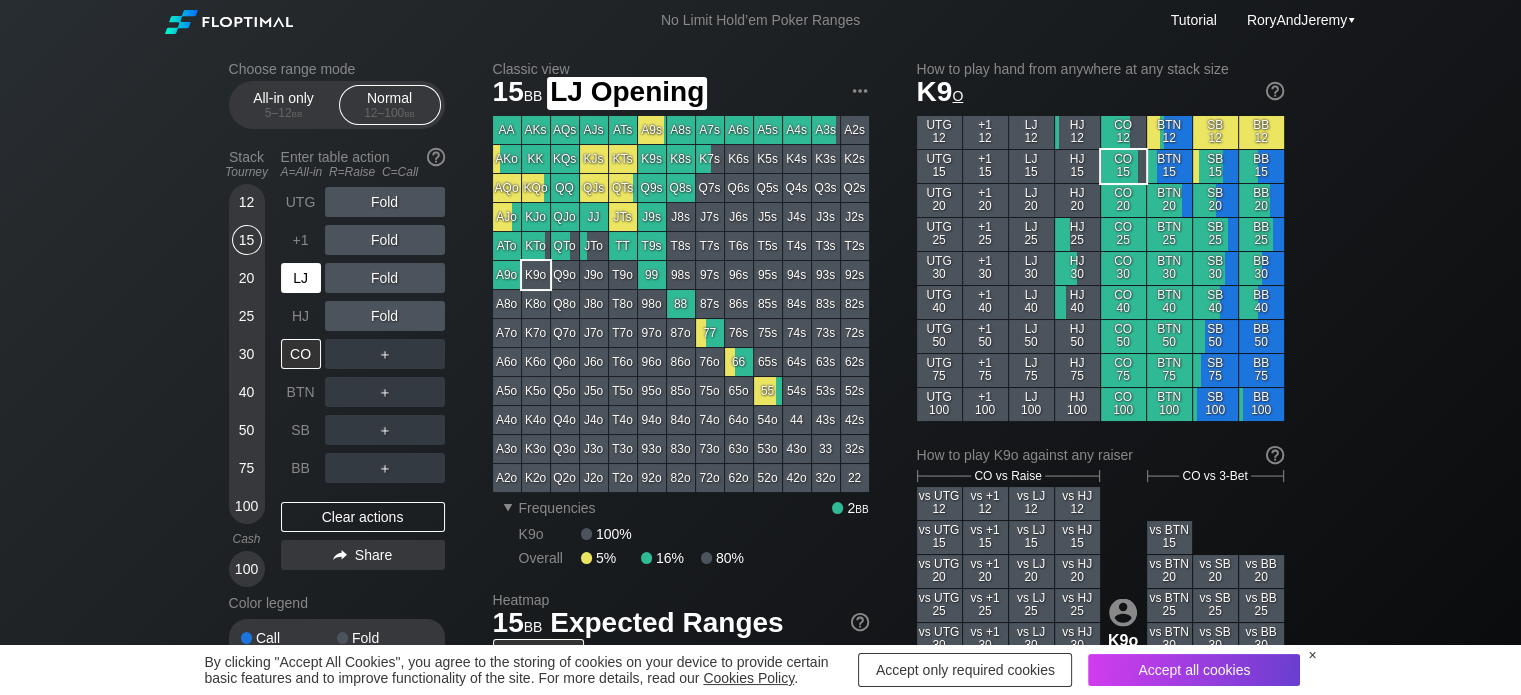 click on "LJ" at bounding box center (301, 278) 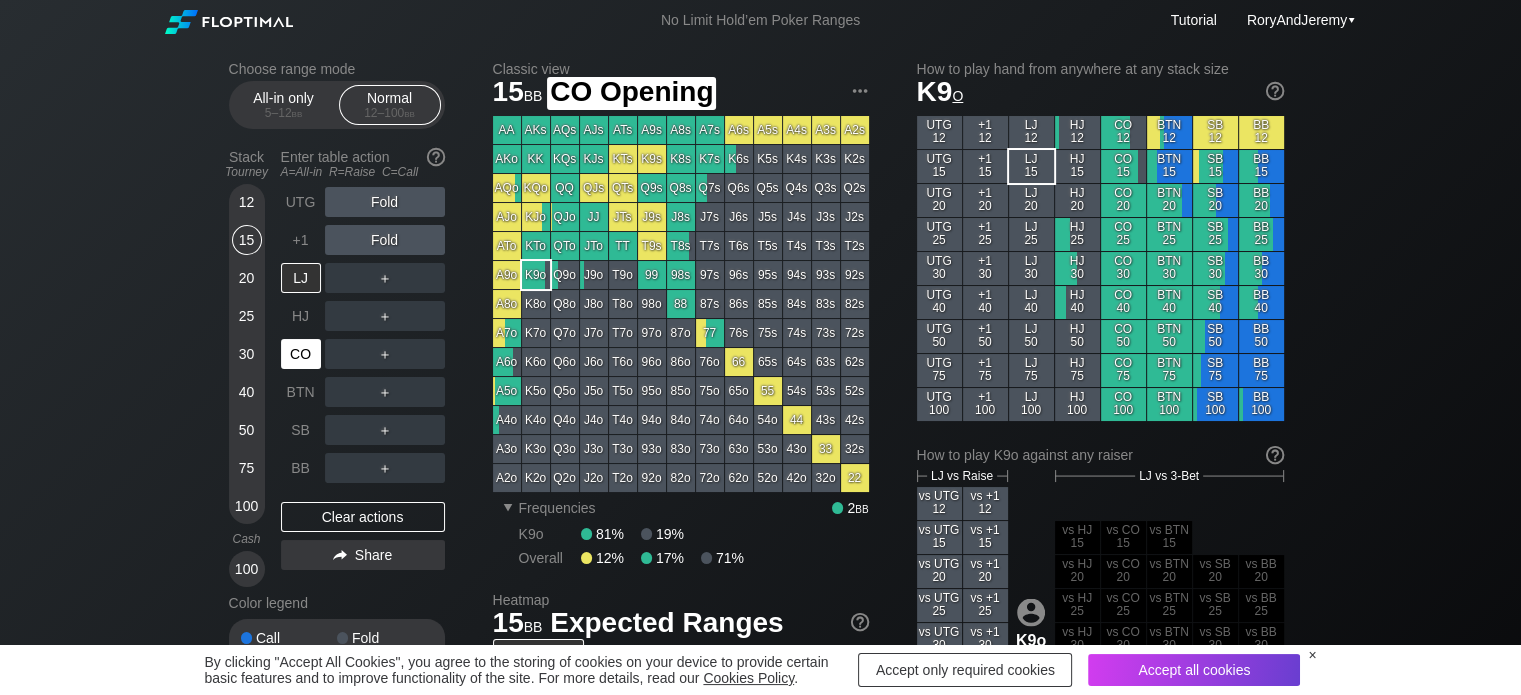 click on "CO" at bounding box center [301, 354] 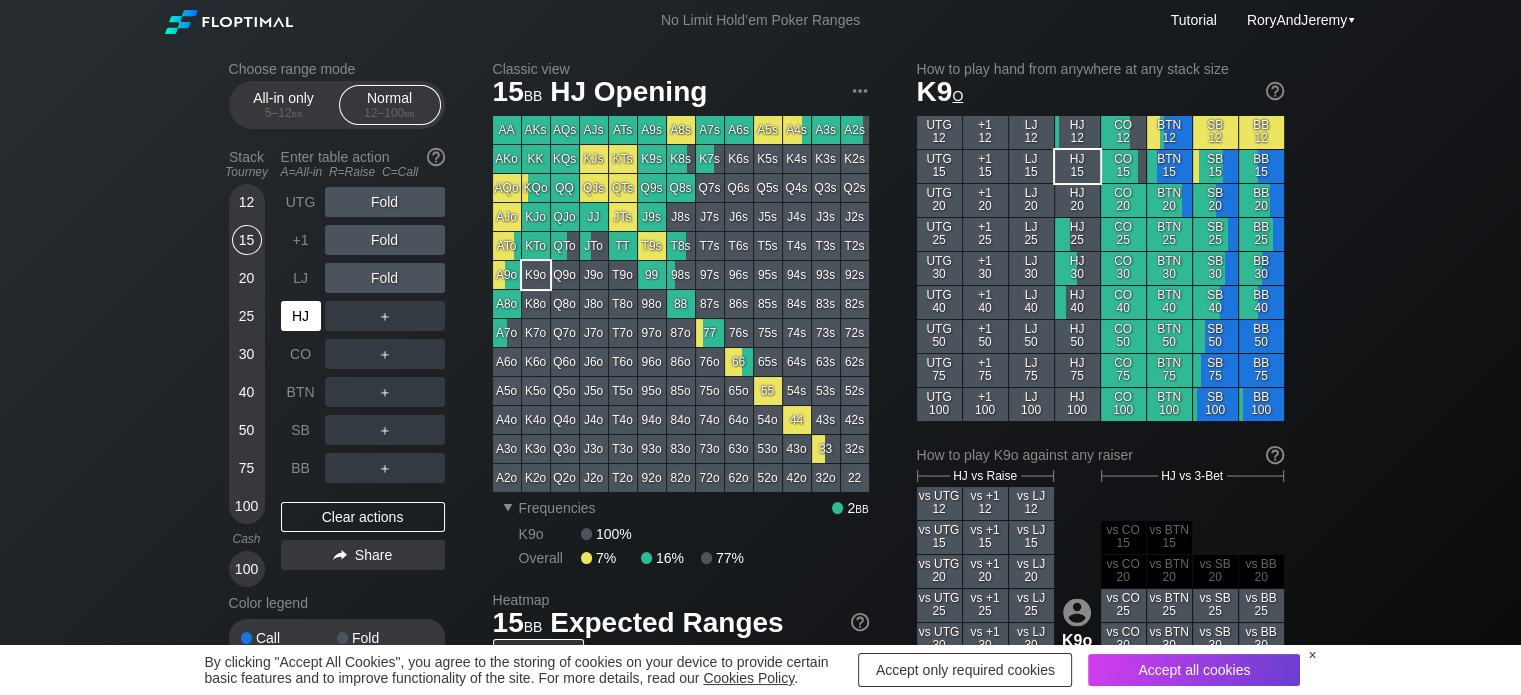 click on "HJ" at bounding box center [301, 316] 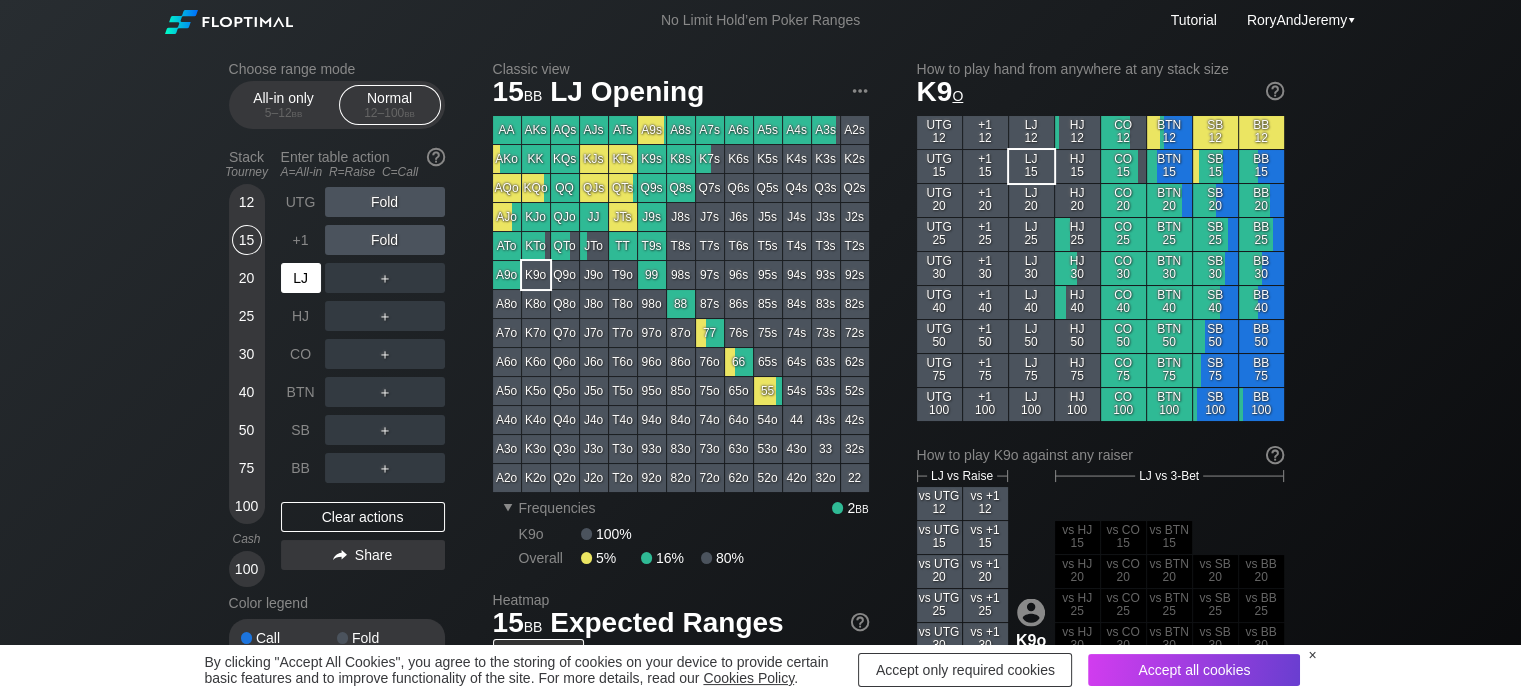 click on "LJ" at bounding box center (301, 278) 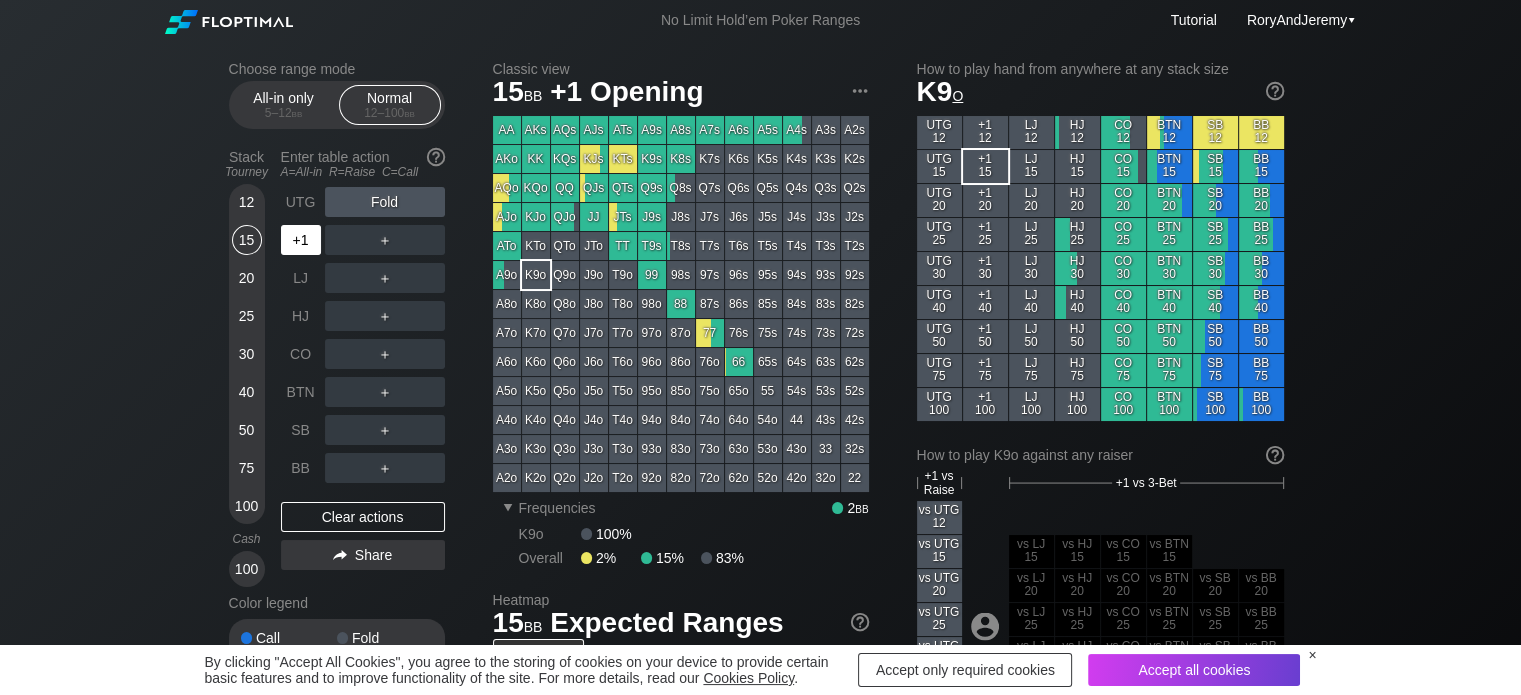 click on "+1" at bounding box center (301, 240) 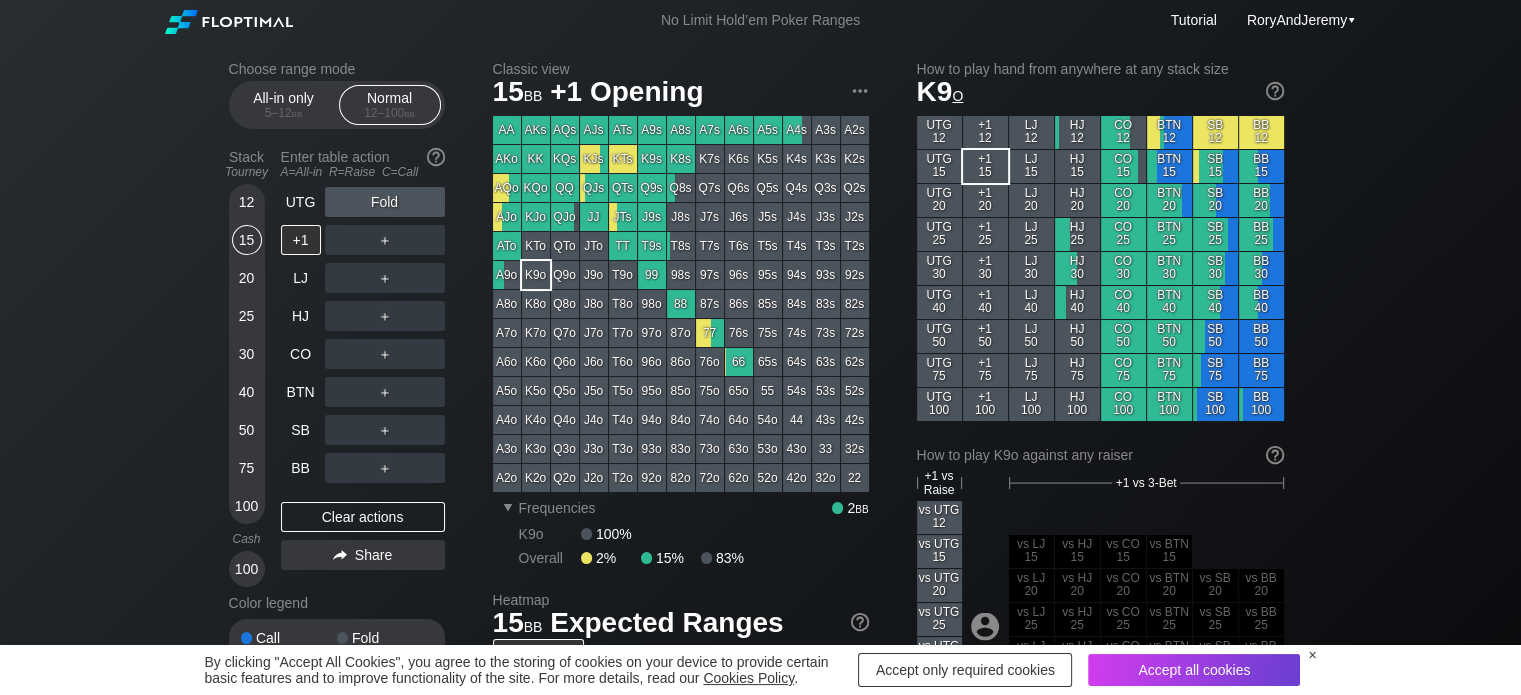 drag, startPoint x: 191, startPoint y: 248, endPoint x: 138, endPoint y: 214, distance: 62.968246 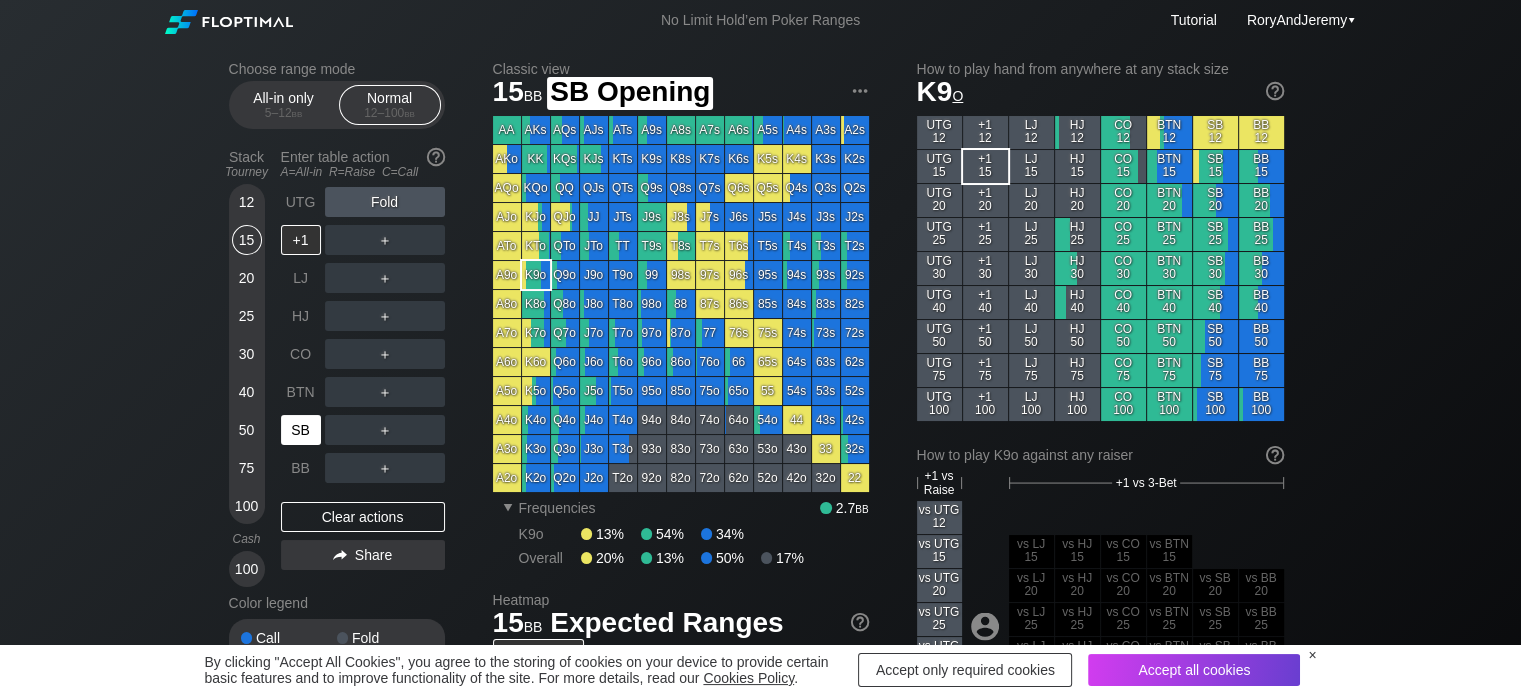 click on "SB" at bounding box center [301, 430] 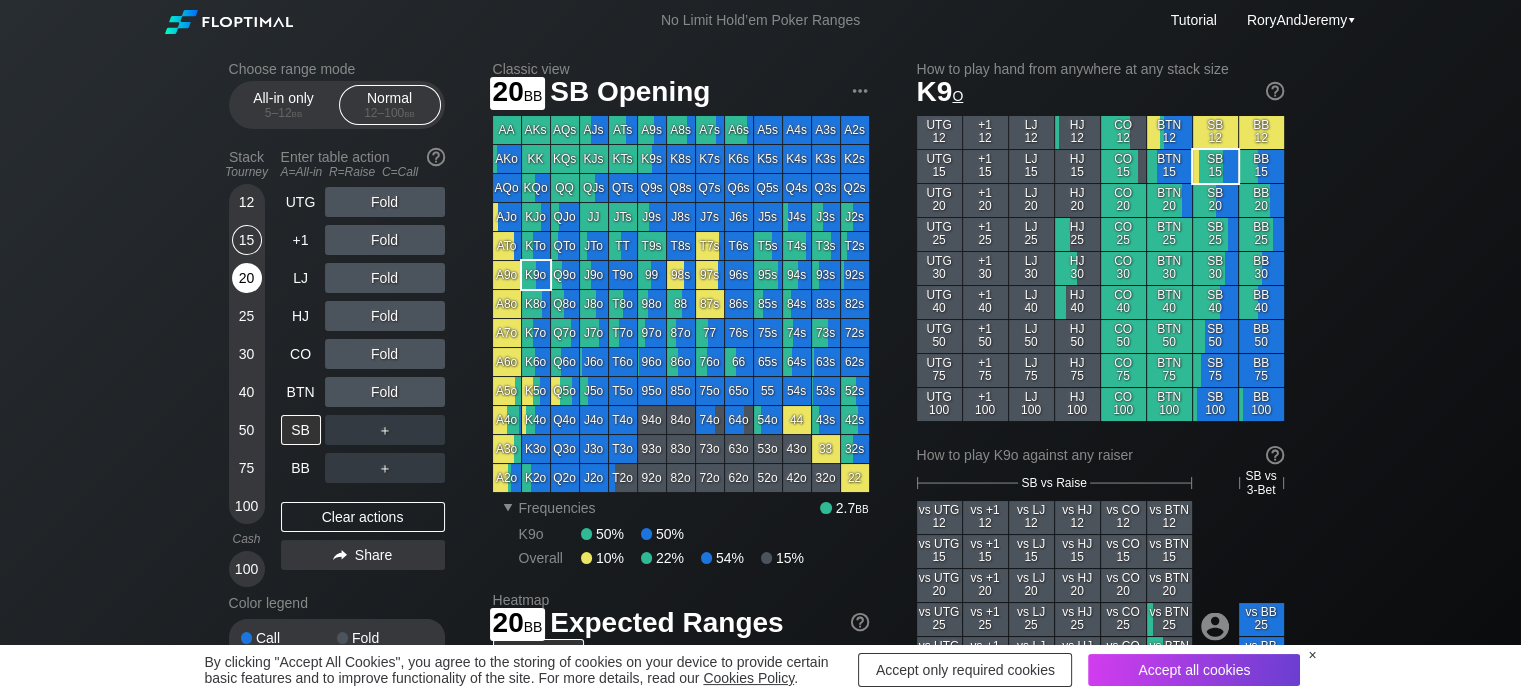 click on "20" at bounding box center [247, 278] 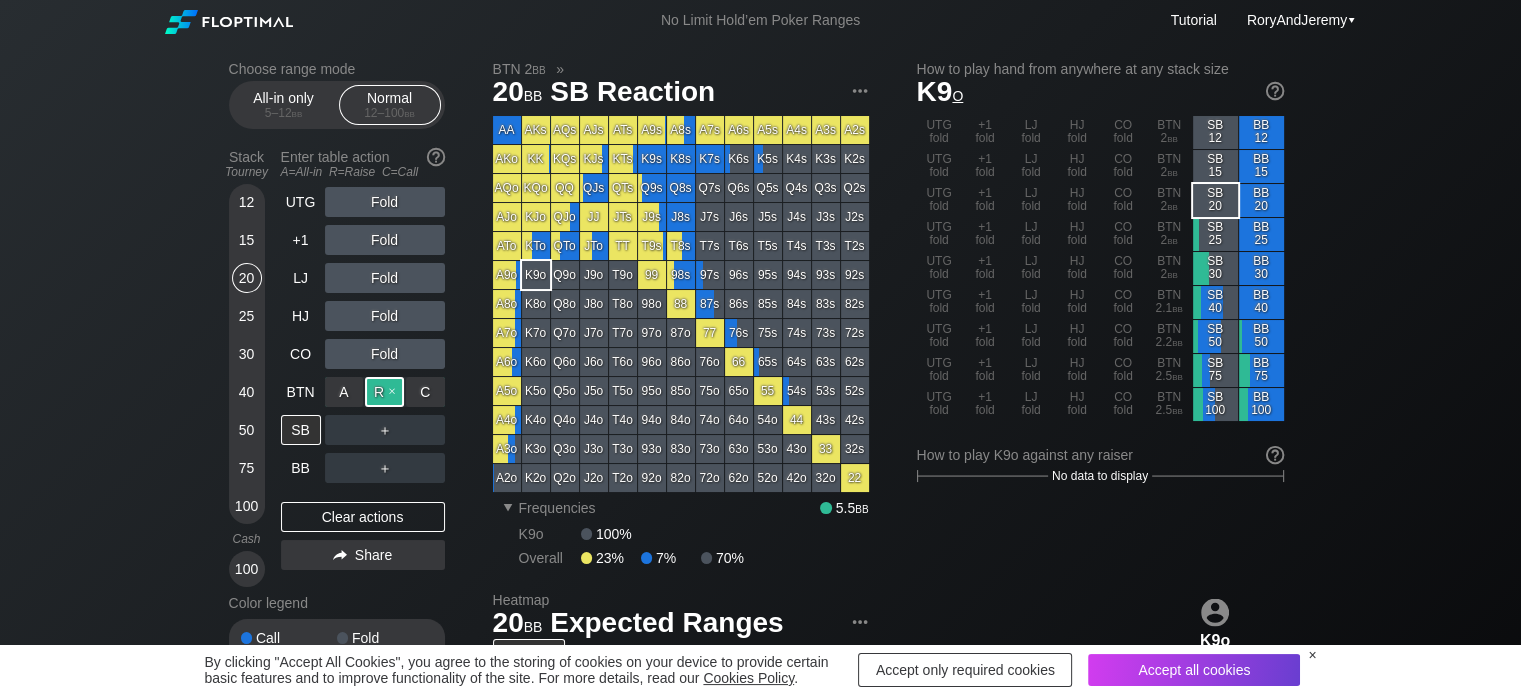 click on "R ✕" at bounding box center [384, 392] 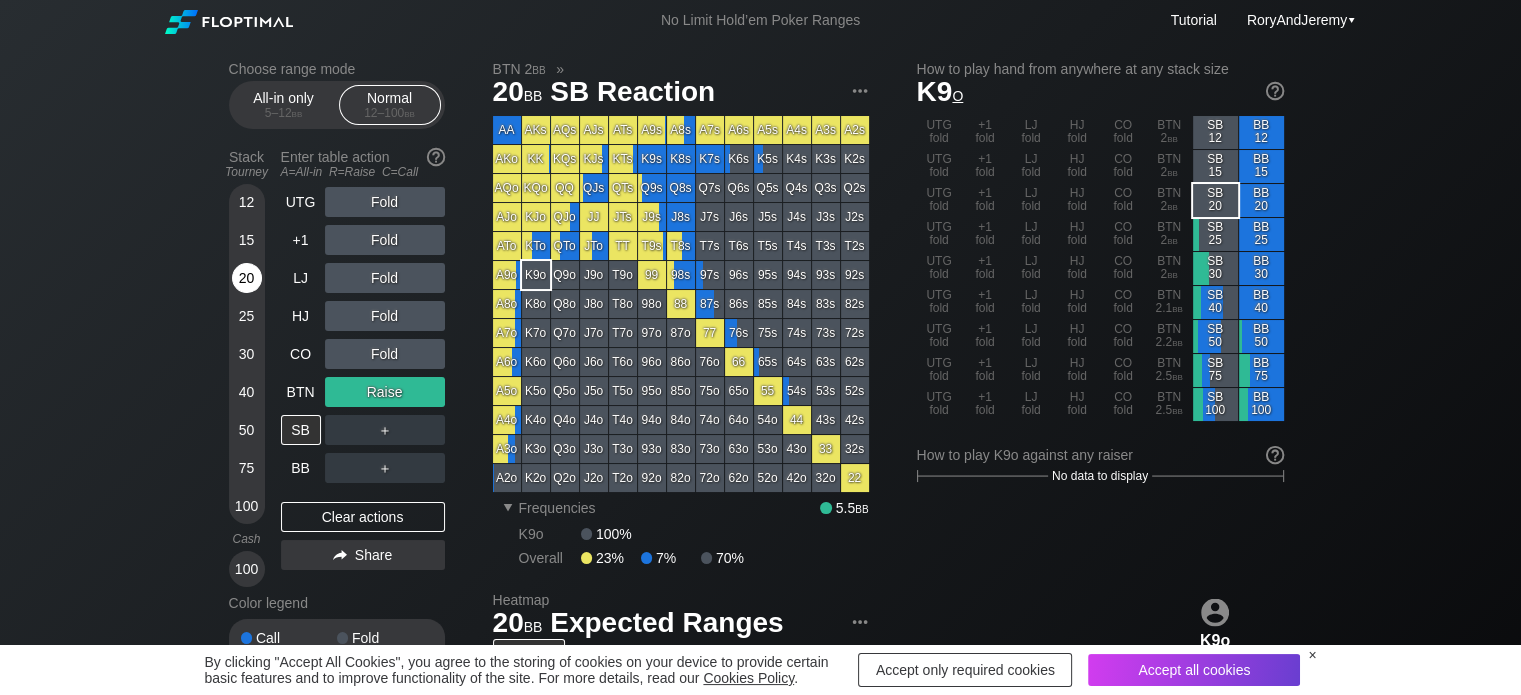 click on "20" at bounding box center [247, 278] 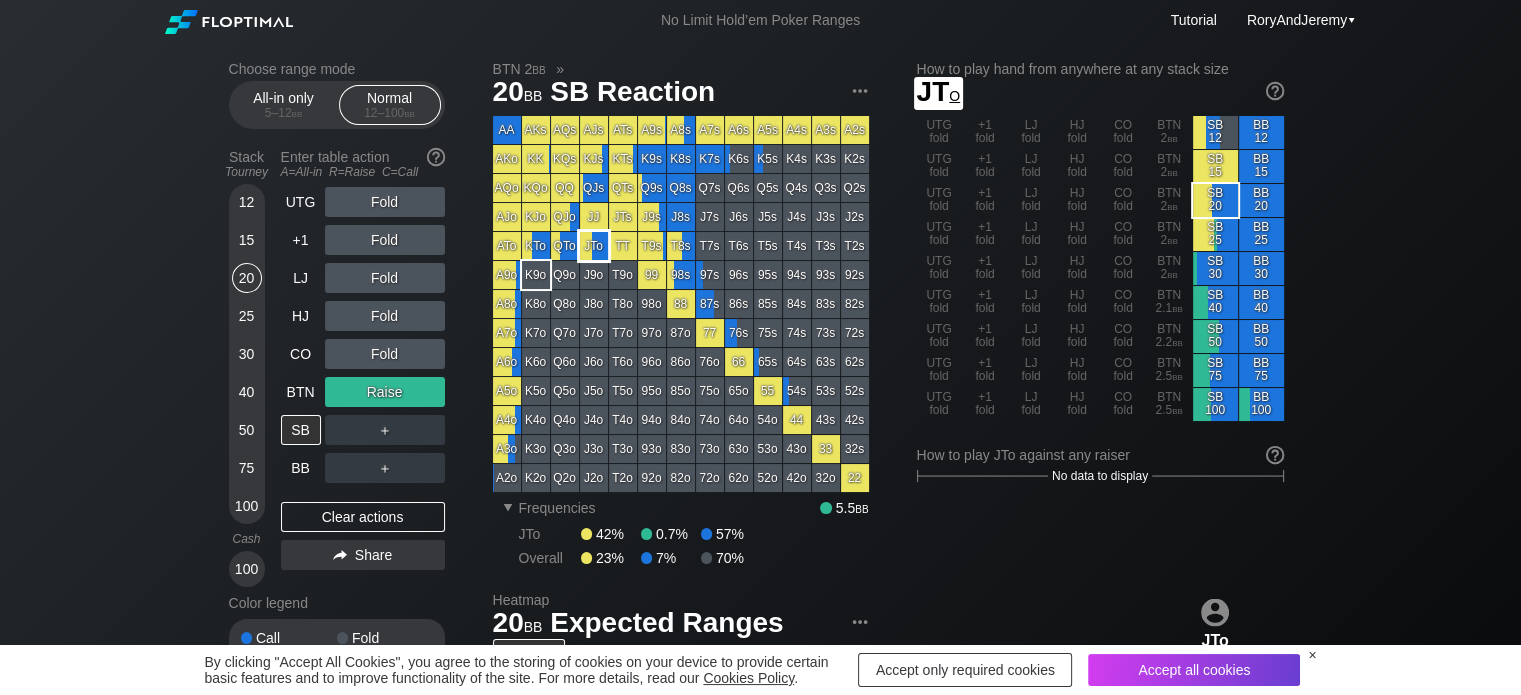 click on "JTo" at bounding box center [594, 246] 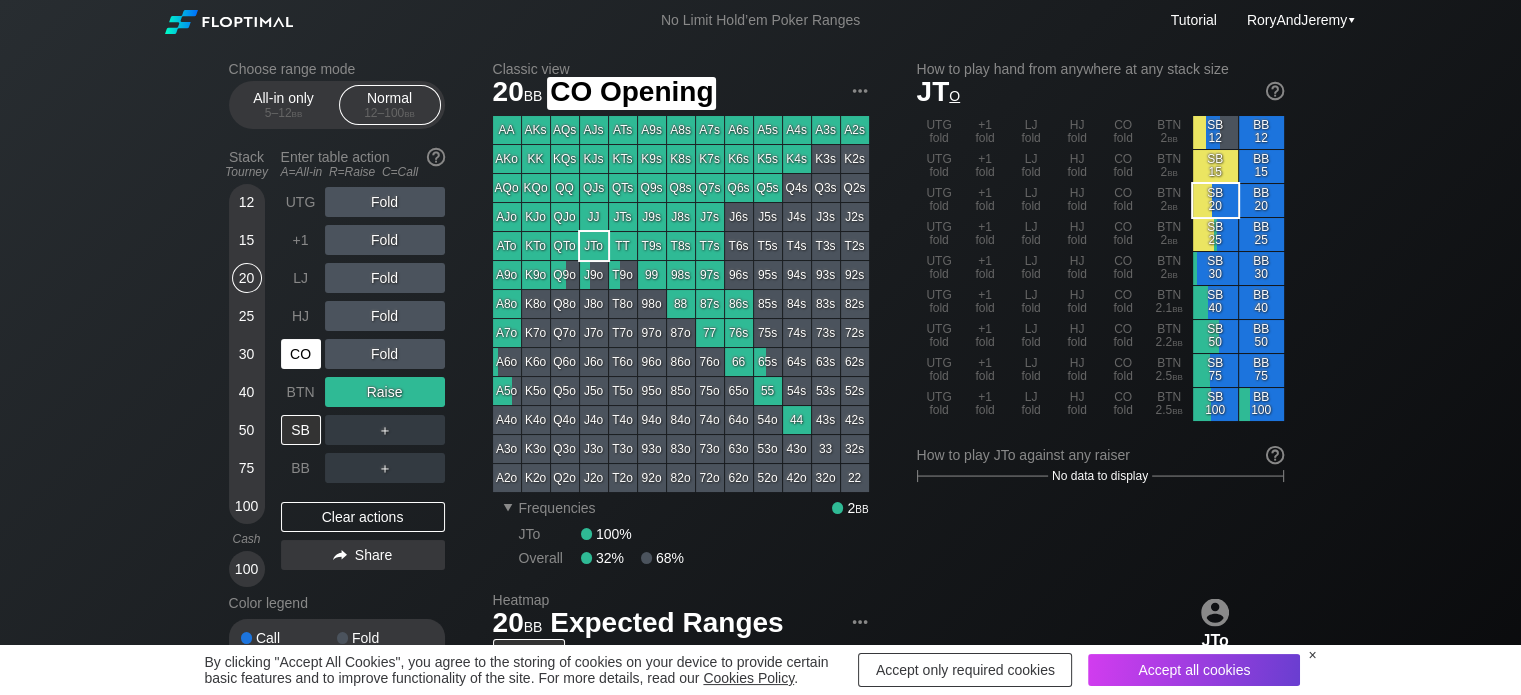 click on "CO" at bounding box center (301, 354) 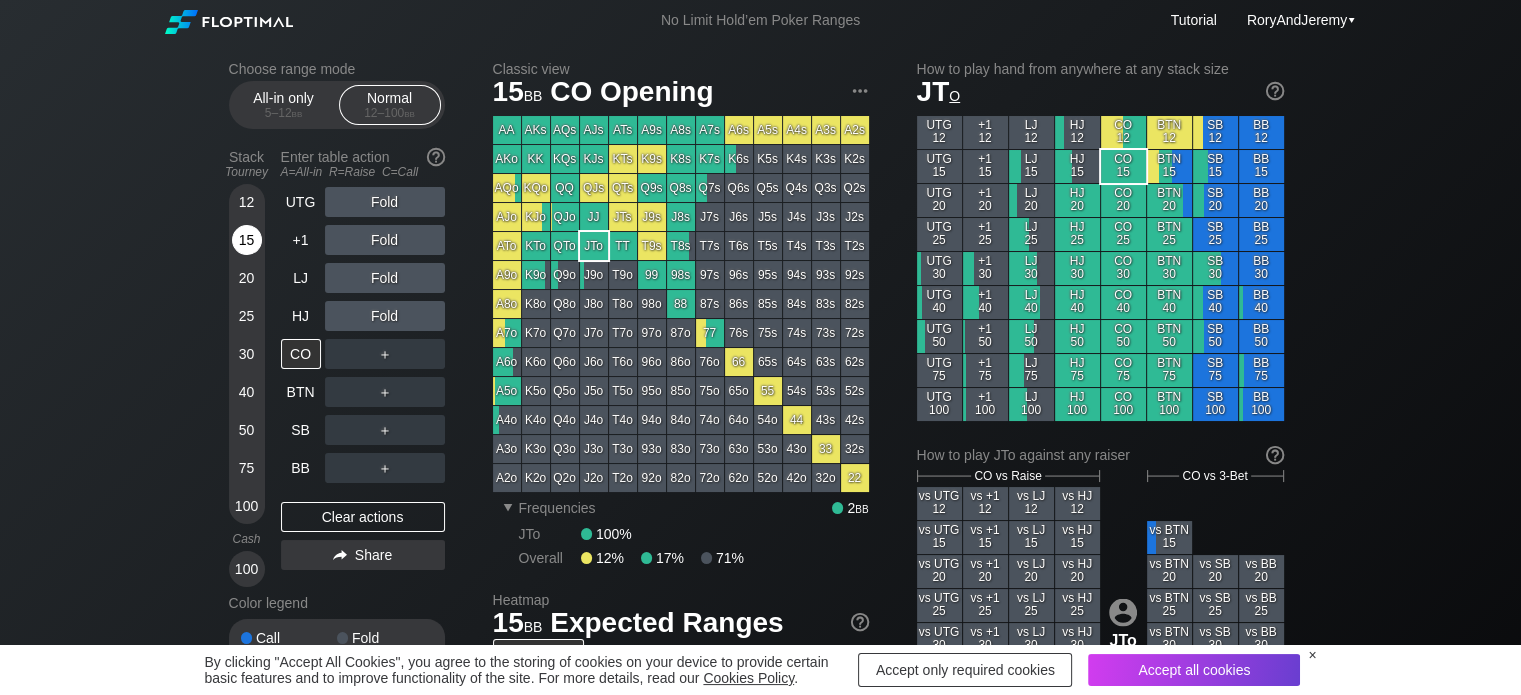click on "15" at bounding box center [247, 240] 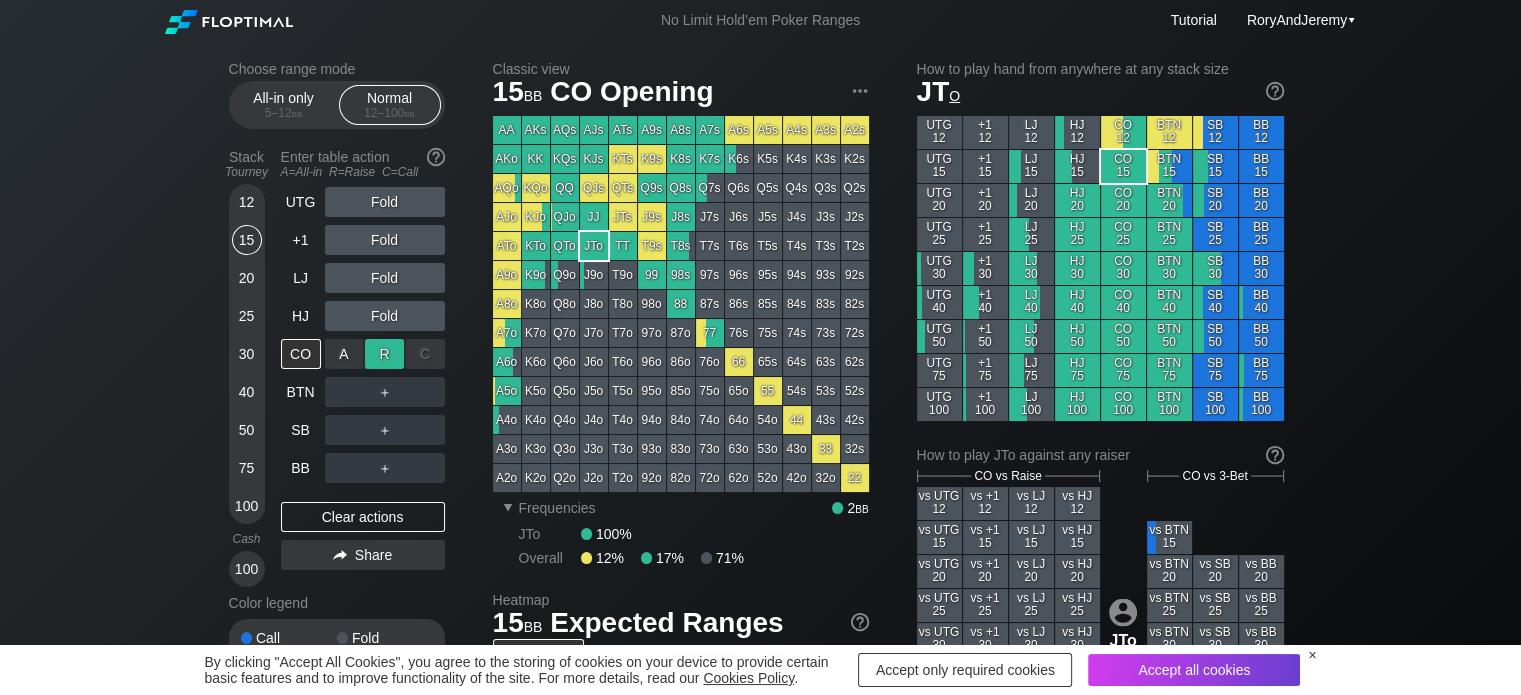 click on "R ✕" at bounding box center [384, 354] 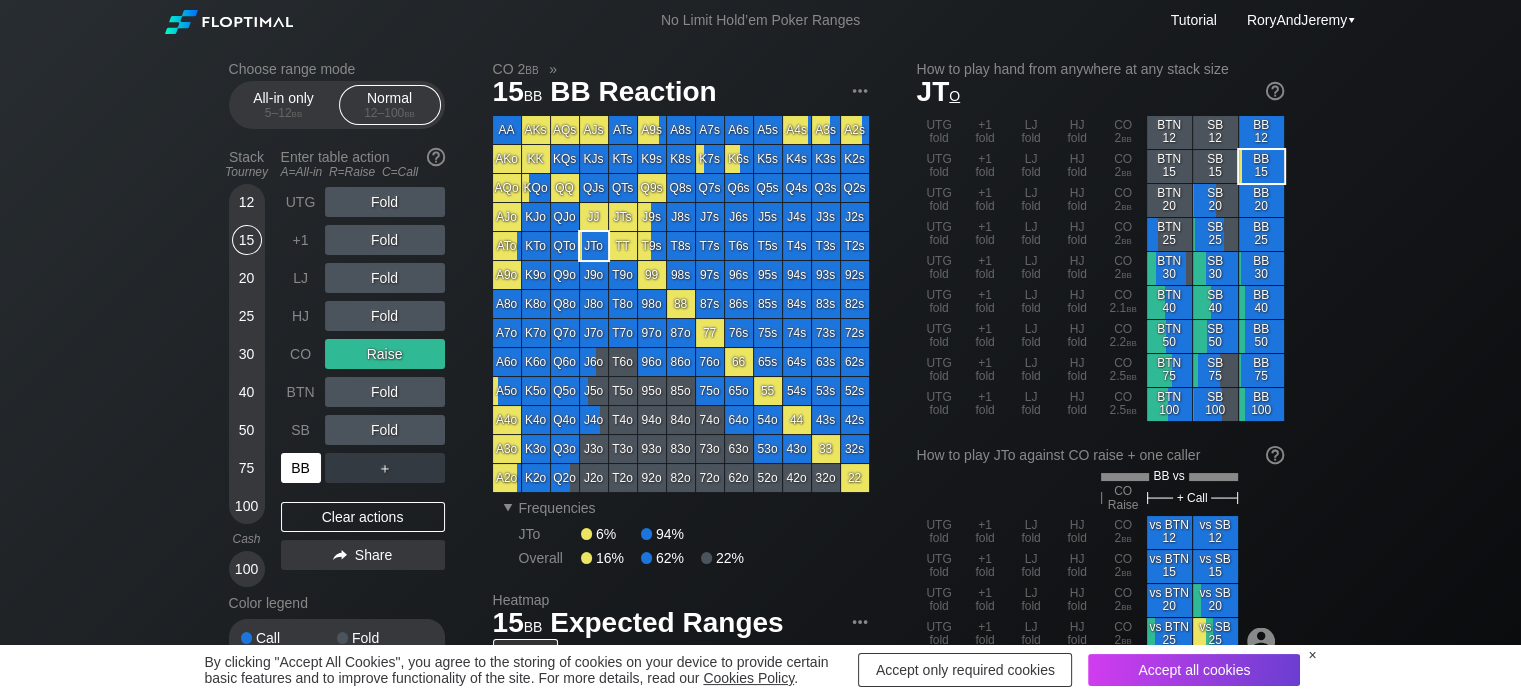 click on "BB" at bounding box center [301, 468] 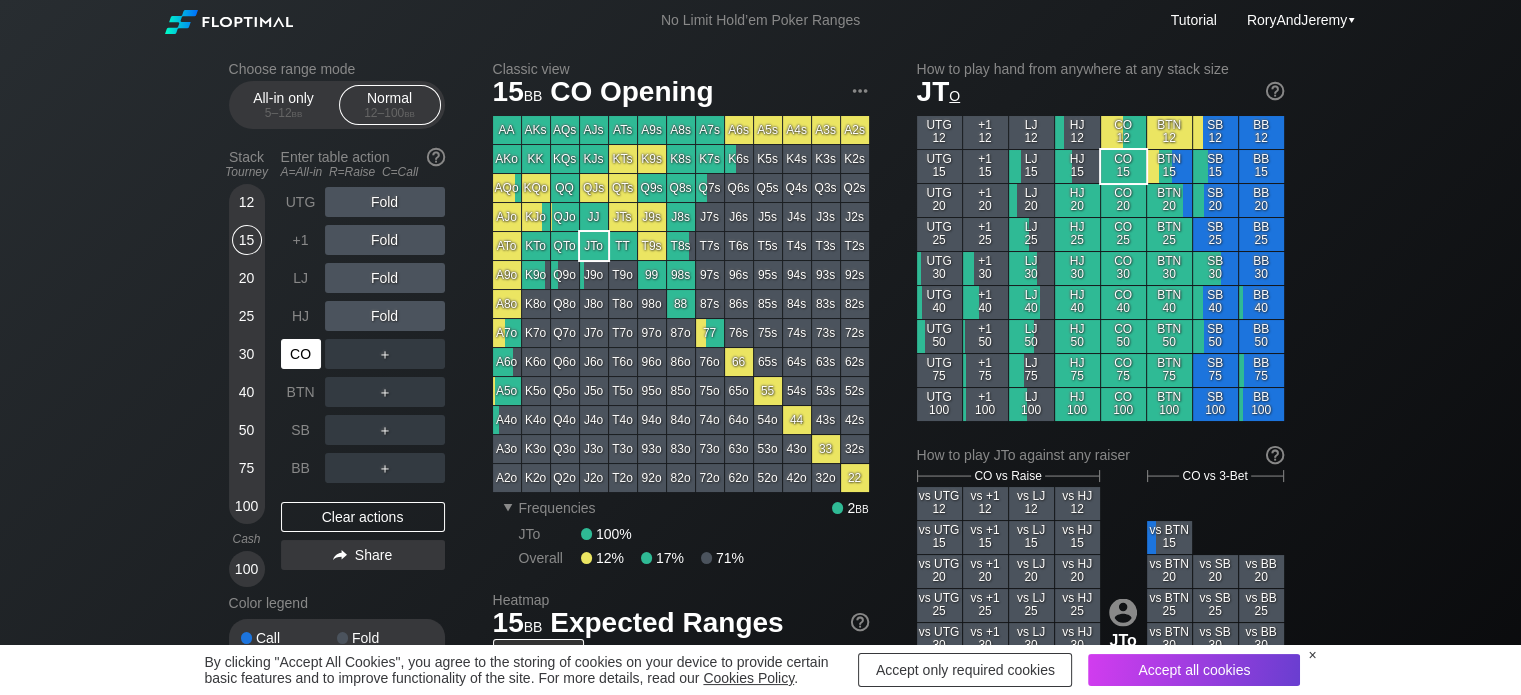 click on "CO" at bounding box center [301, 354] 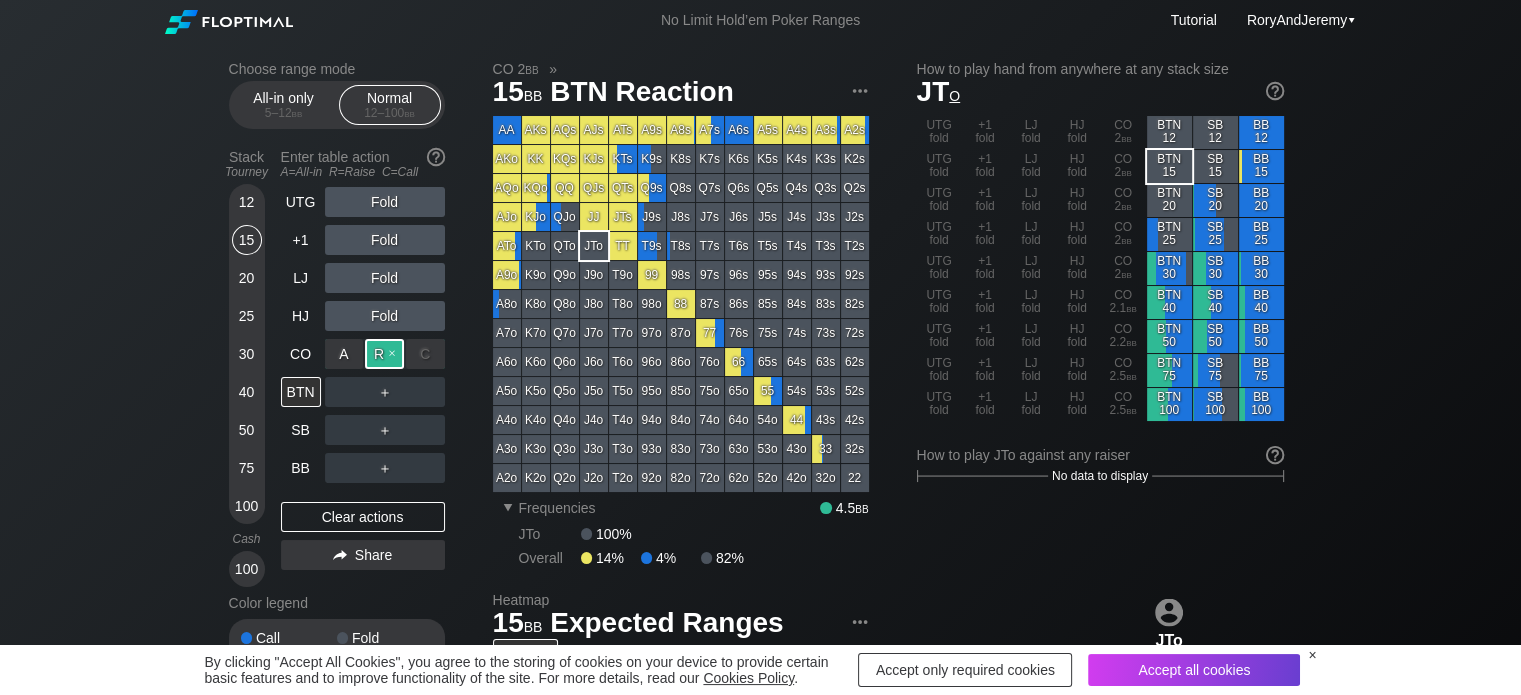 click on "R ✕" at bounding box center (384, 354) 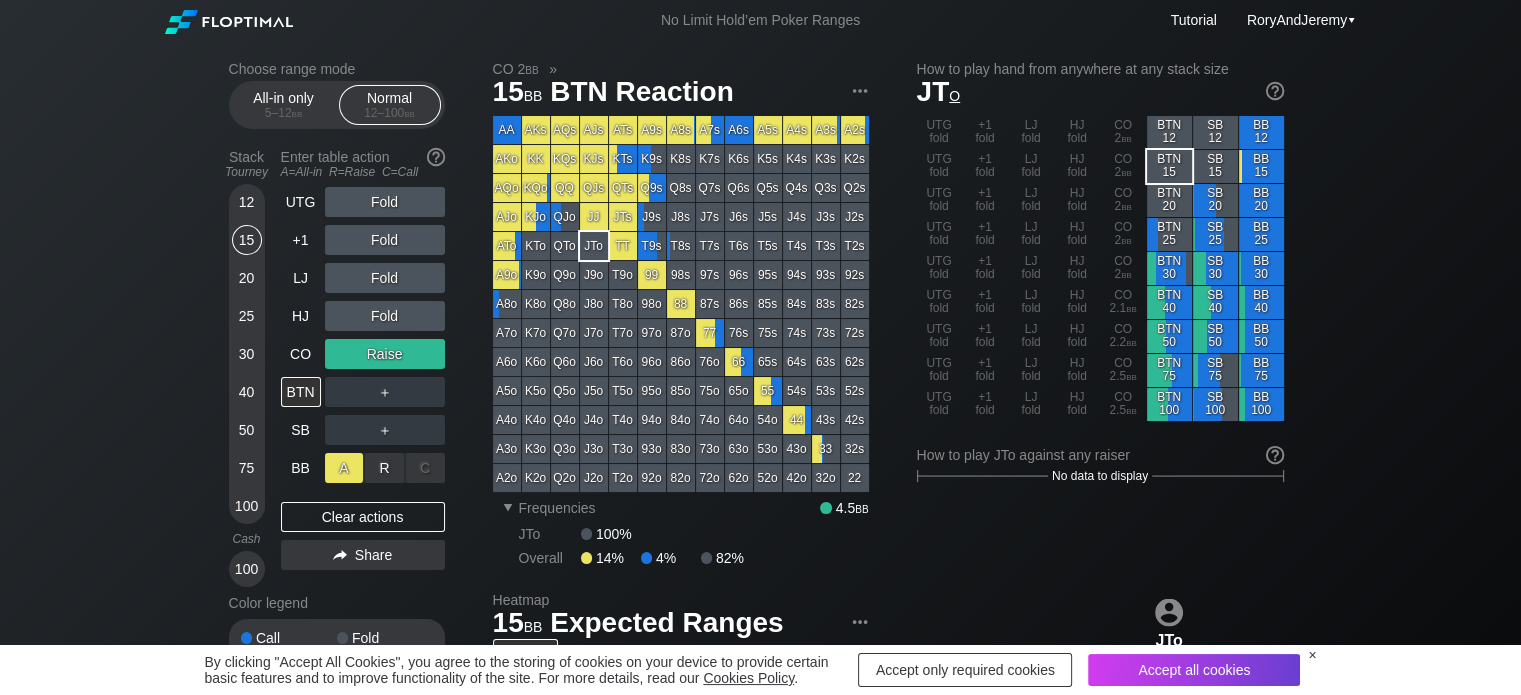 click on "A ✕" at bounding box center [344, 468] 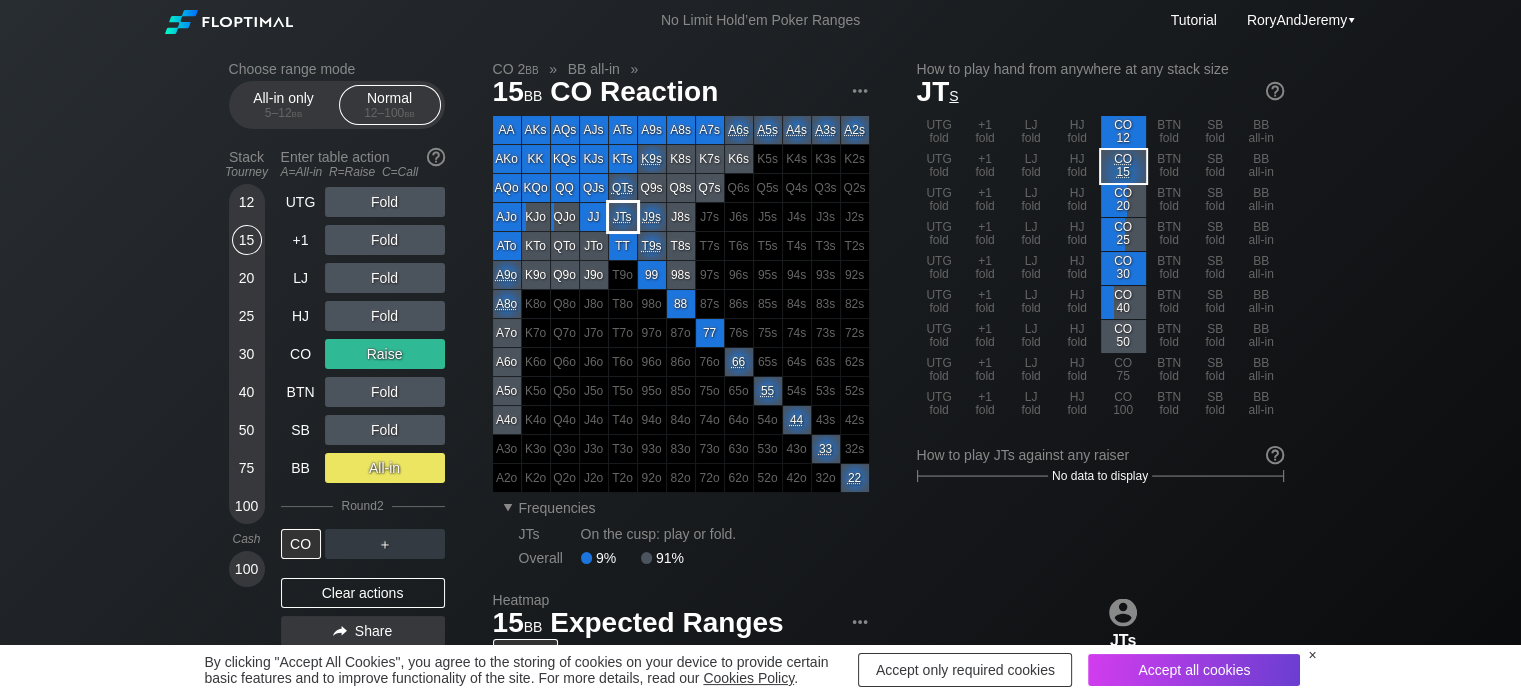 click on "JTs" at bounding box center (623, 217) 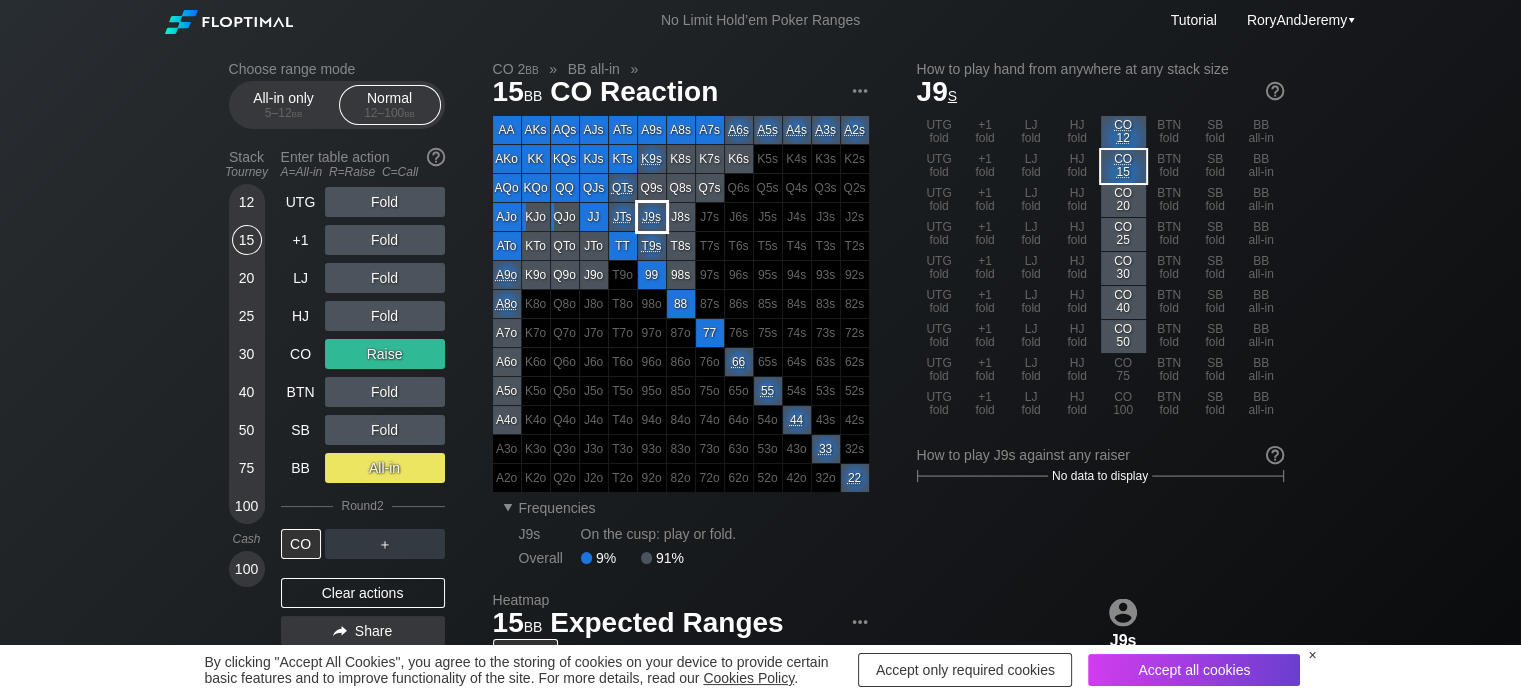 click on "J9s" at bounding box center [652, 217] 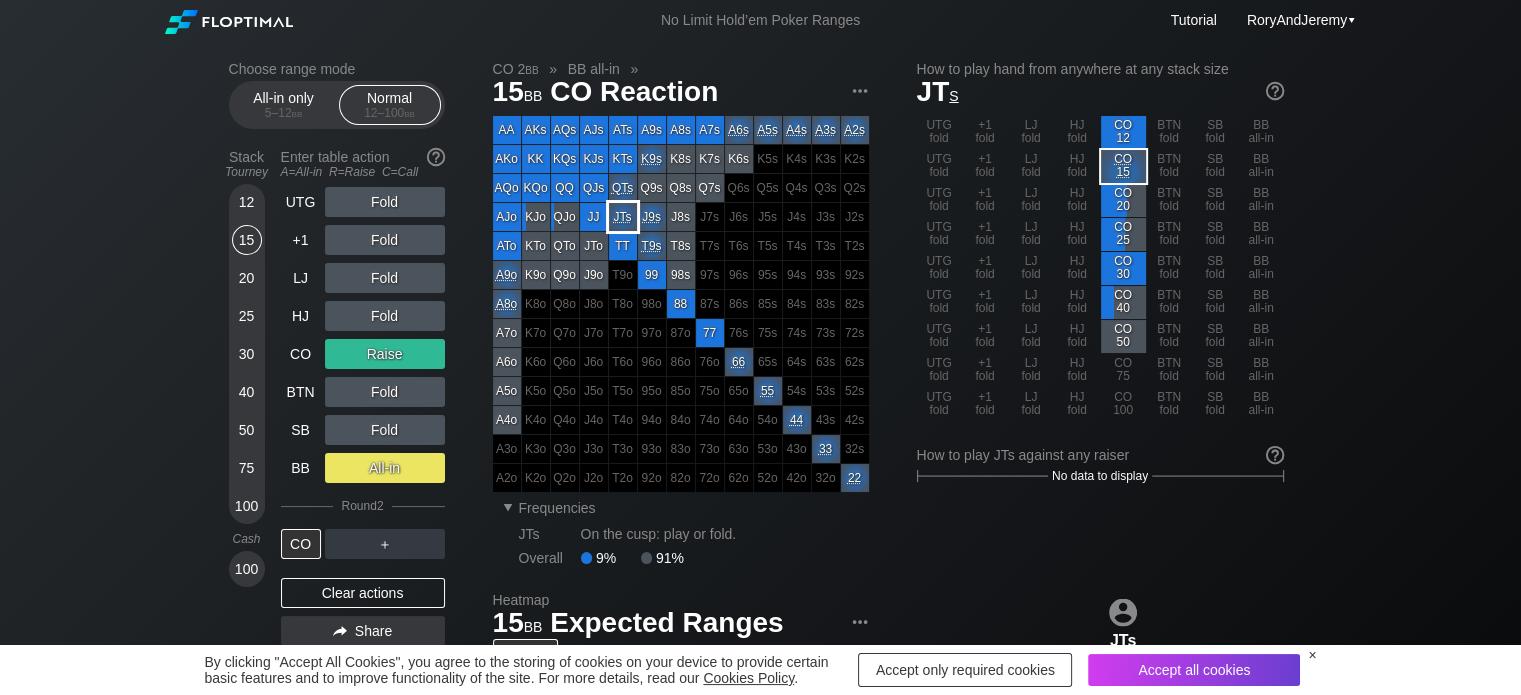 click on "JTs" at bounding box center (623, 217) 